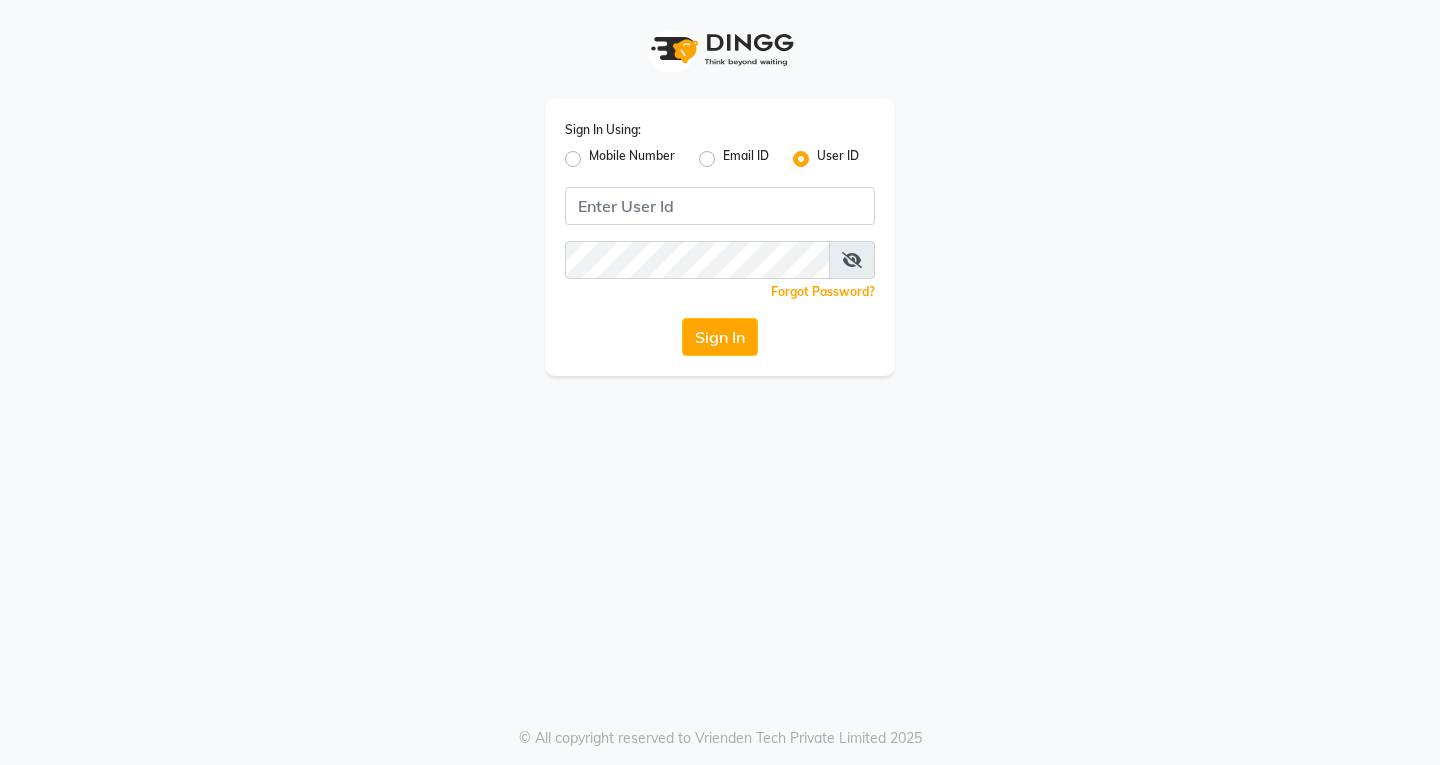scroll, scrollTop: 0, scrollLeft: 0, axis: both 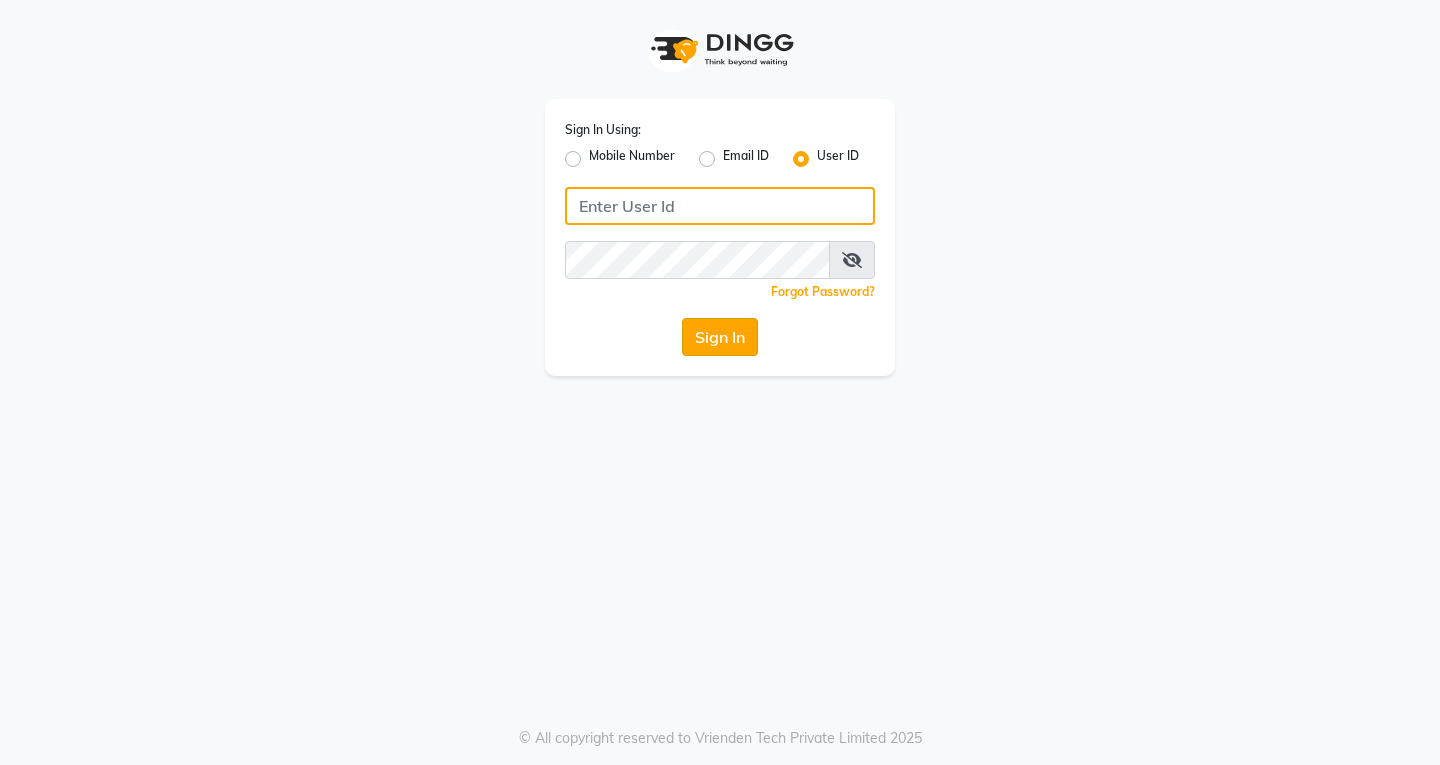 type on "naman" 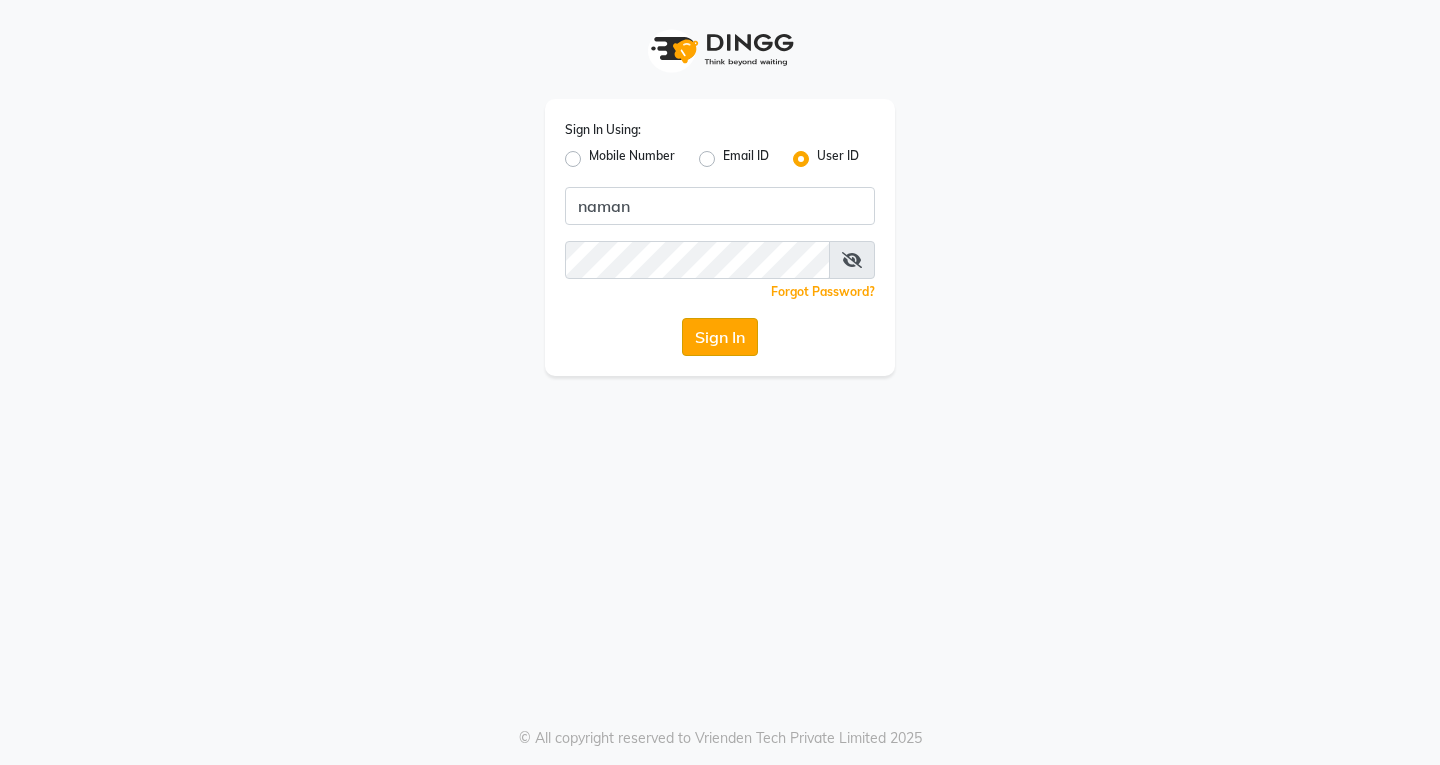 click on "Sign In" 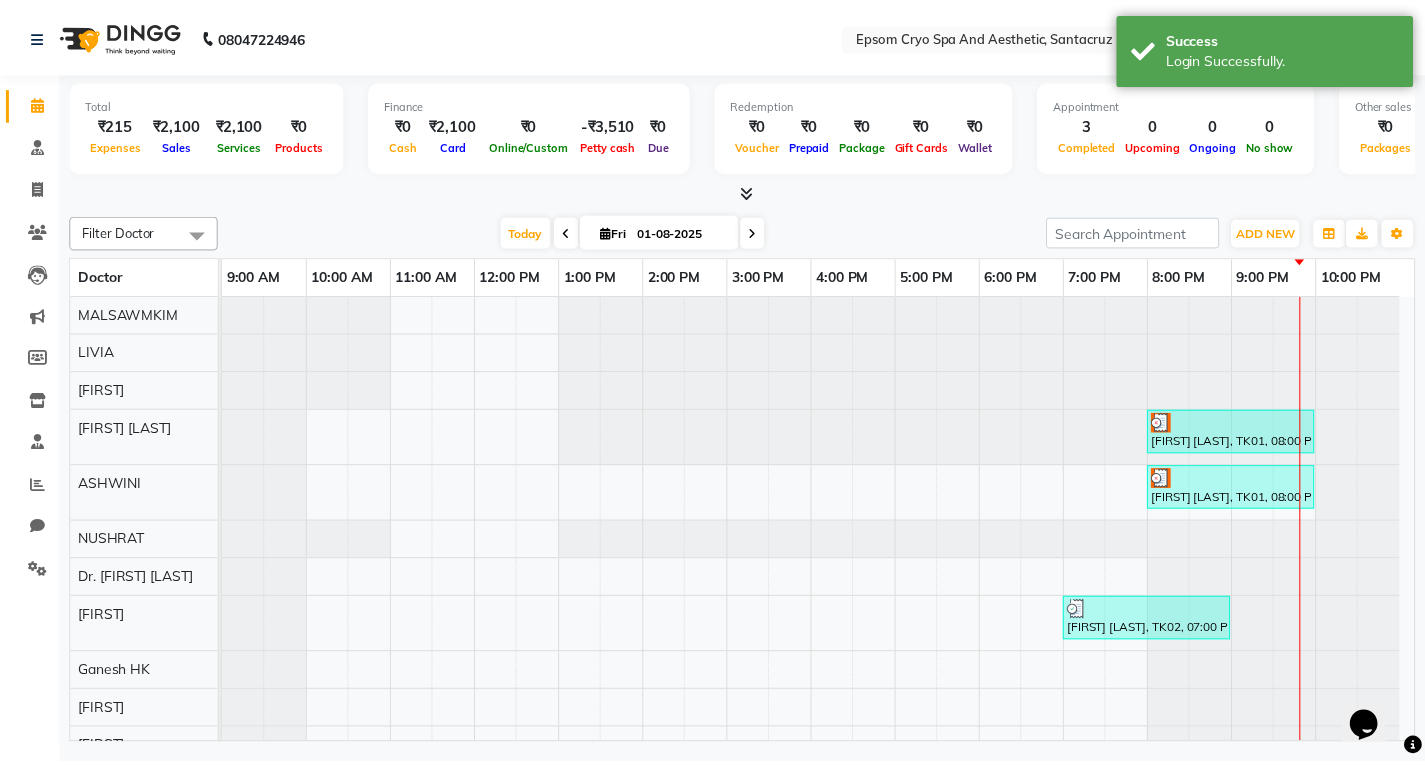 scroll, scrollTop: 0, scrollLeft: 0, axis: both 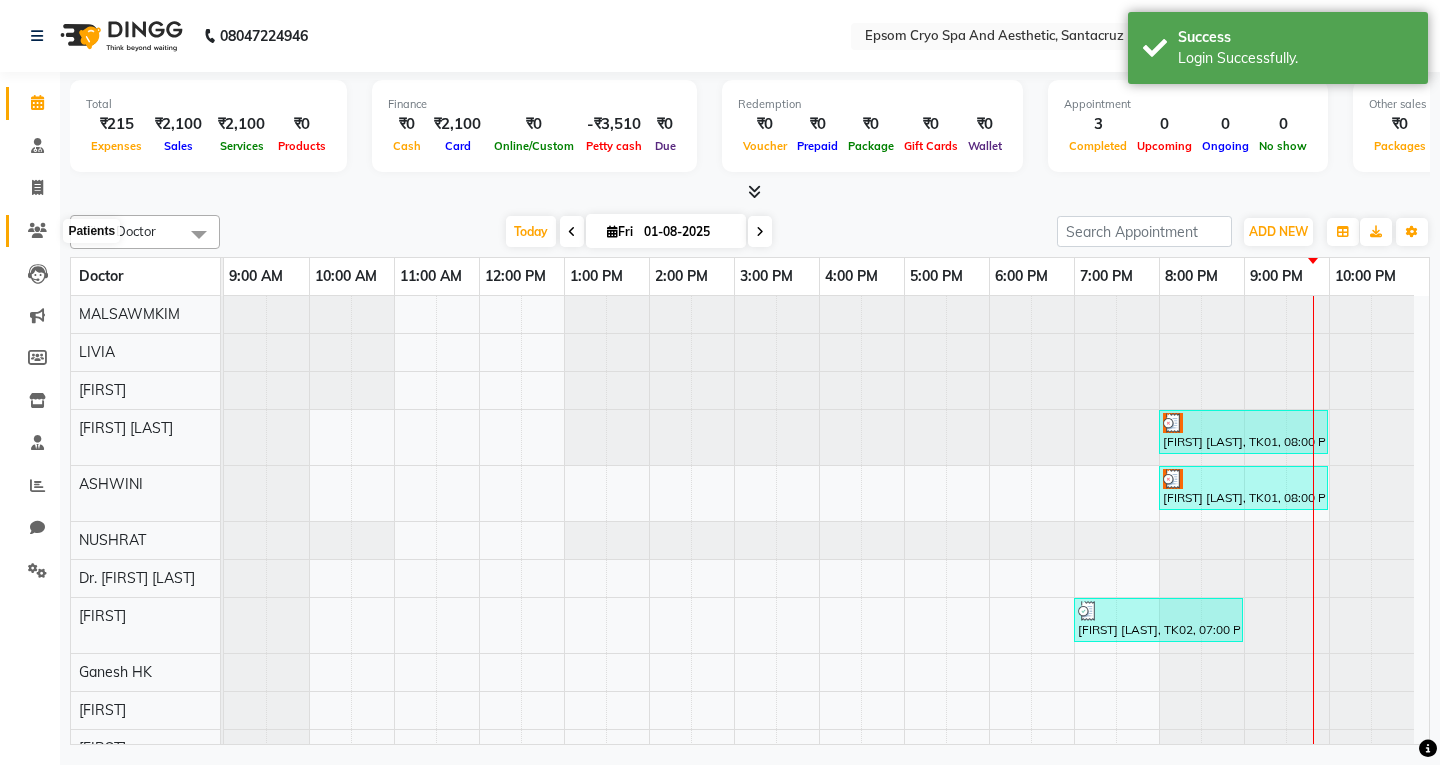 click 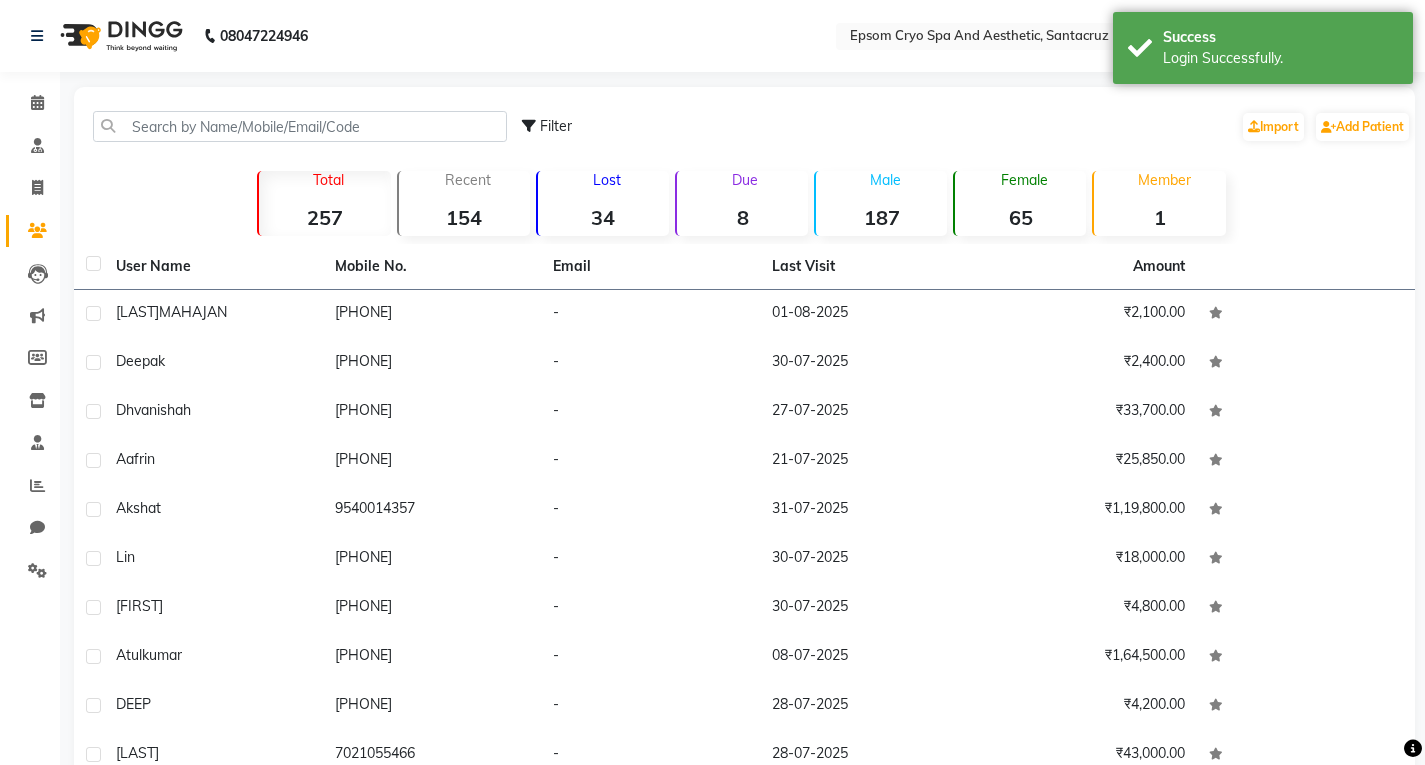 click on "Lost  34" 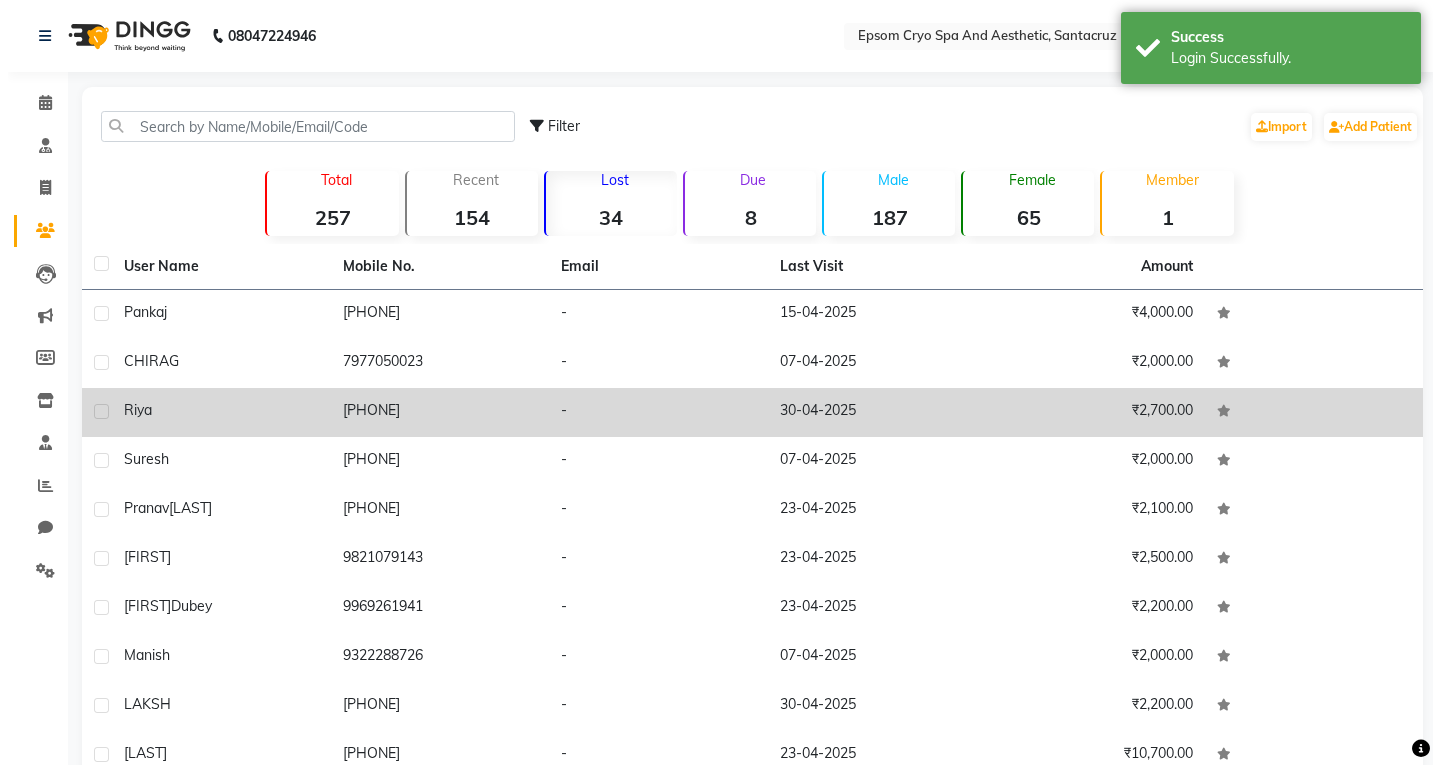 scroll, scrollTop: 100, scrollLeft: 0, axis: vertical 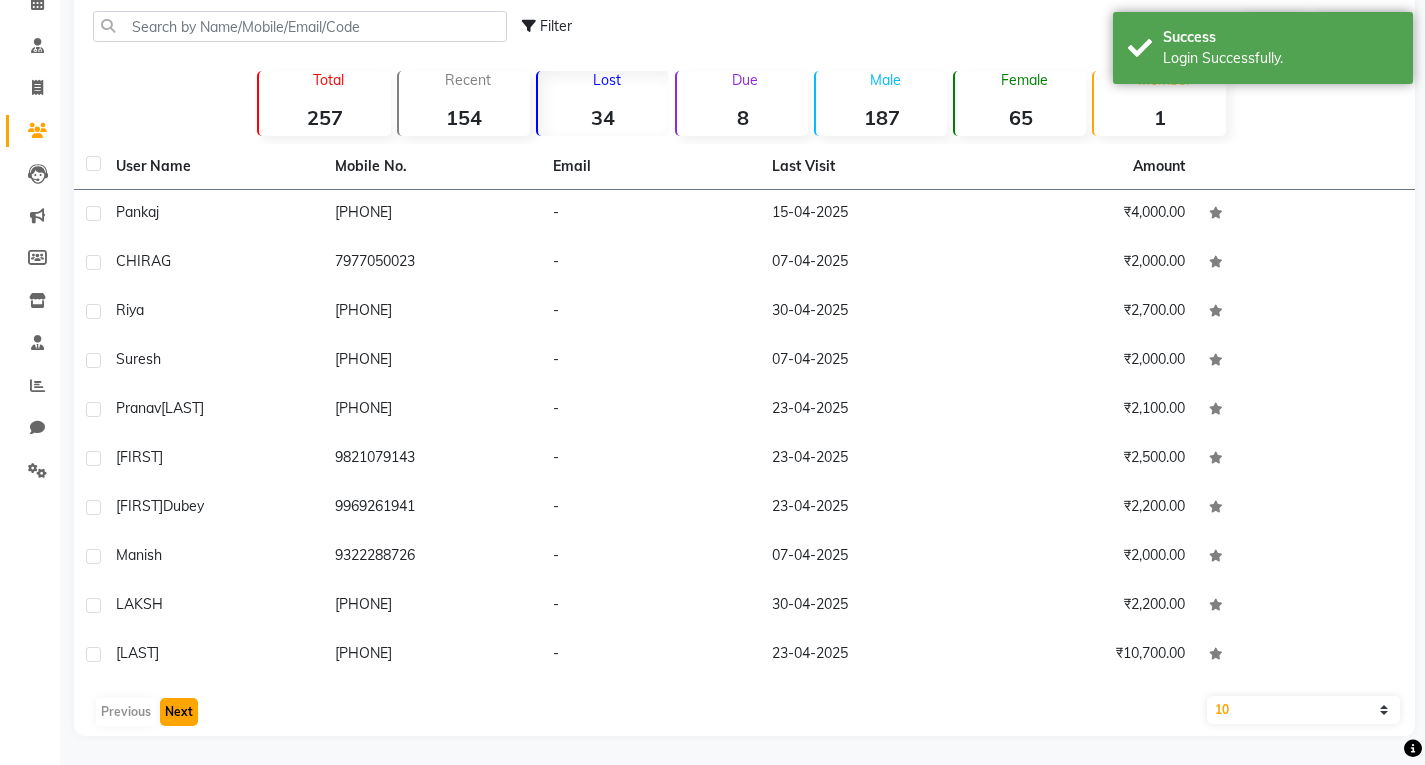 click on "Next" 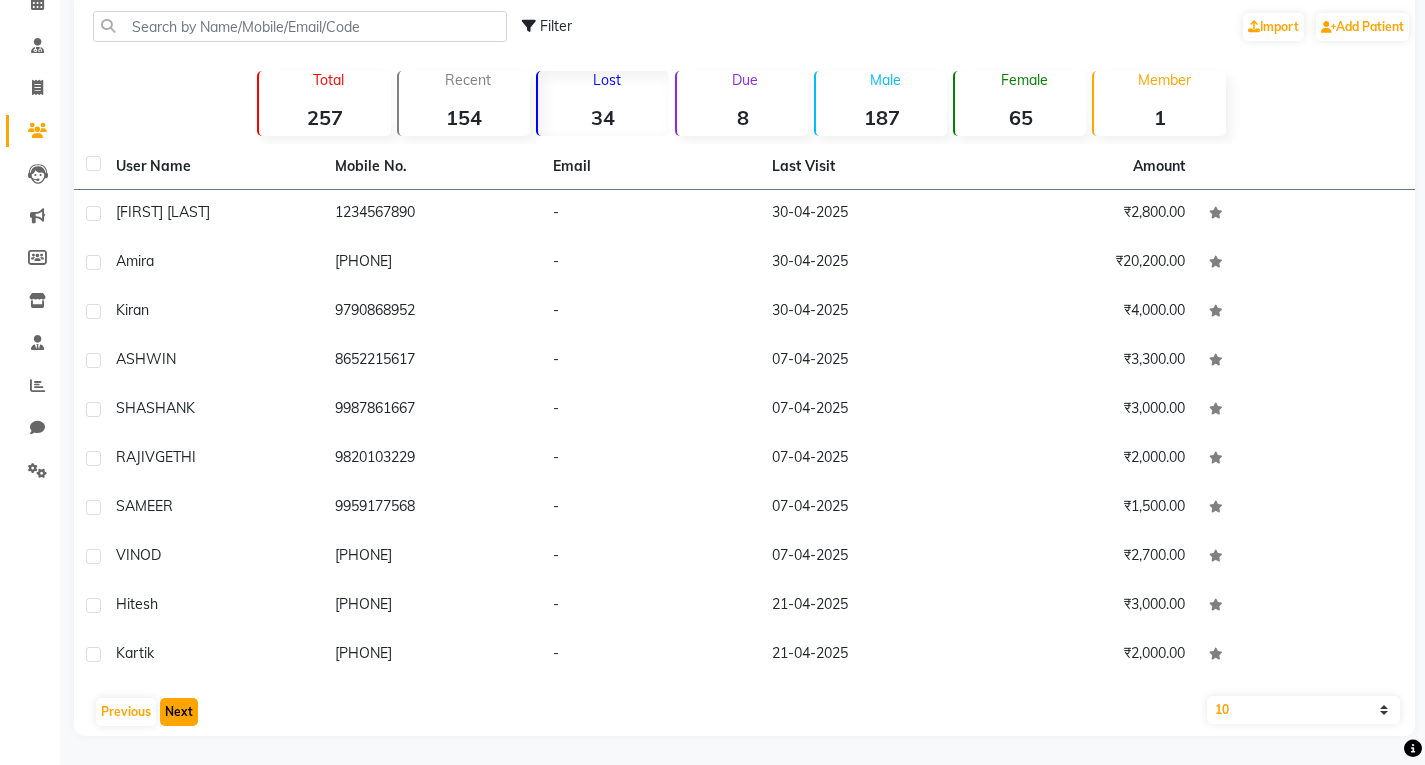 click on "Next" 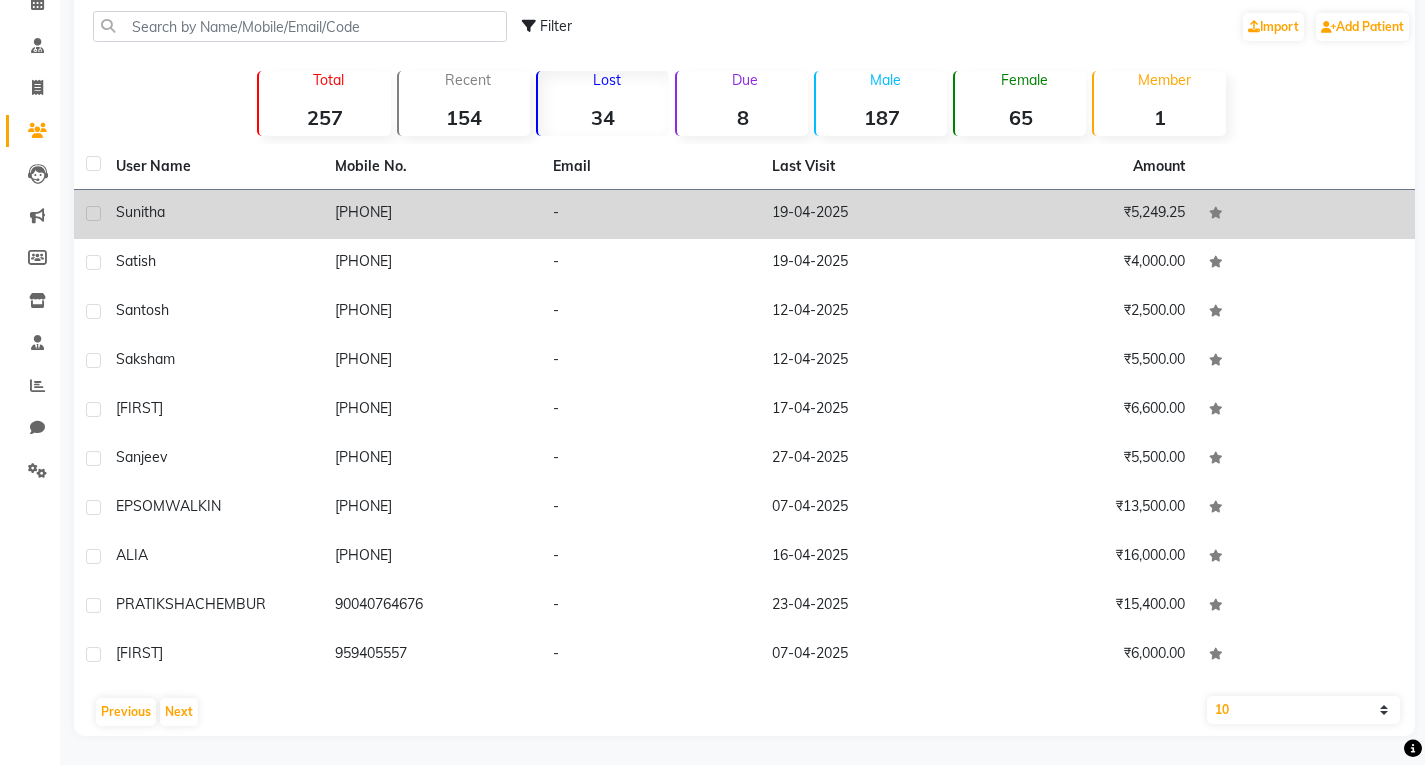 click on "Sunitha" 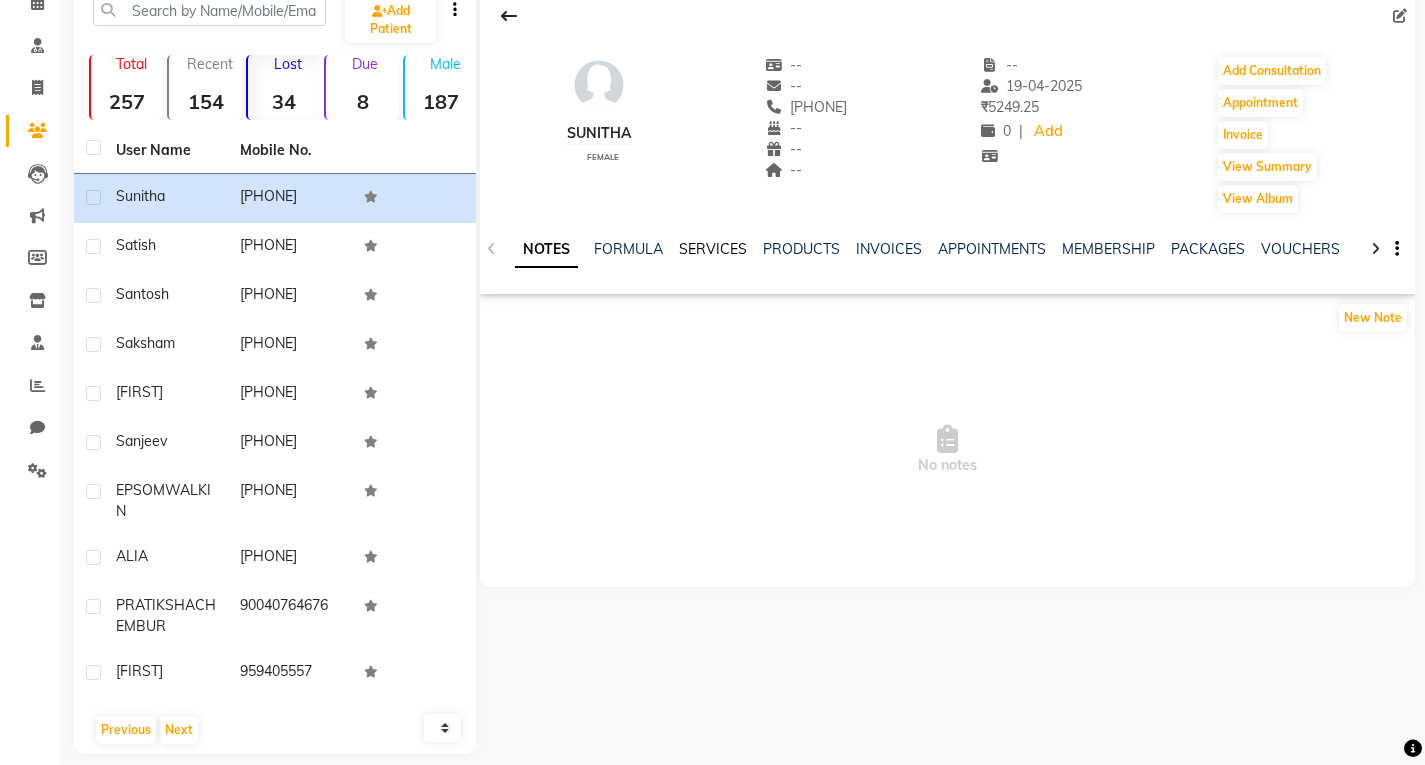 click on "SERVICES" 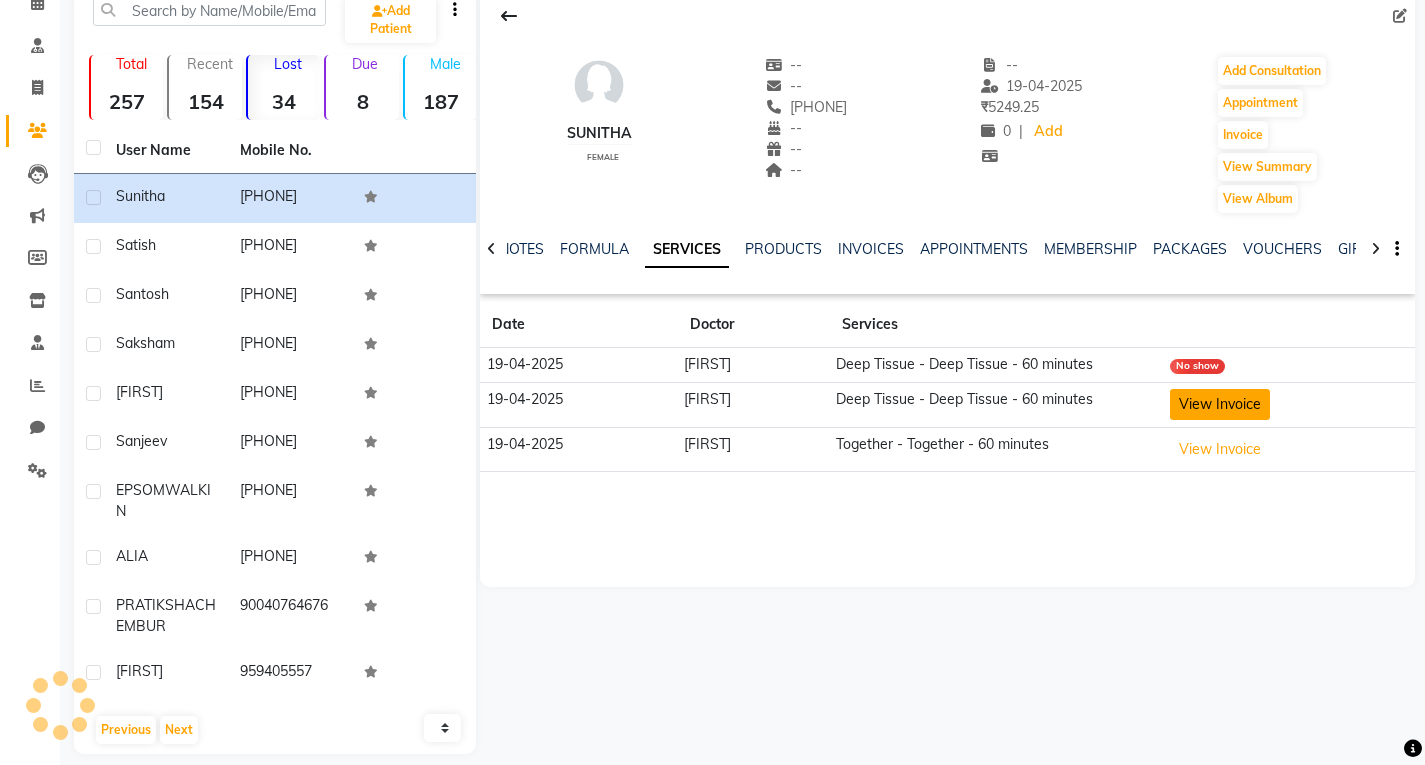 click on "View Invoice" 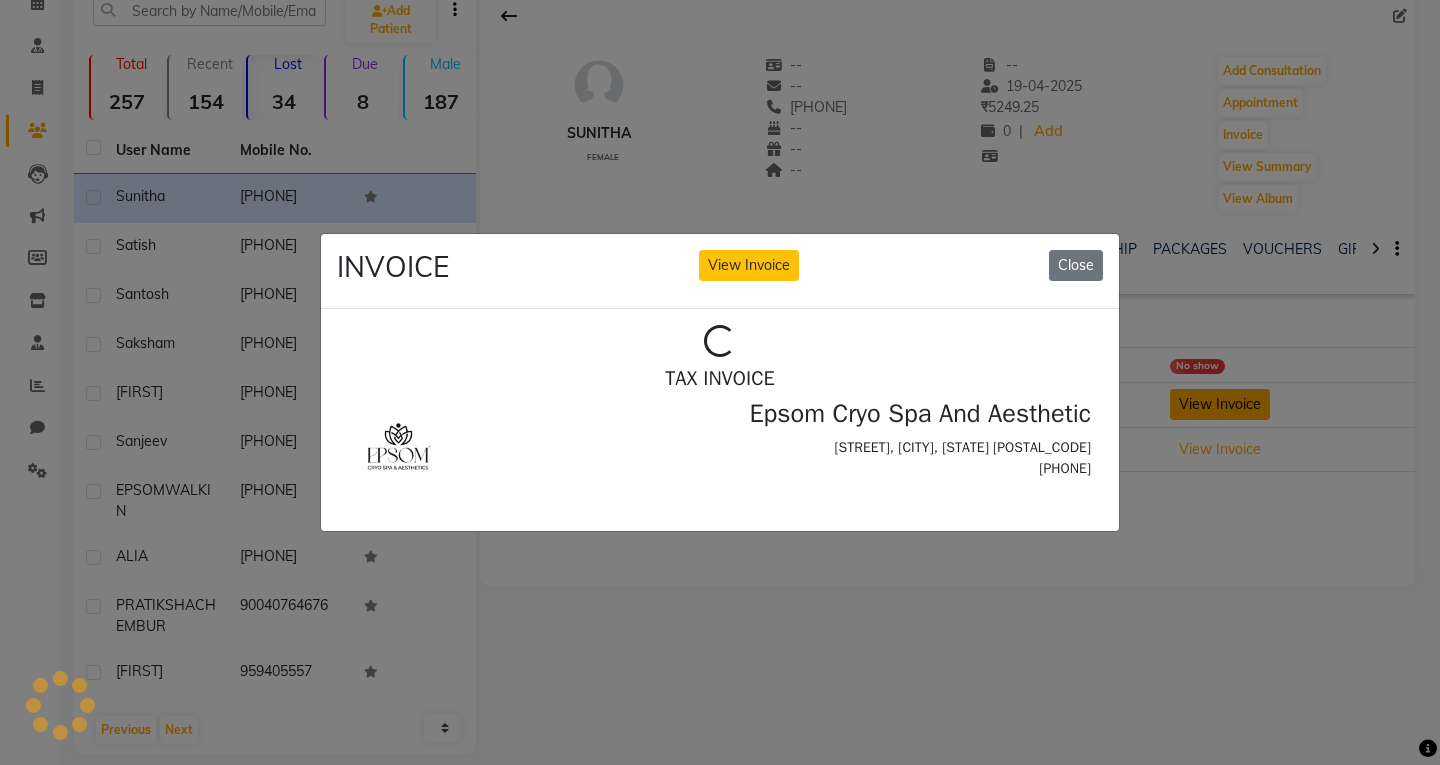 scroll, scrollTop: 0, scrollLeft: 0, axis: both 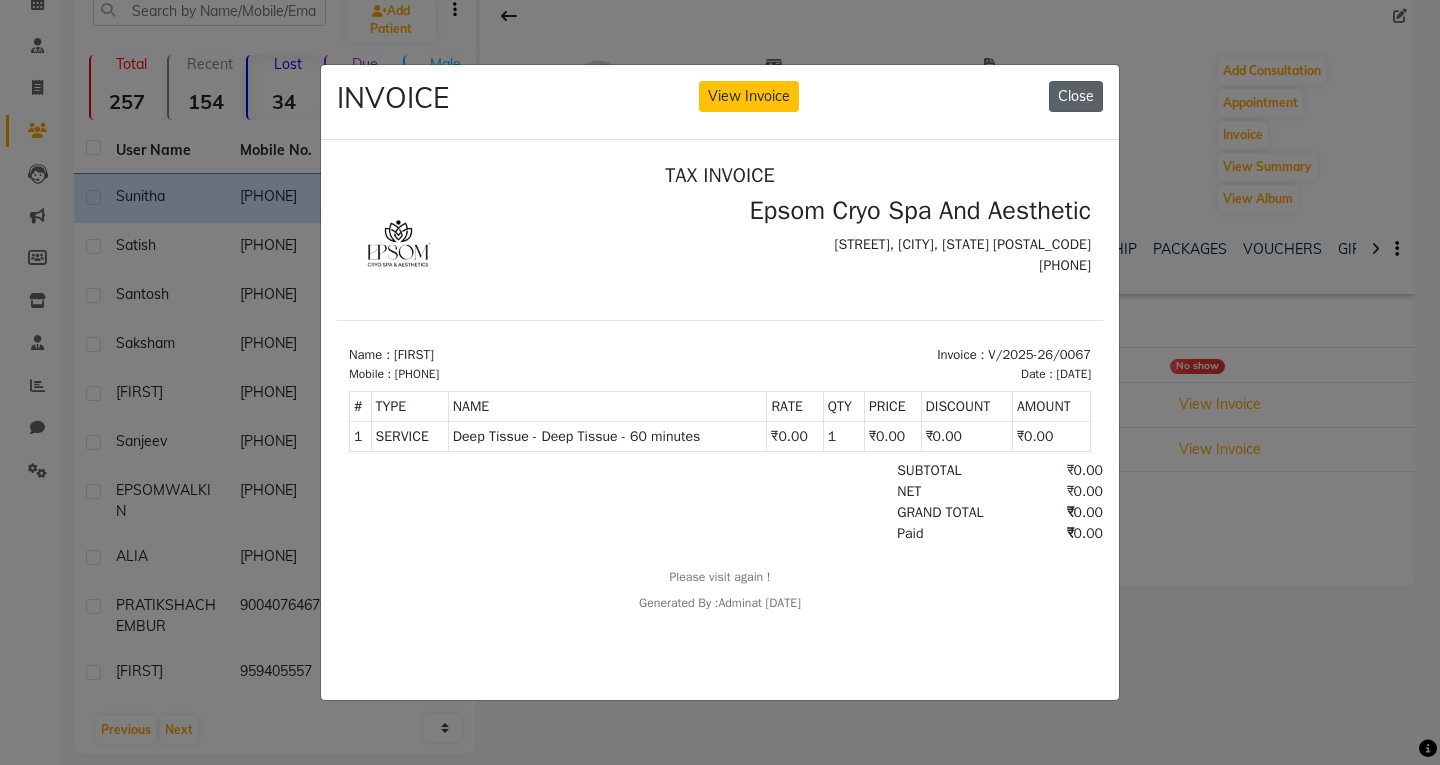 click on "Close" 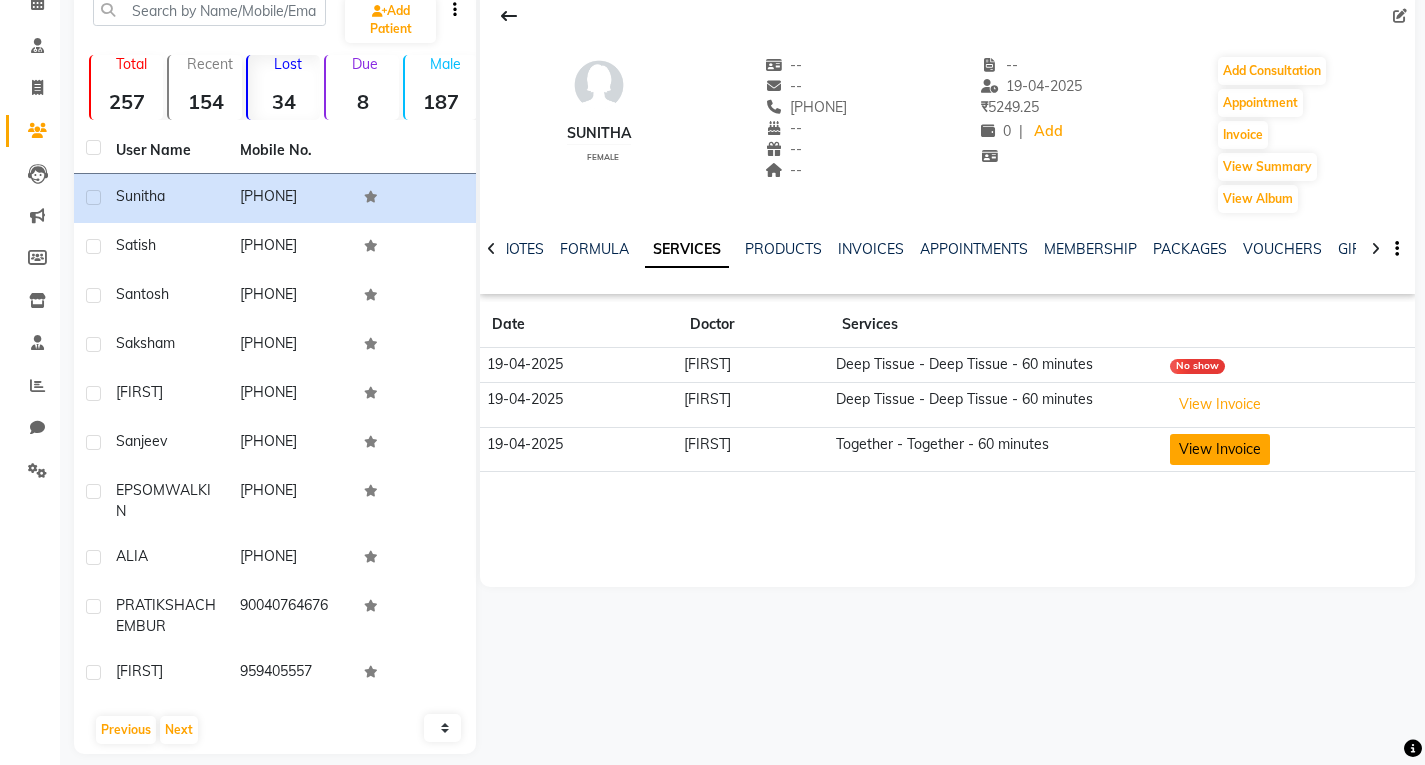 click on "View Invoice" 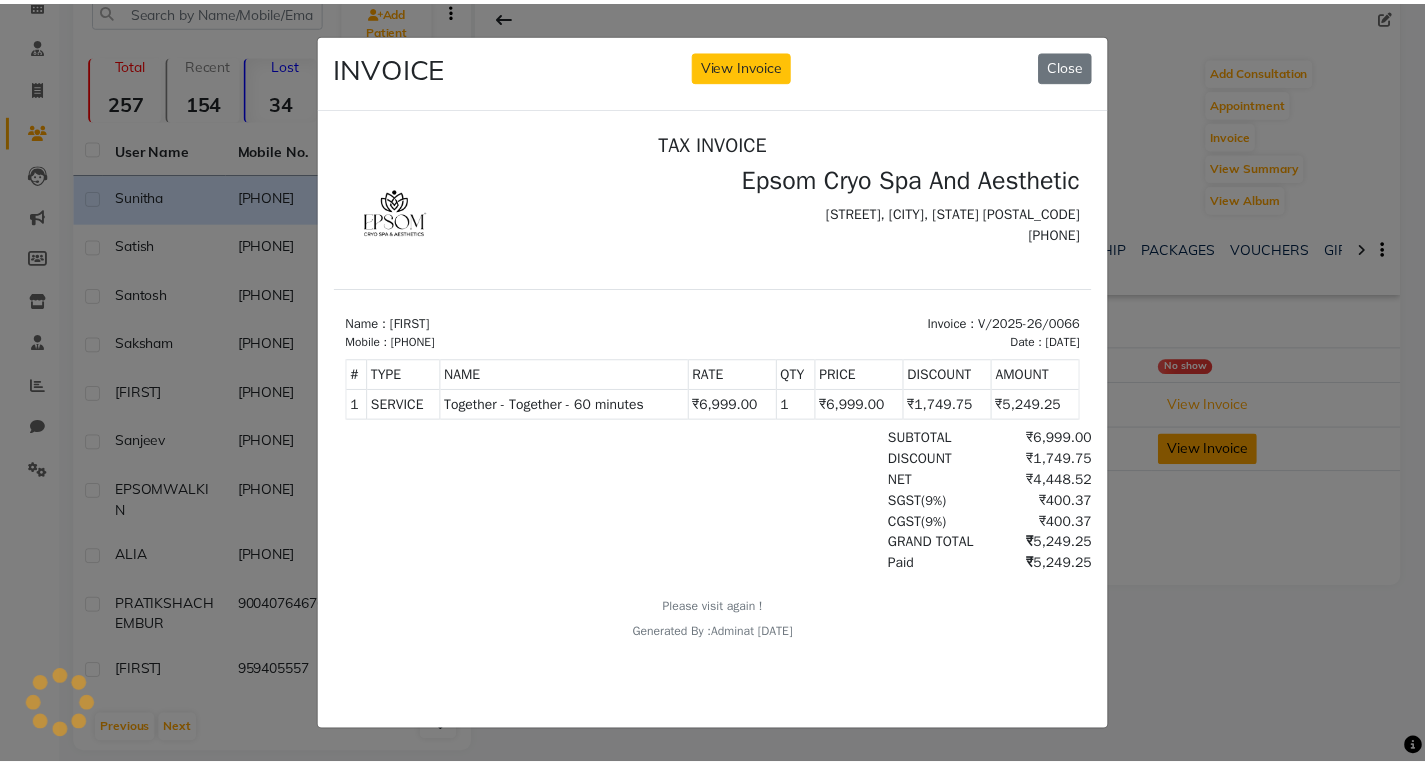 scroll, scrollTop: 0, scrollLeft: 0, axis: both 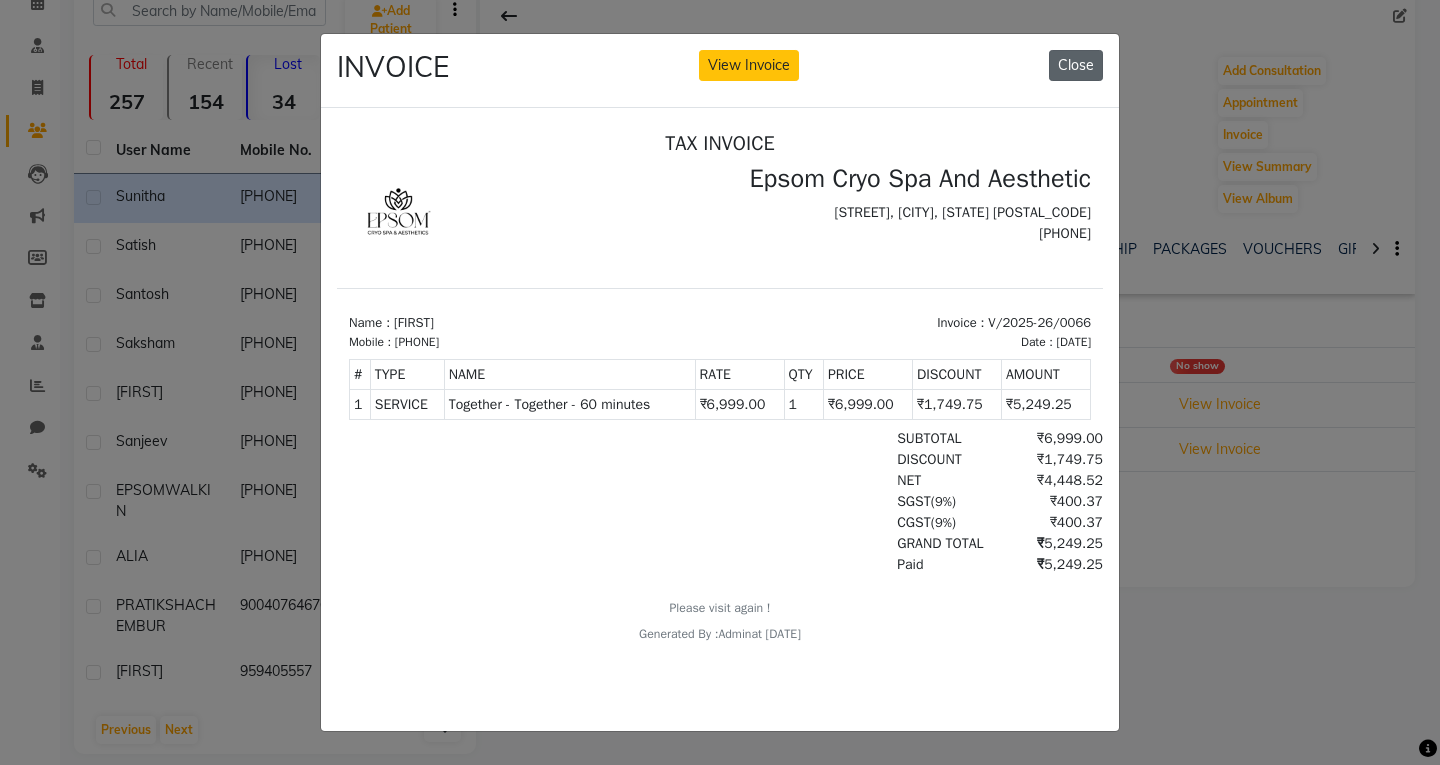 click on "Close" 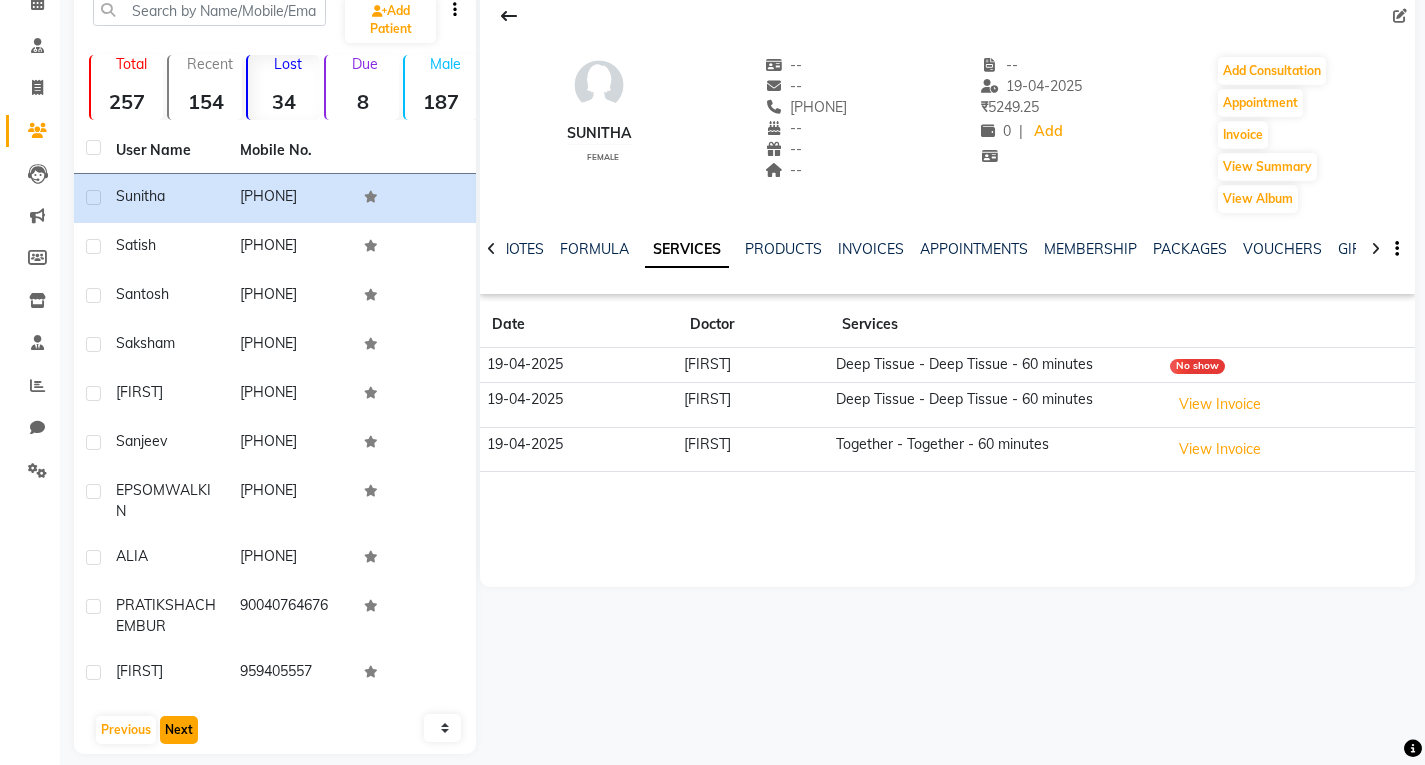 click on "Next" 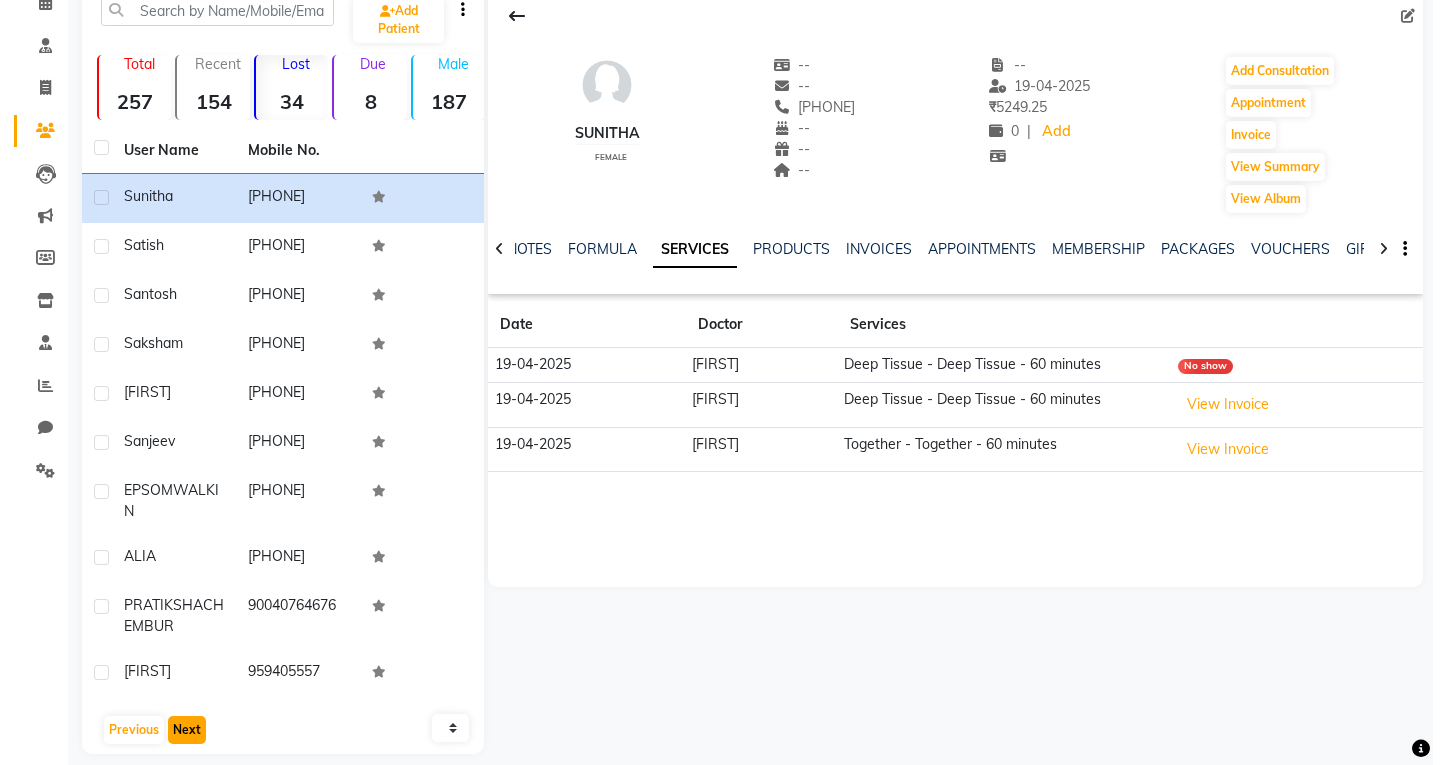 scroll, scrollTop: 0, scrollLeft: 0, axis: both 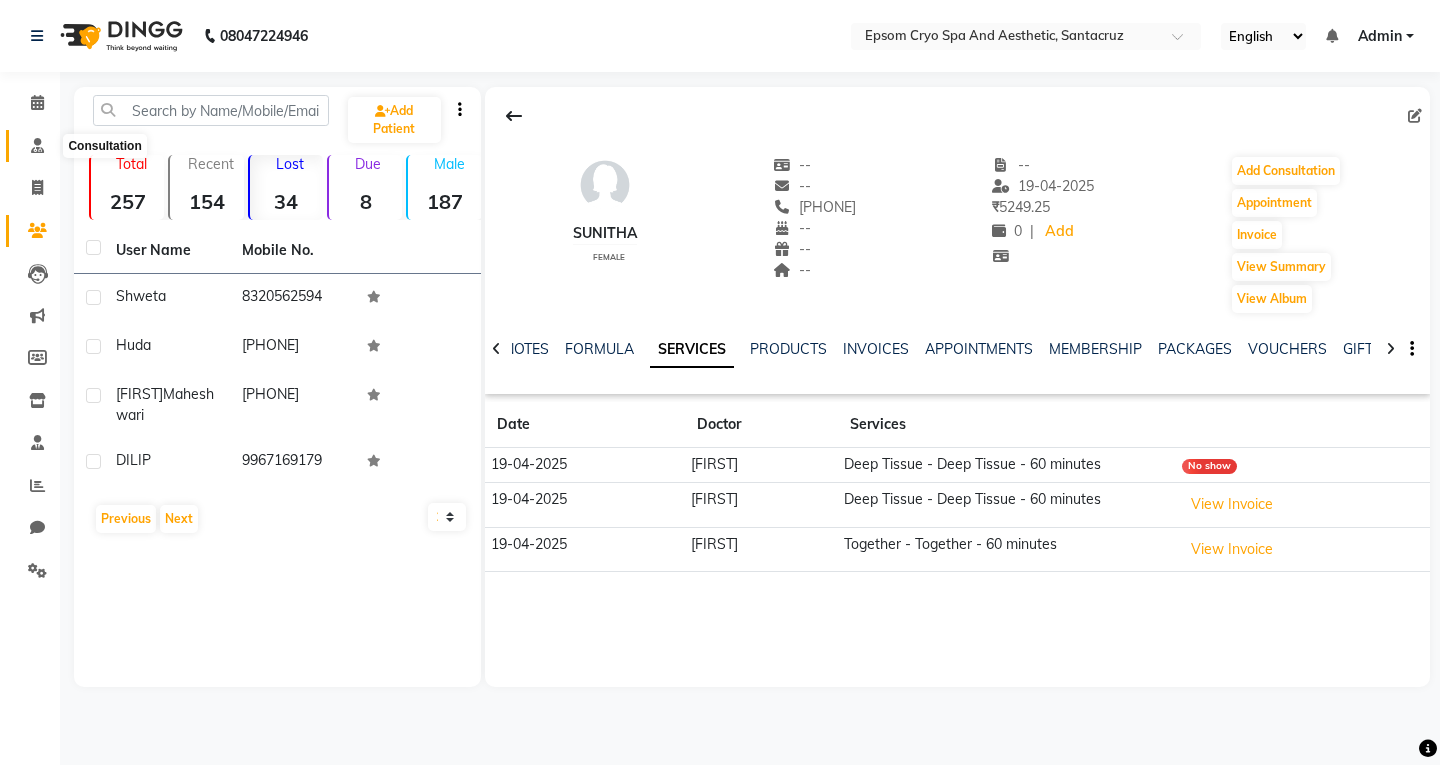 click 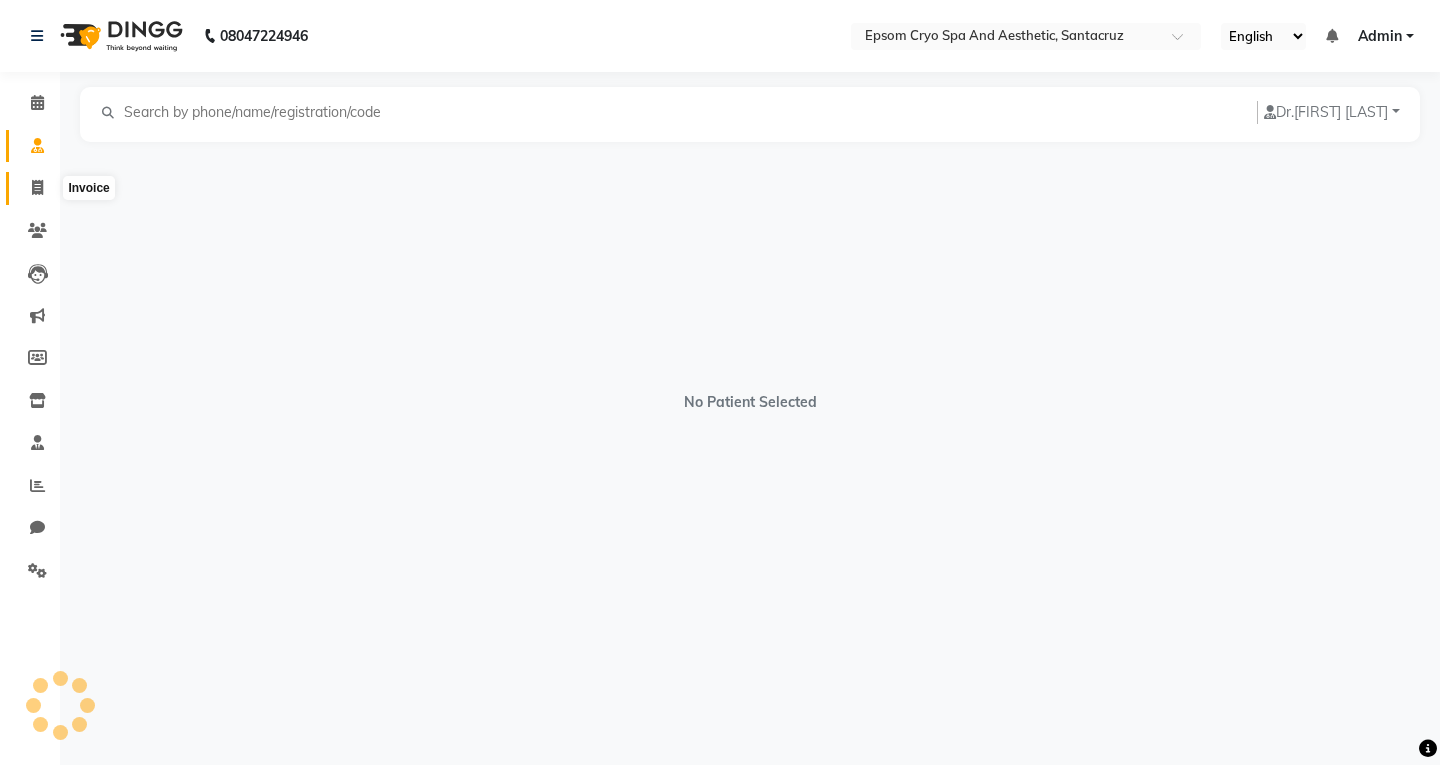 click 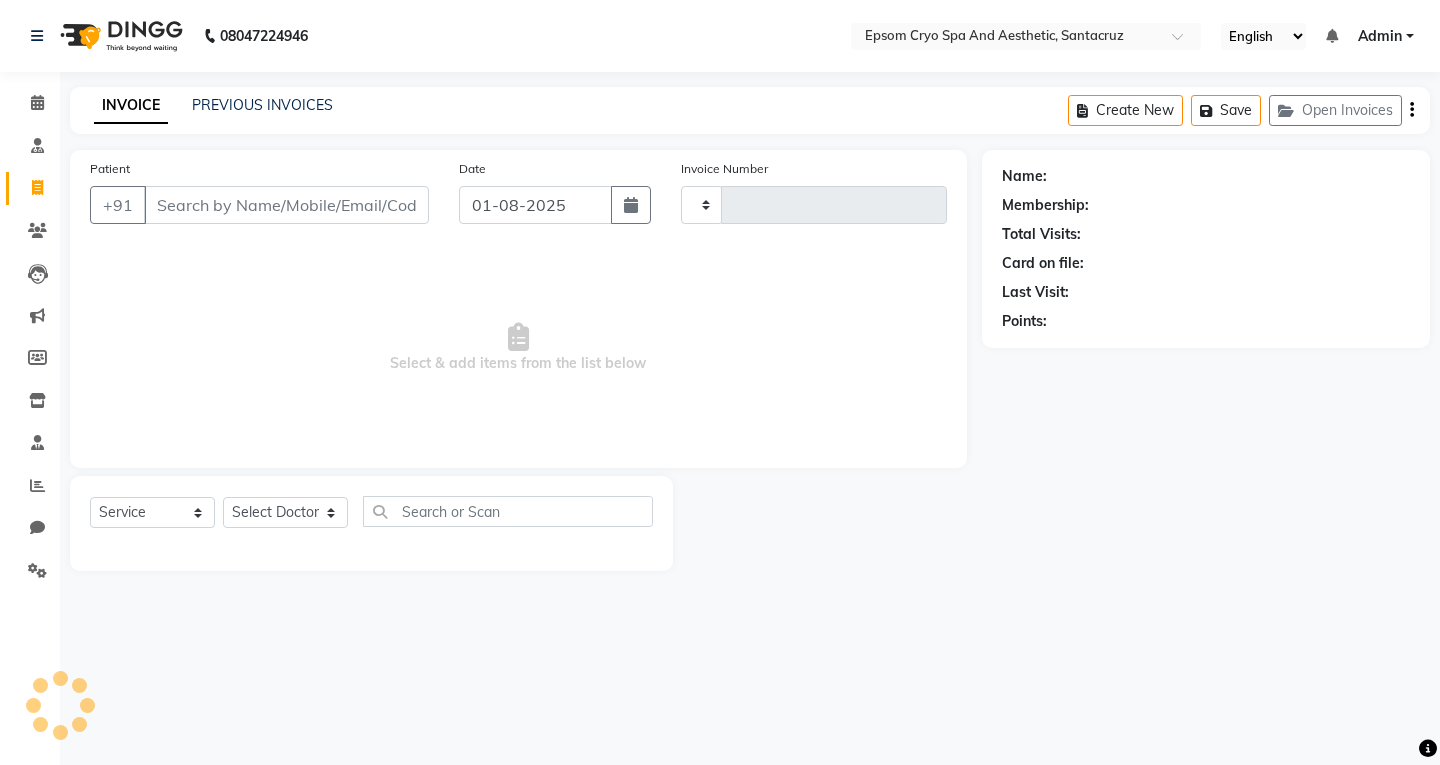 type on "0407" 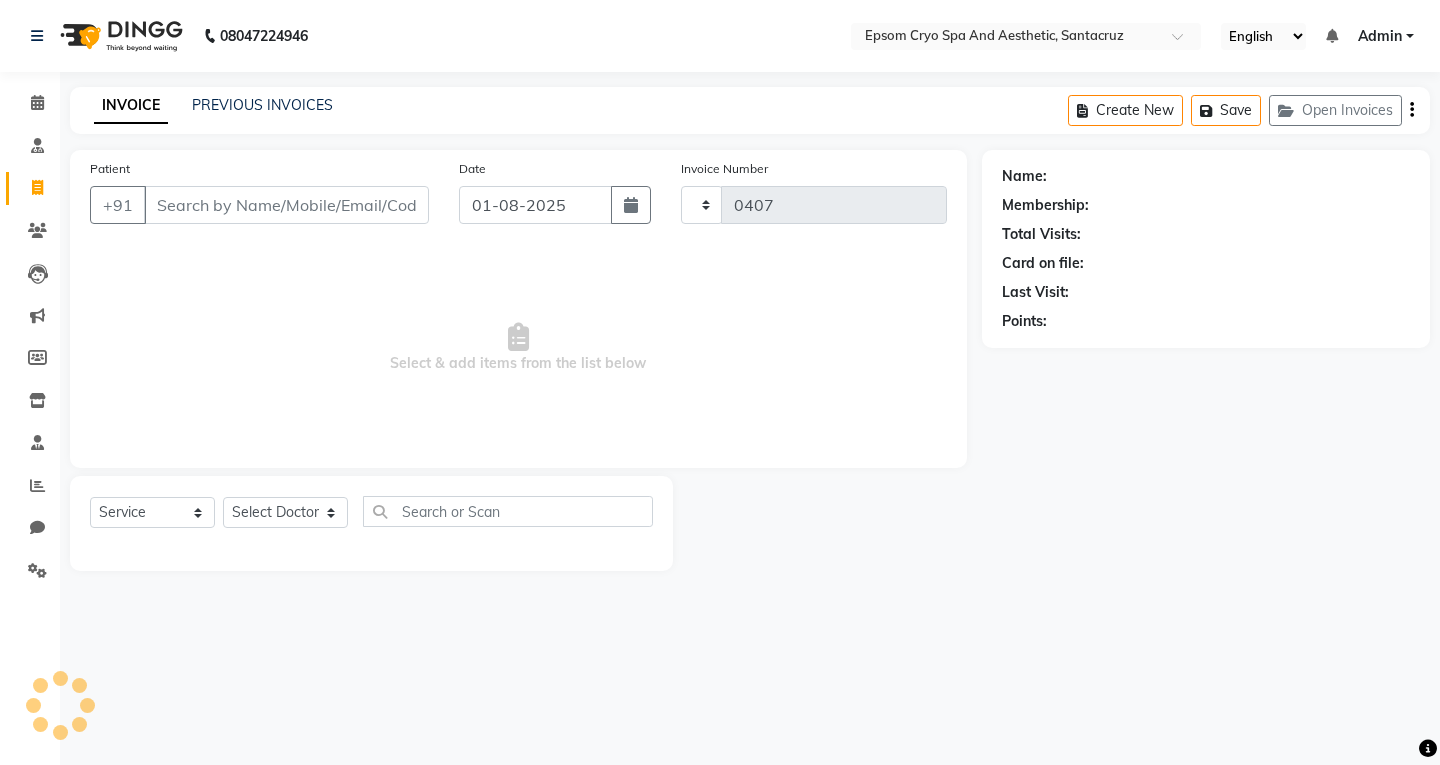 select on "8028" 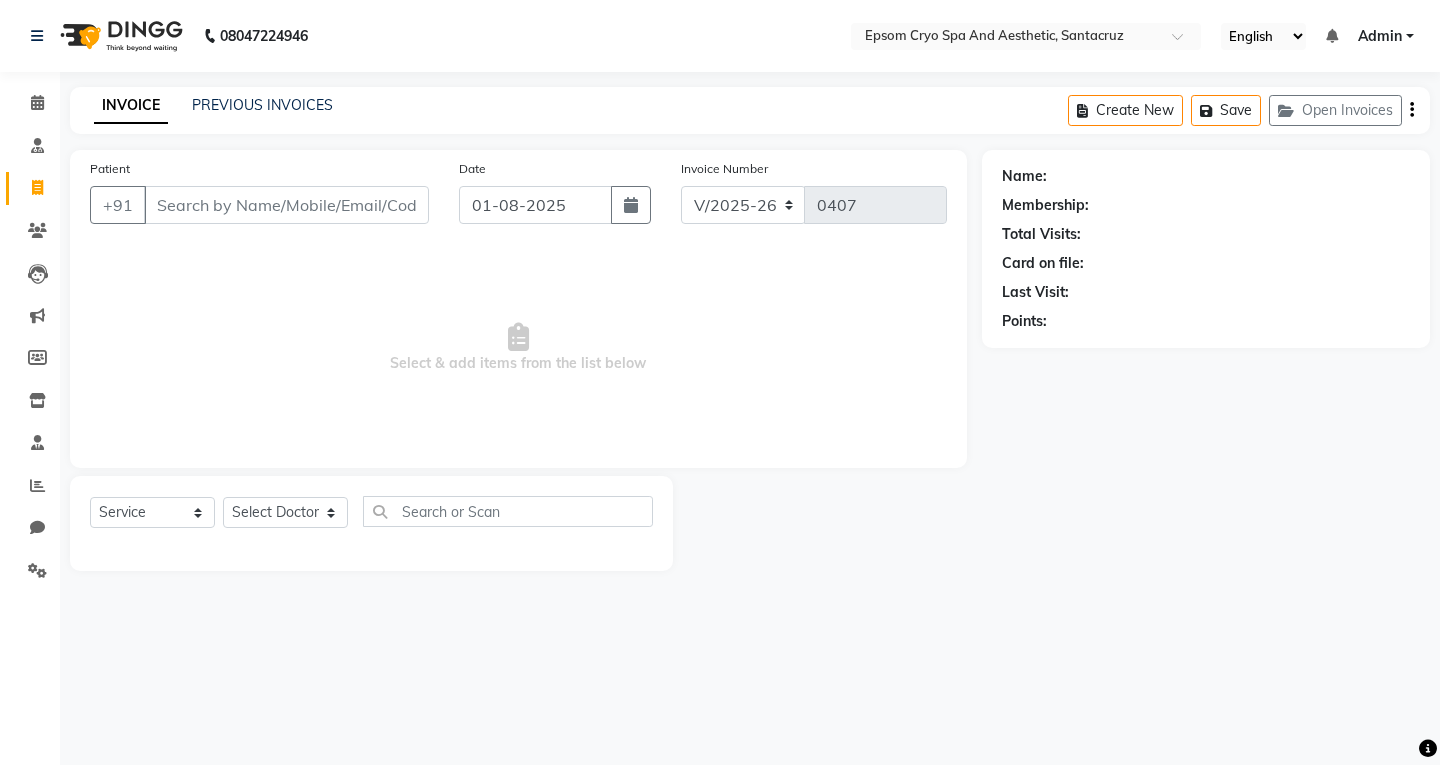click on "Patient" at bounding box center (286, 205) 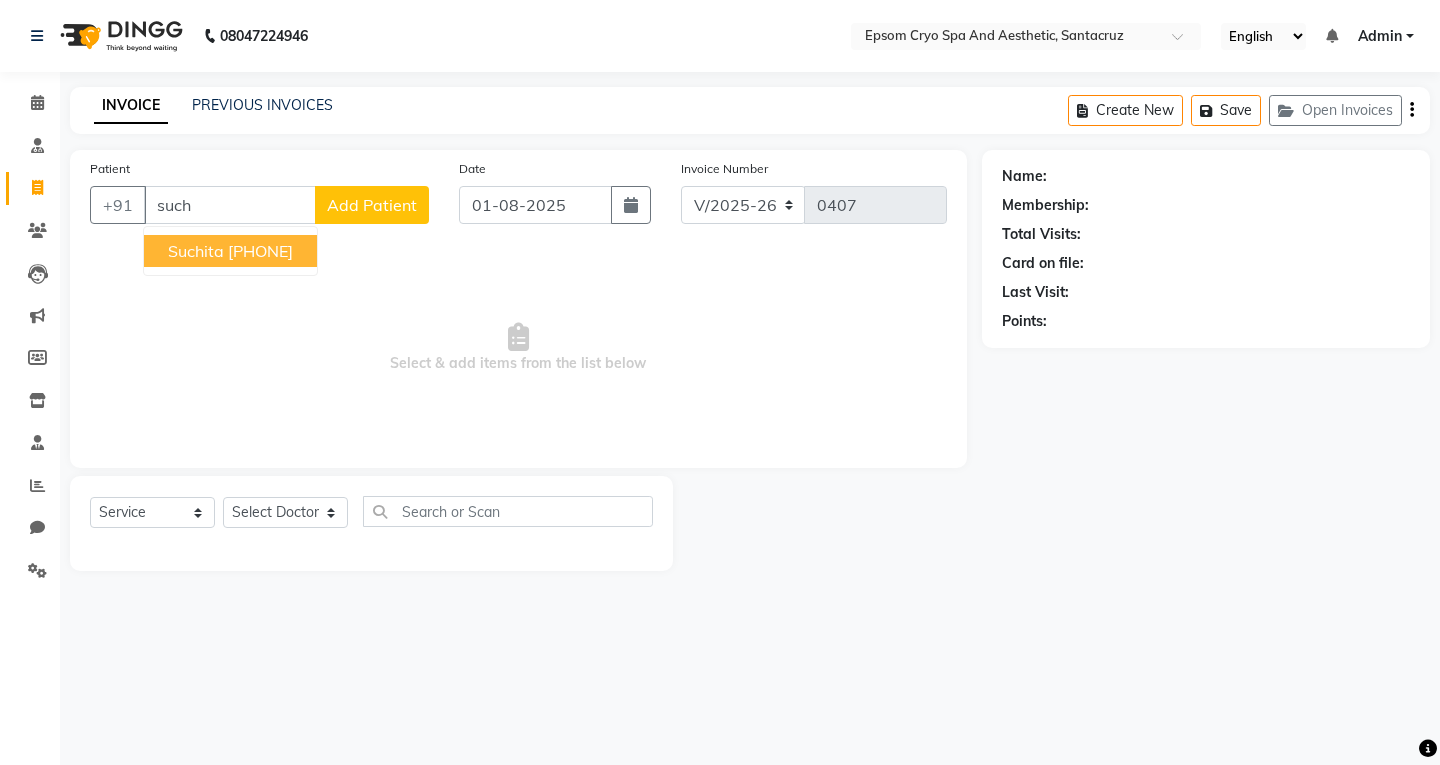 click on "suchita" at bounding box center (196, 251) 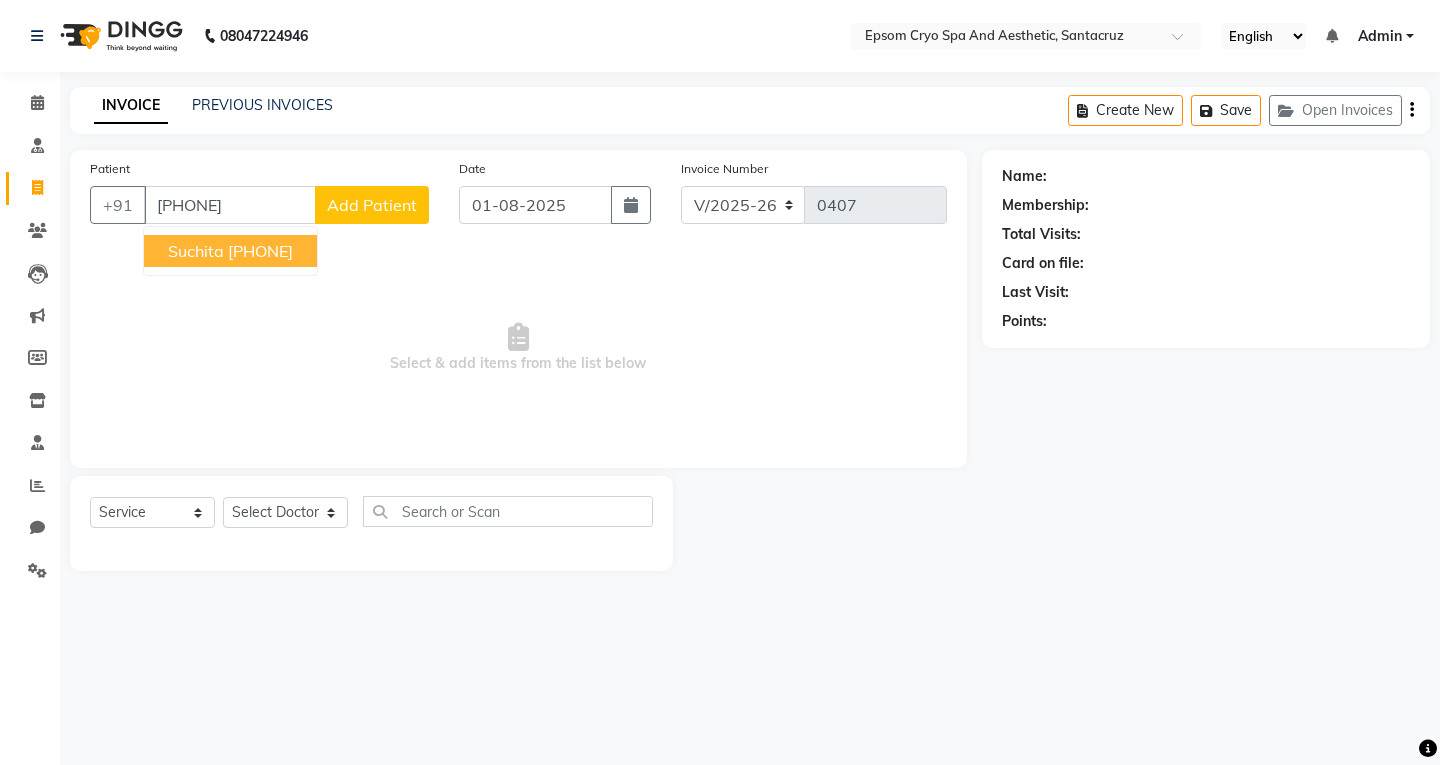 type on "[PHONE]" 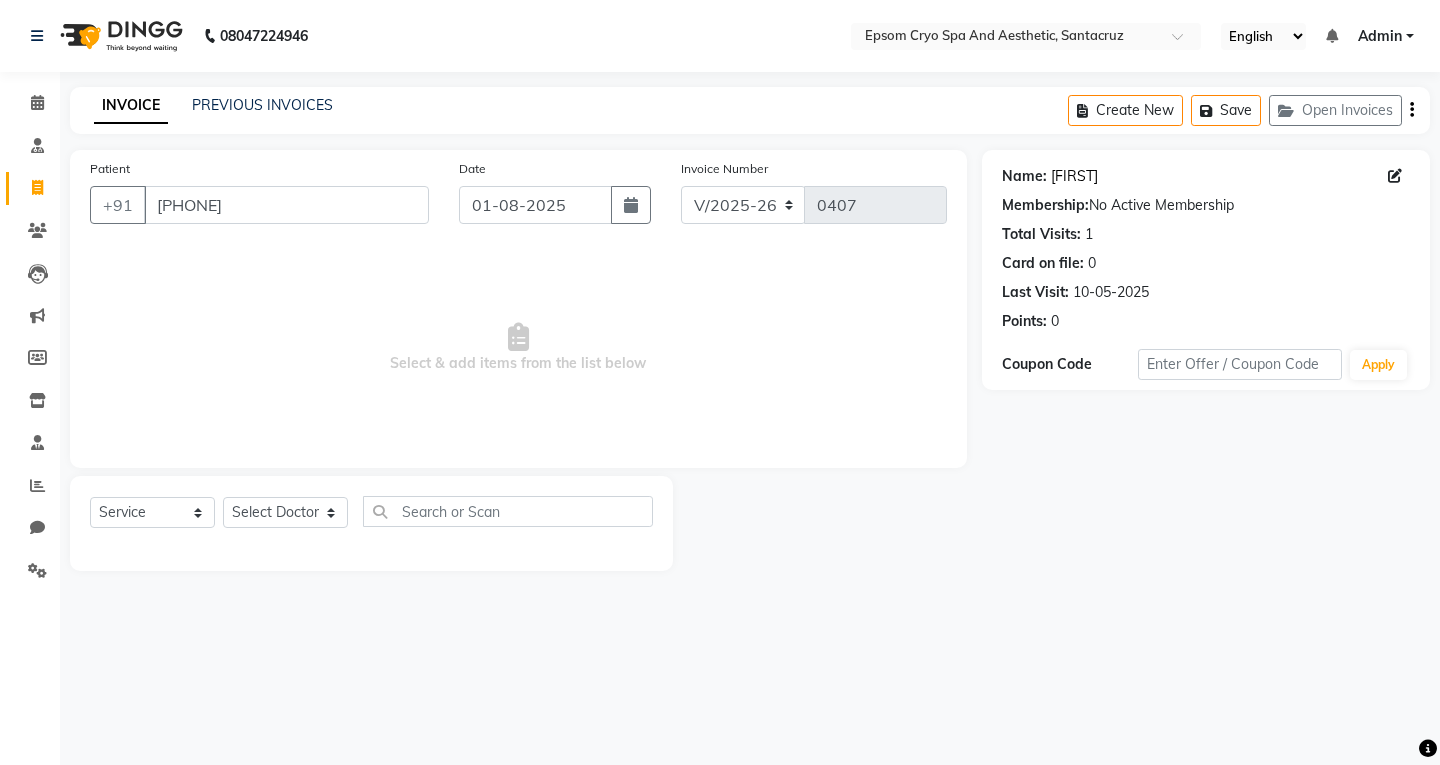 click on "[FIRST]" 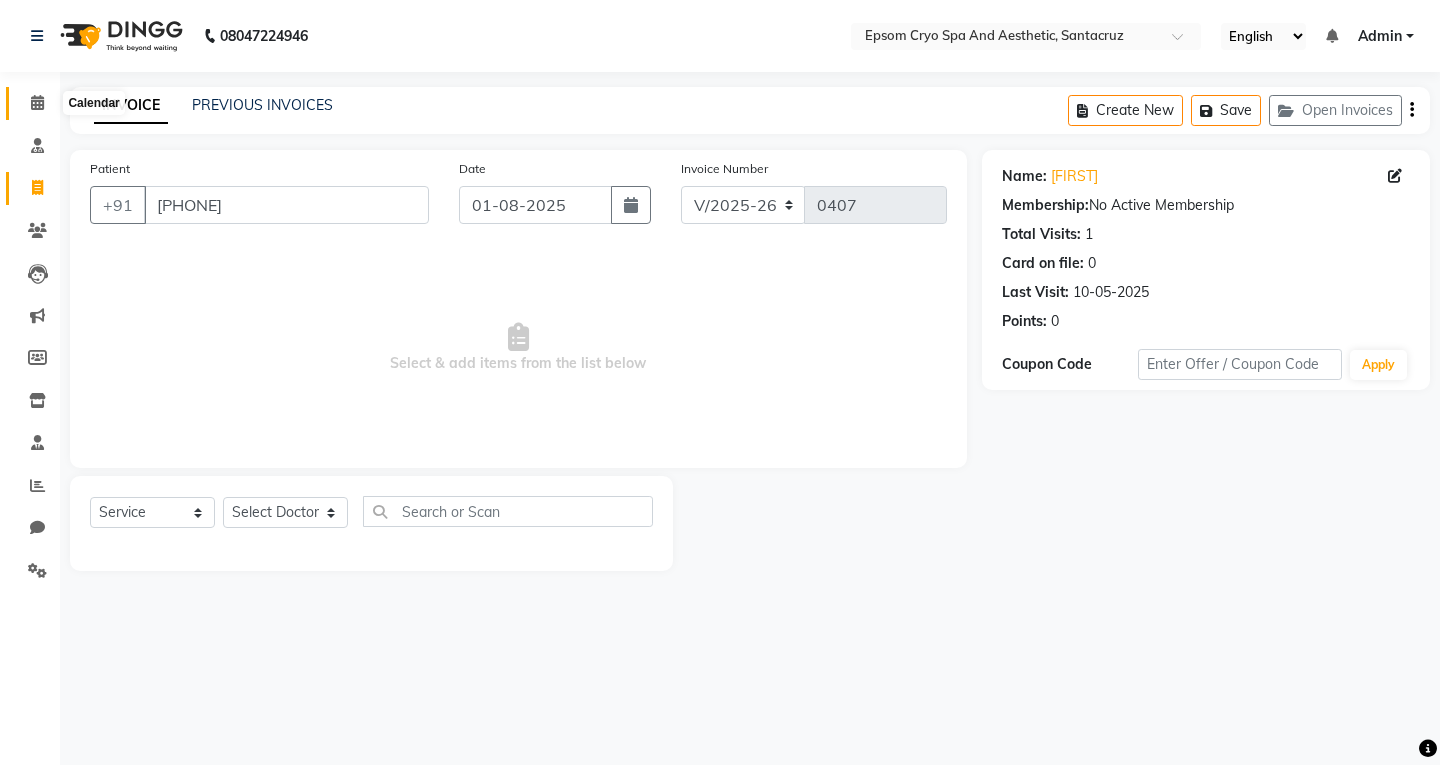 drag, startPoint x: 29, startPoint y: 101, endPoint x: 901, endPoint y: 142, distance: 872.9633 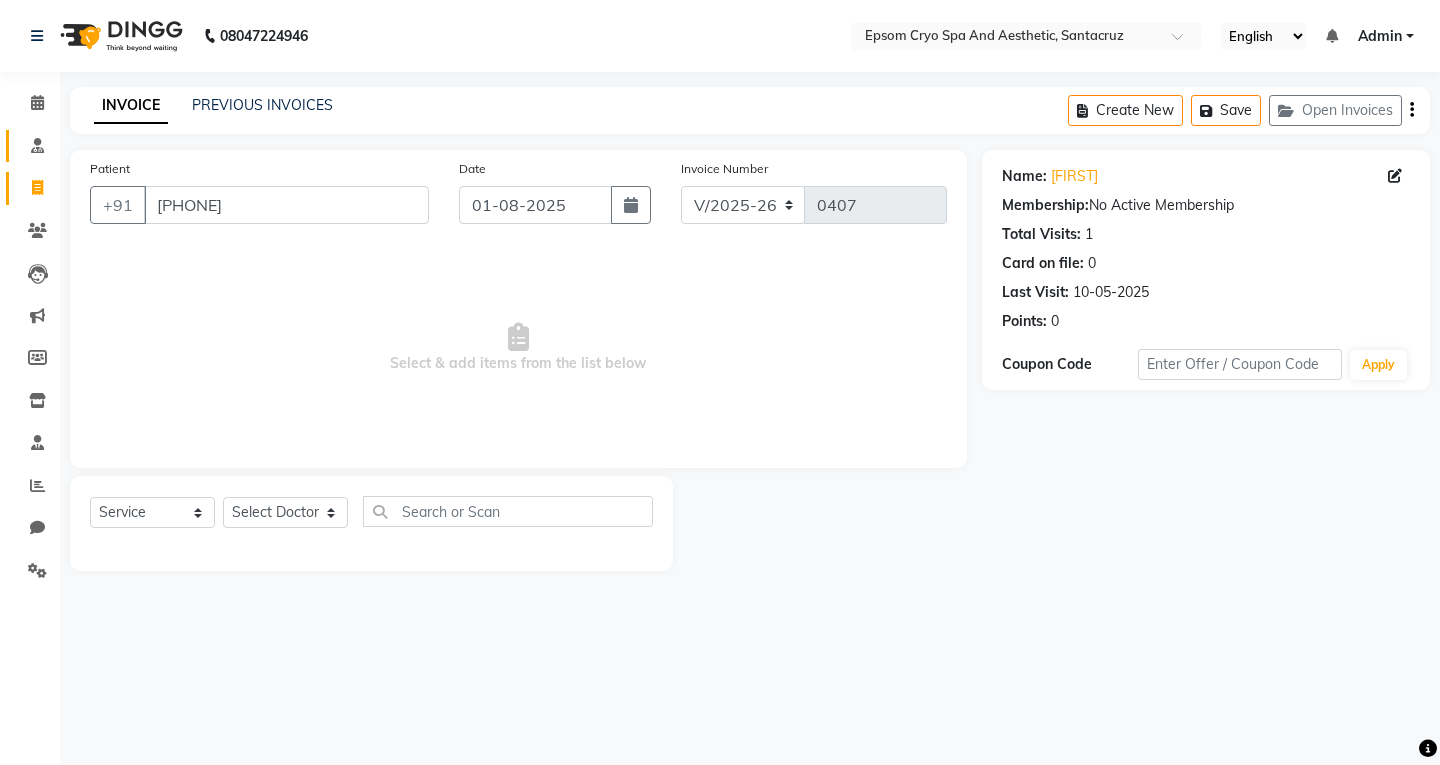 click on "Consultation" 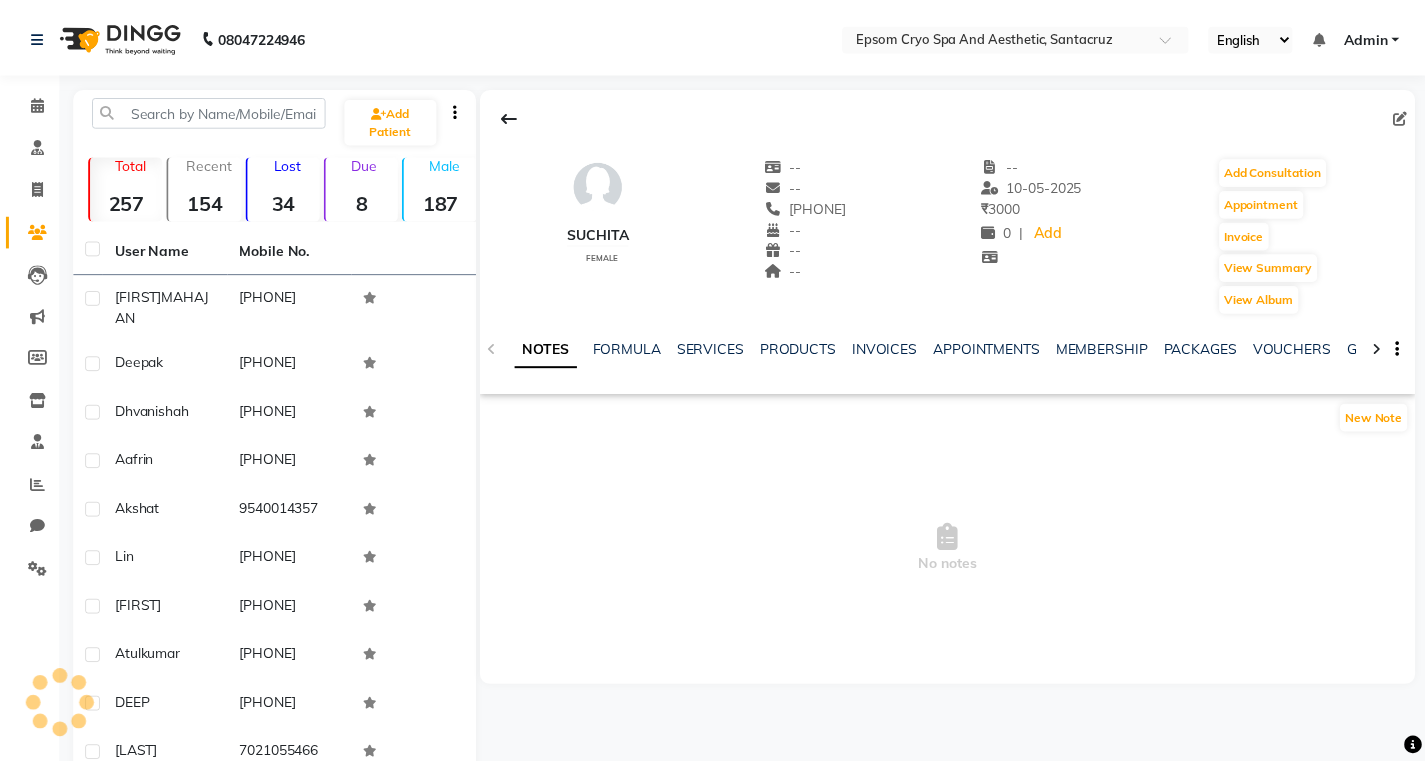 scroll, scrollTop: 0, scrollLeft: 0, axis: both 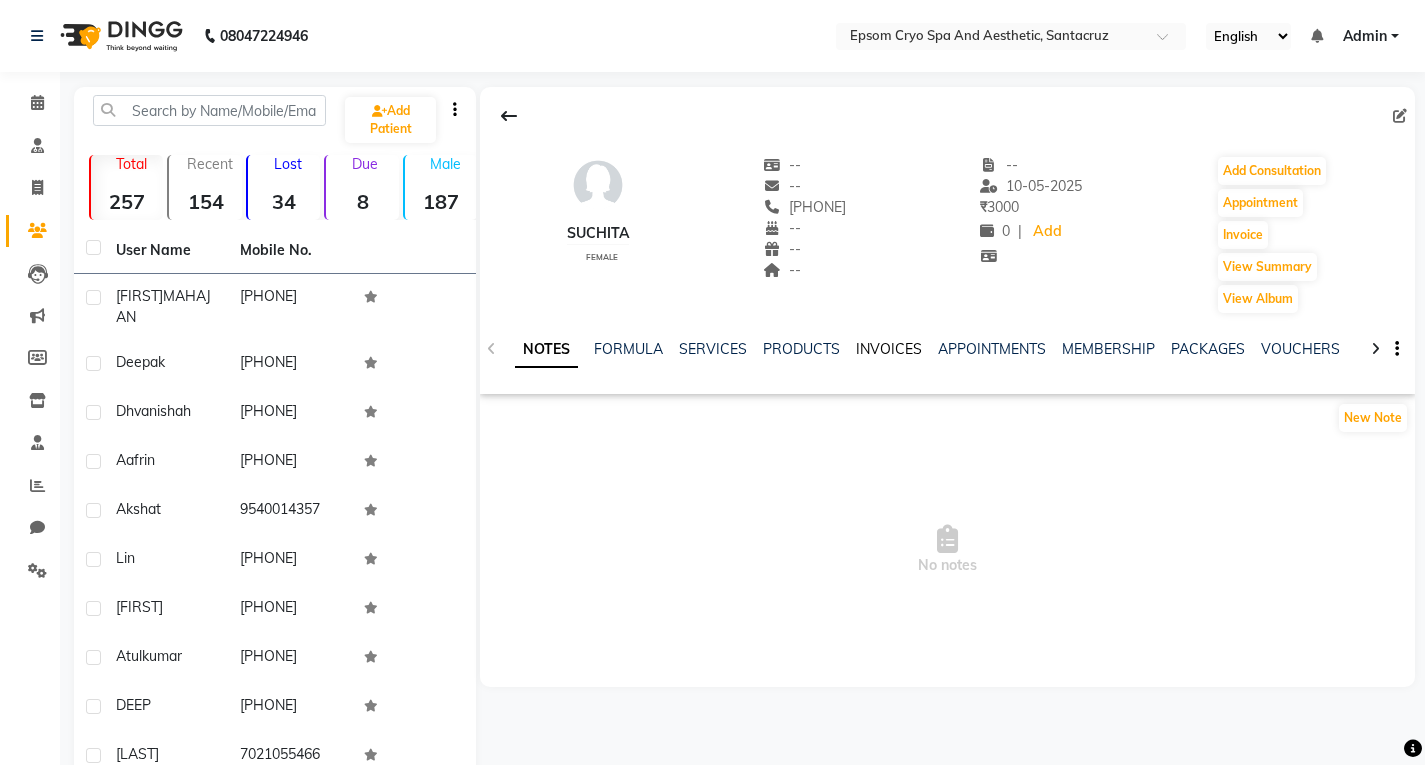 click on "INVOICES" 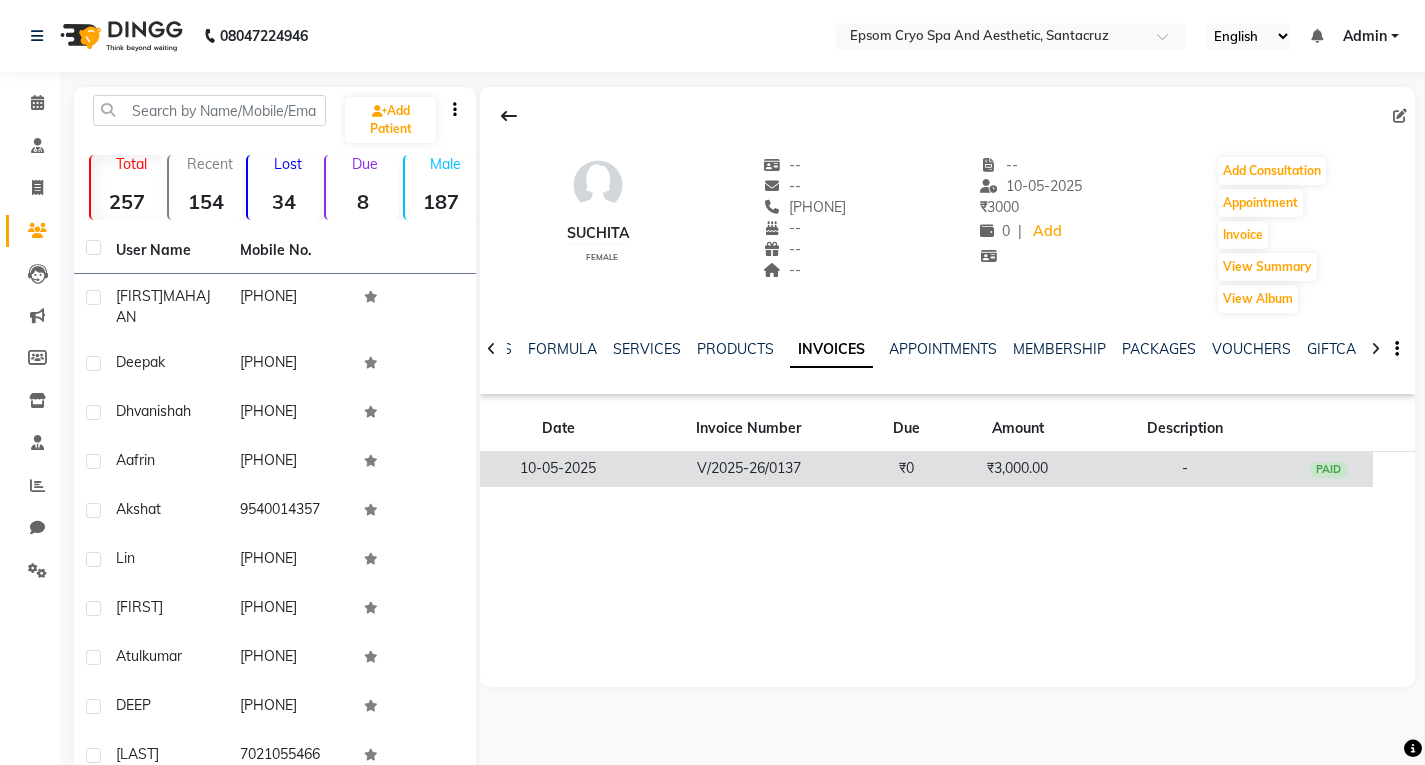 click on "V/2025-26/0137" 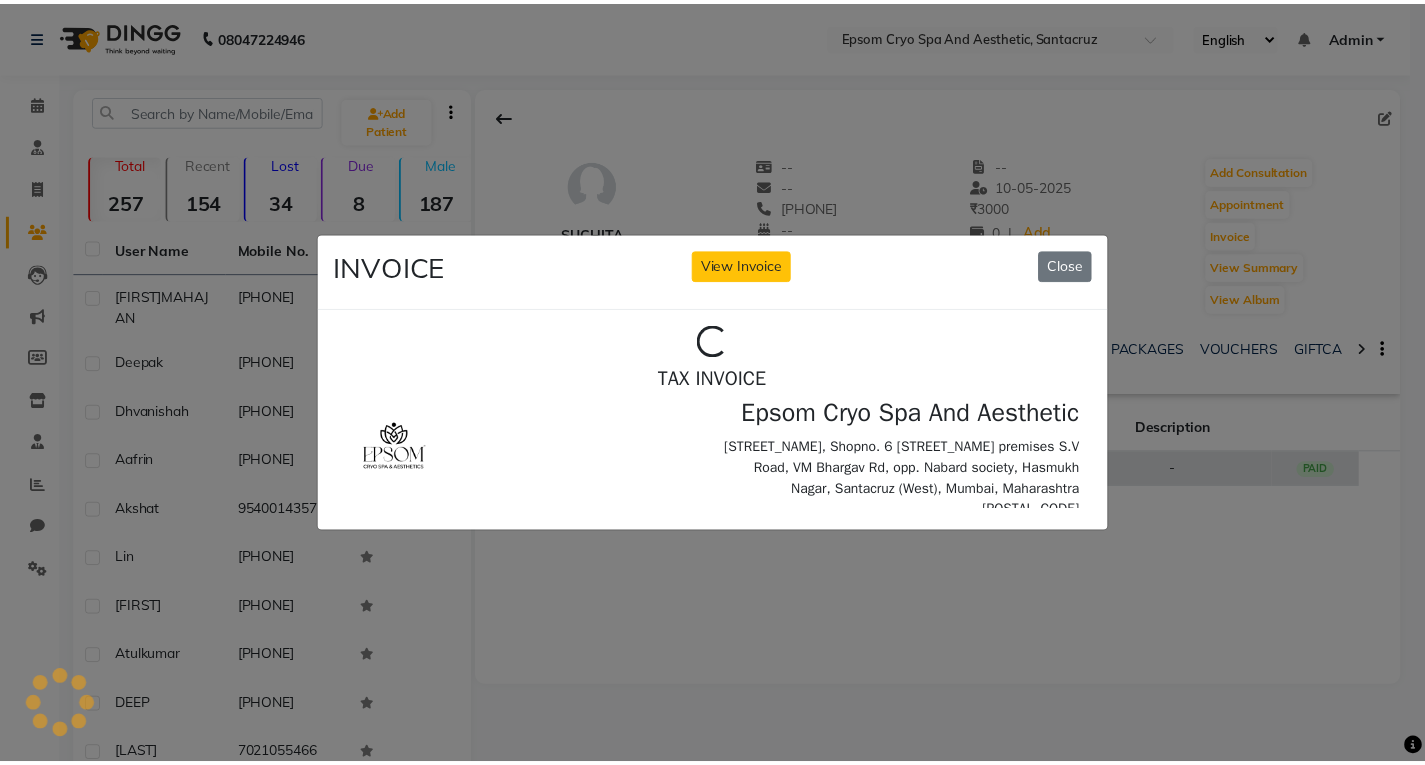 scroll, scrollTop: 0, scrollLeft: 0, axis: both 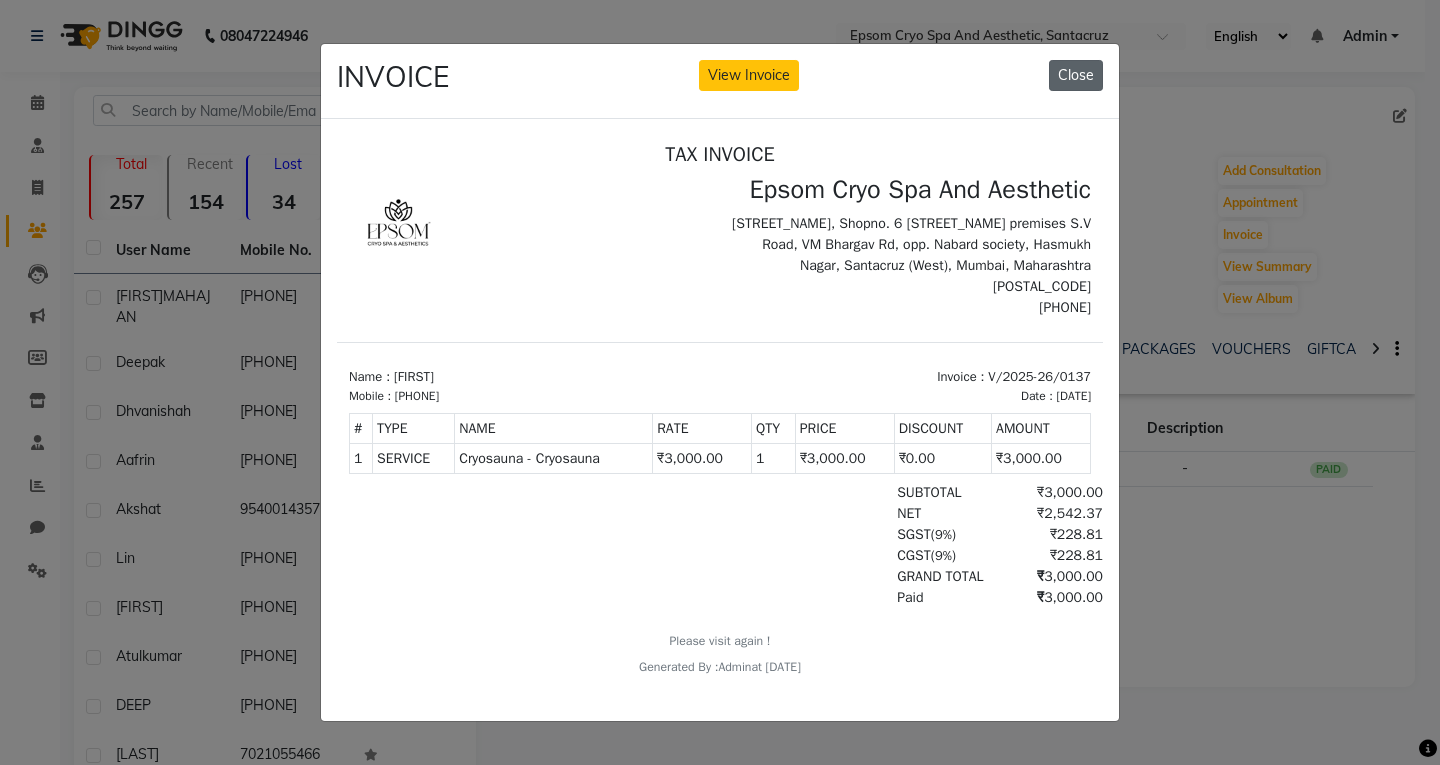 click on "Close" 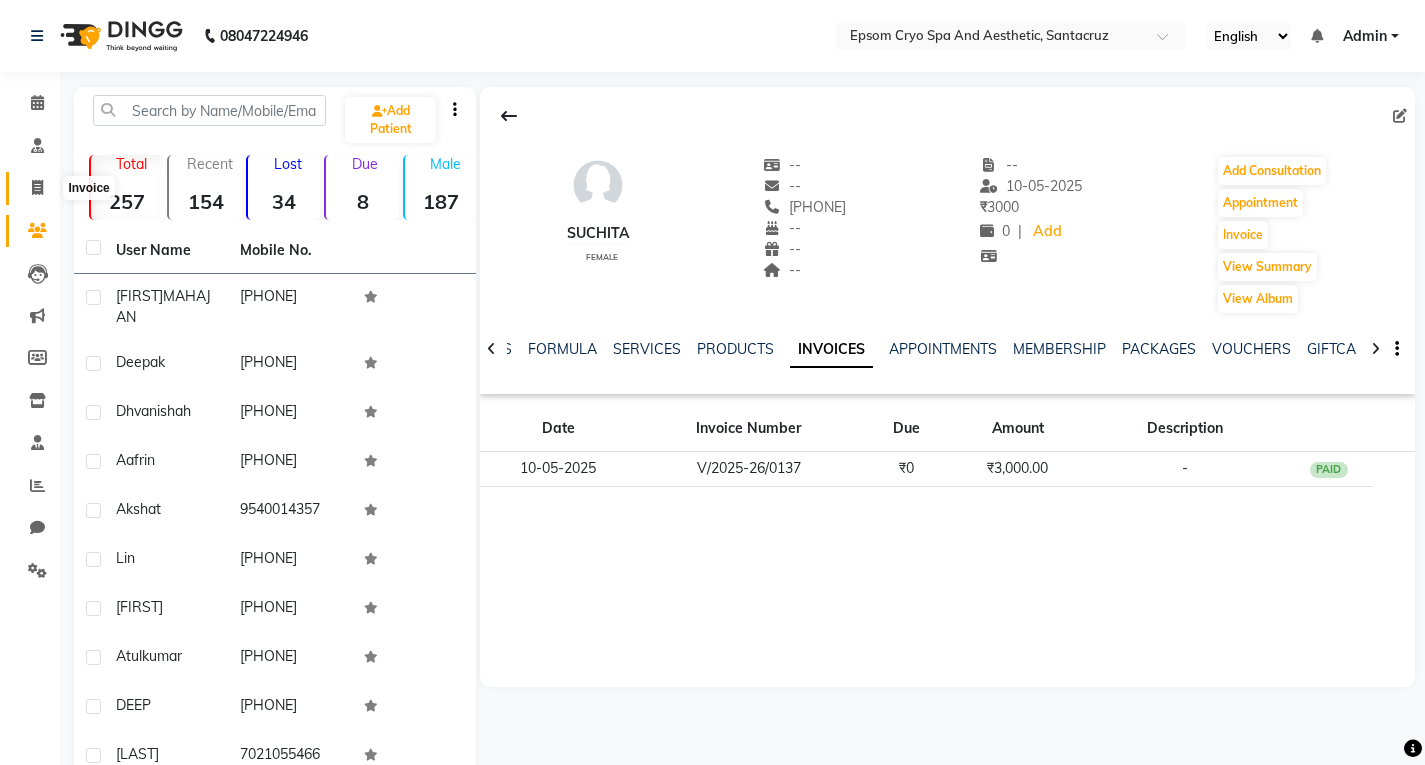 click 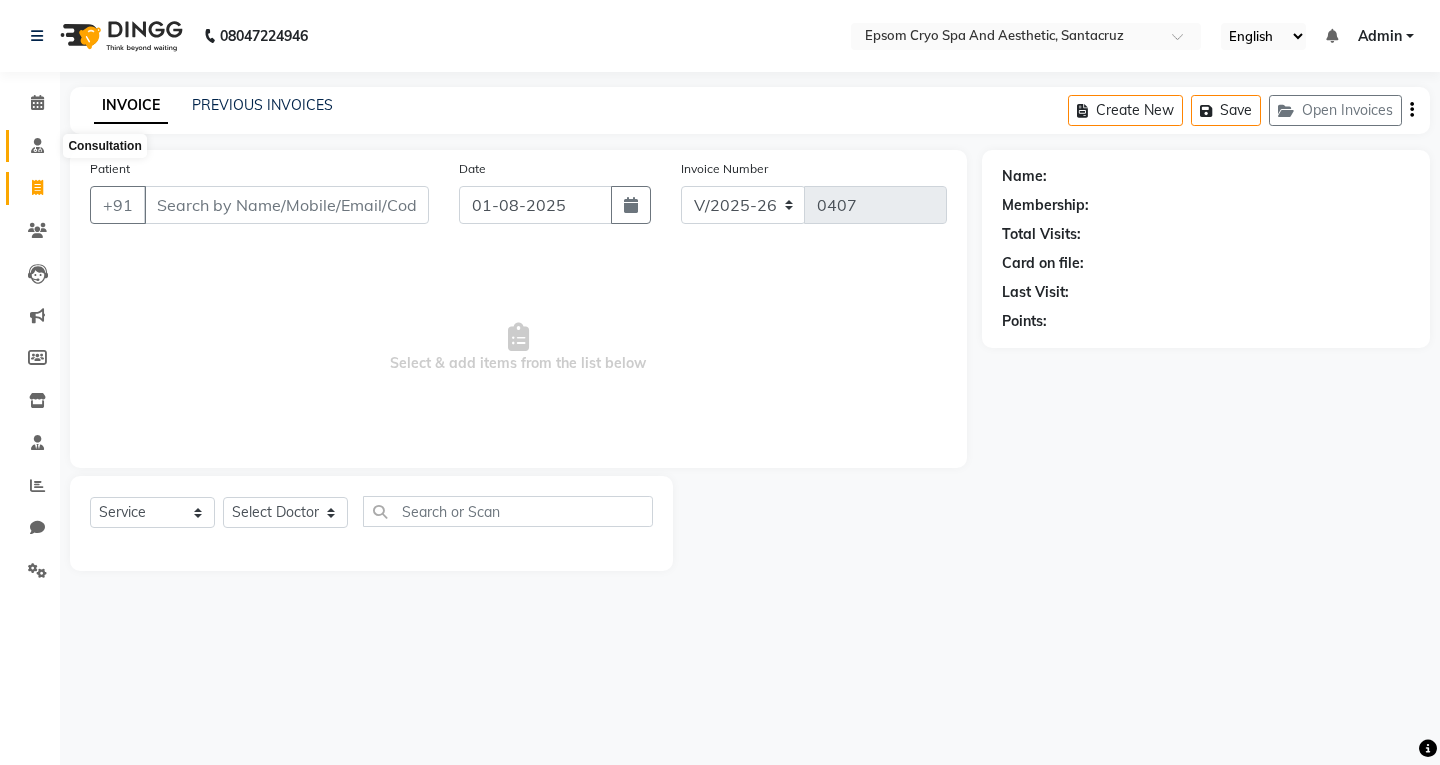 click 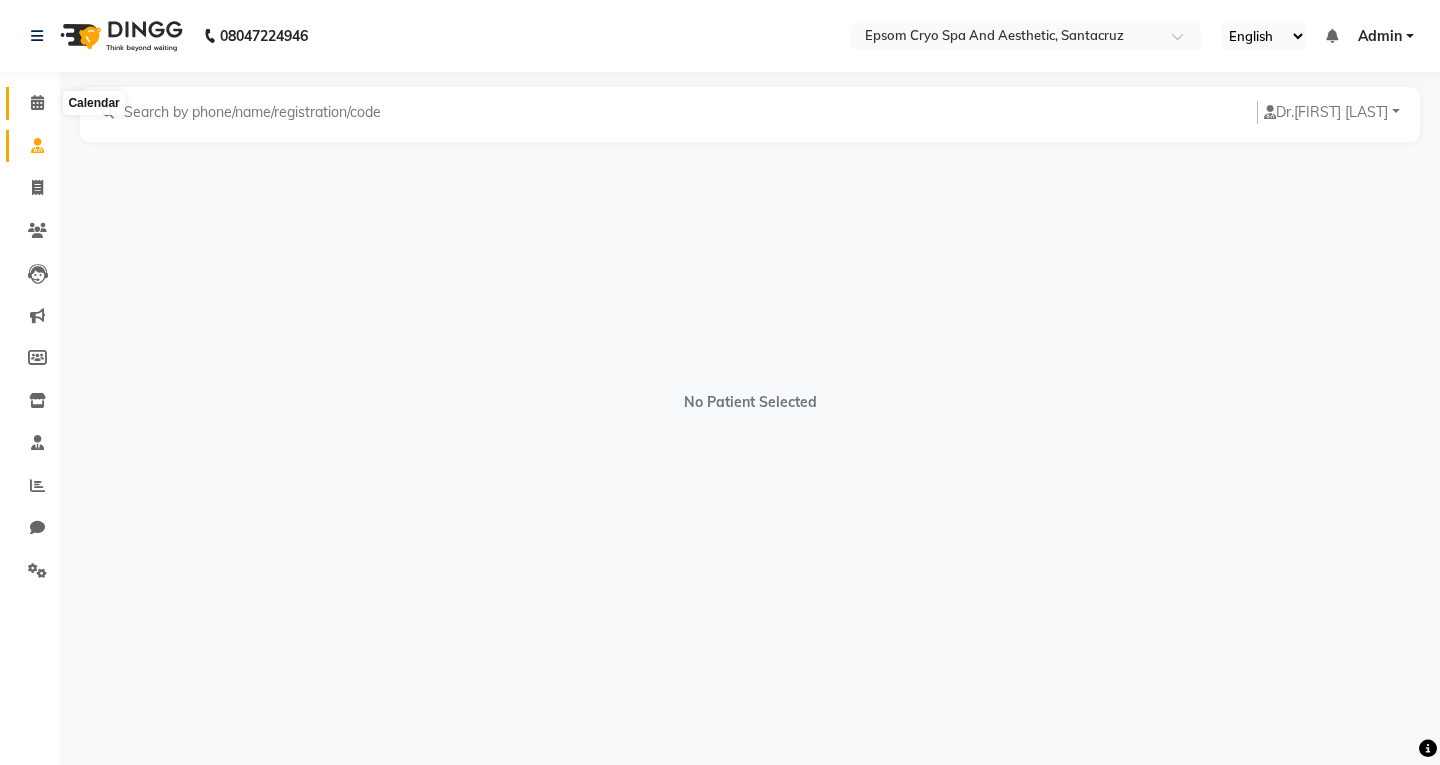 click 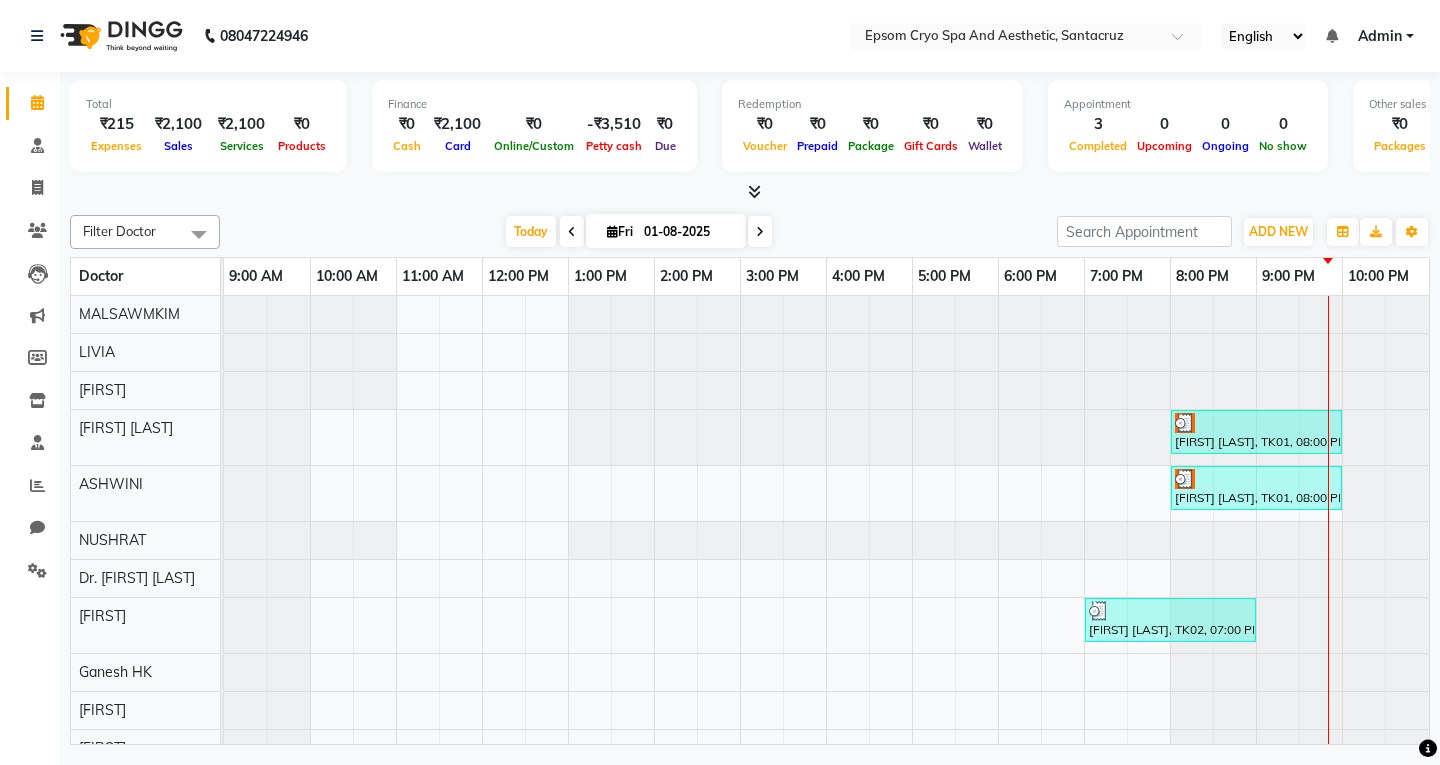 click at bounding box center [224, 390] 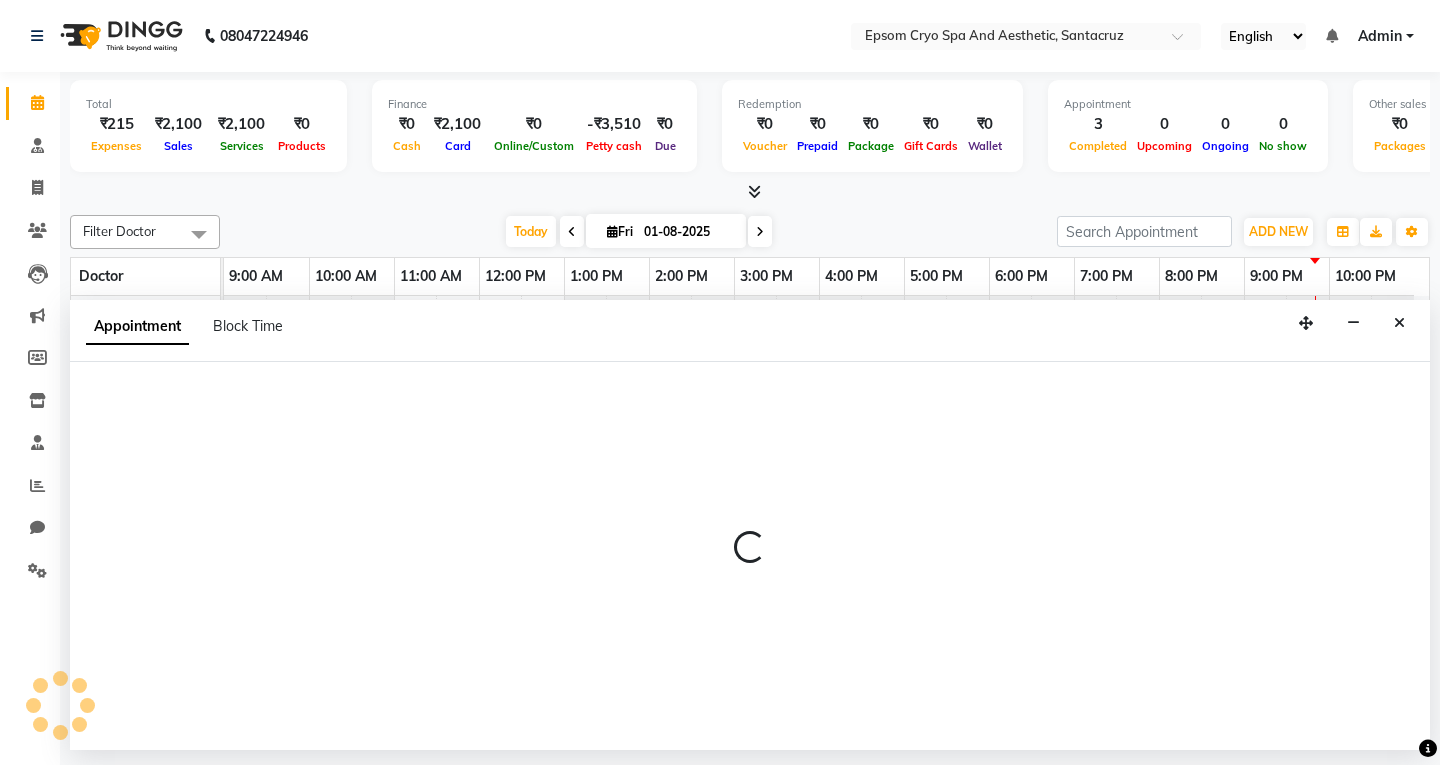 select on "72613" 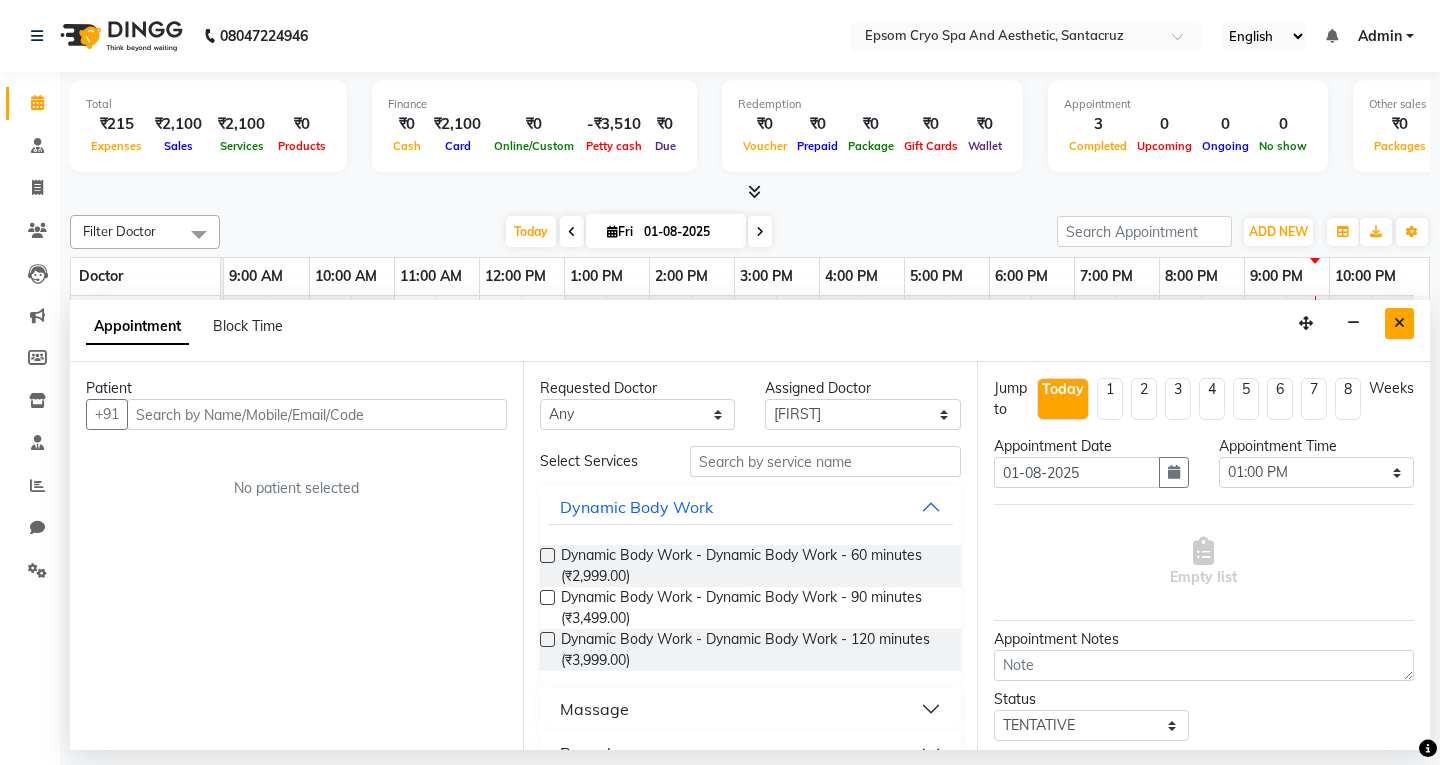 click at bounding box center (1399, 323) 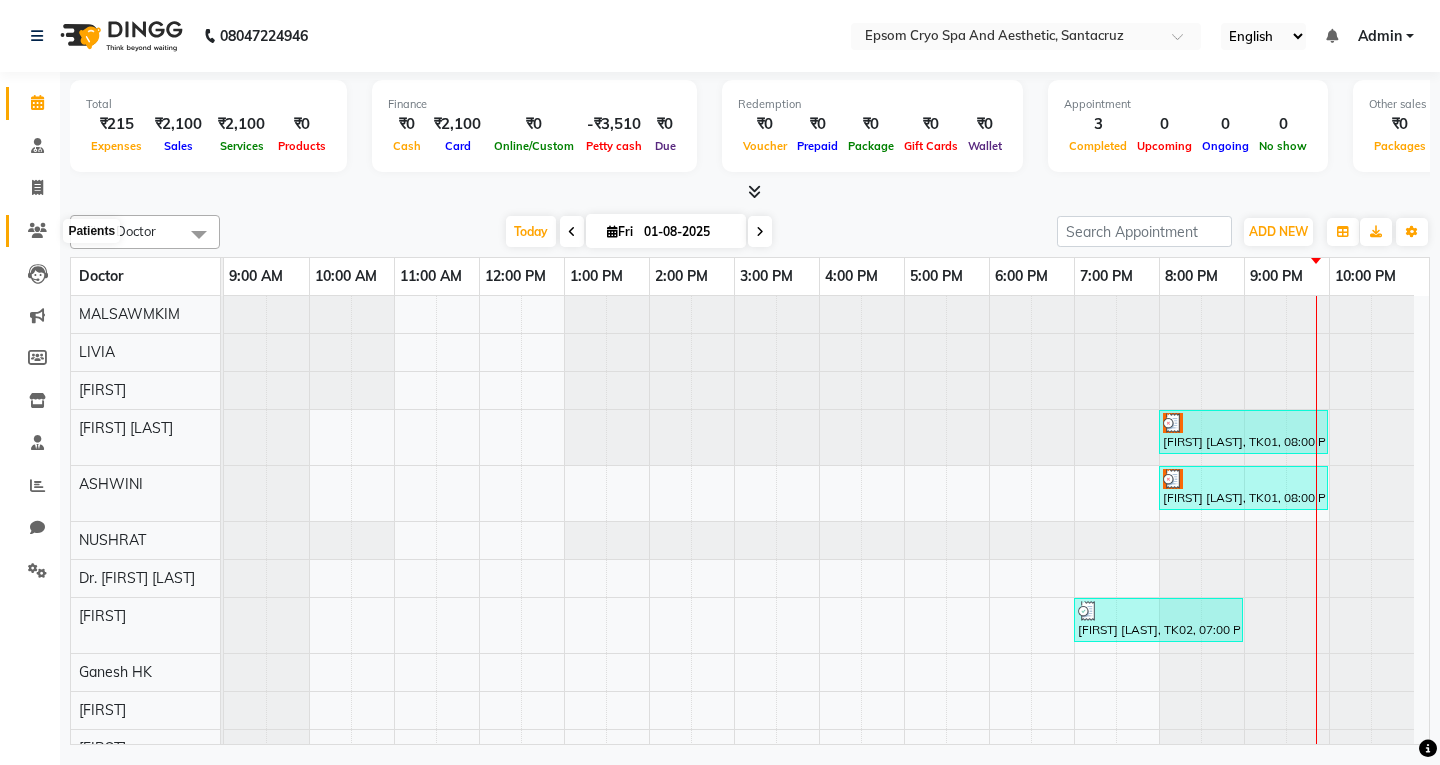 click 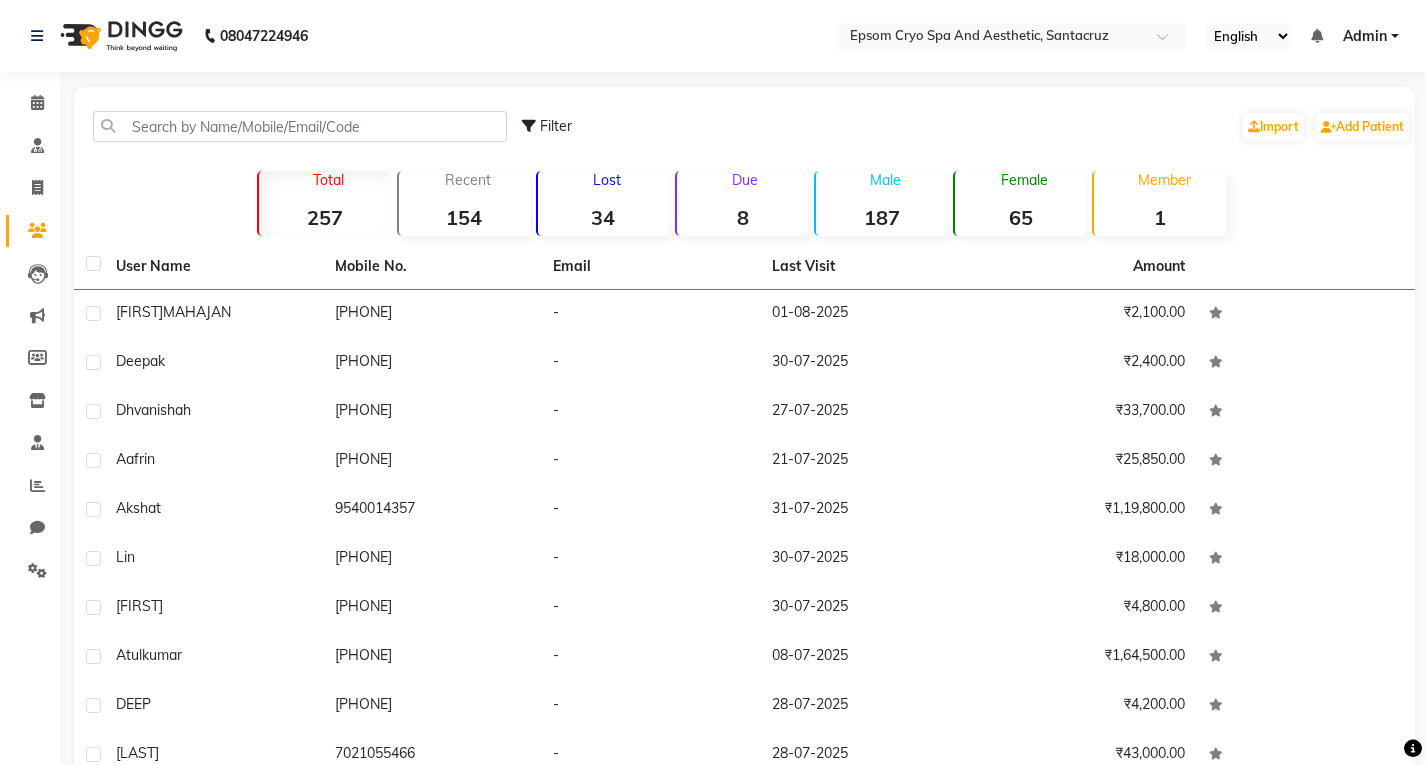 click on "Lost  34" 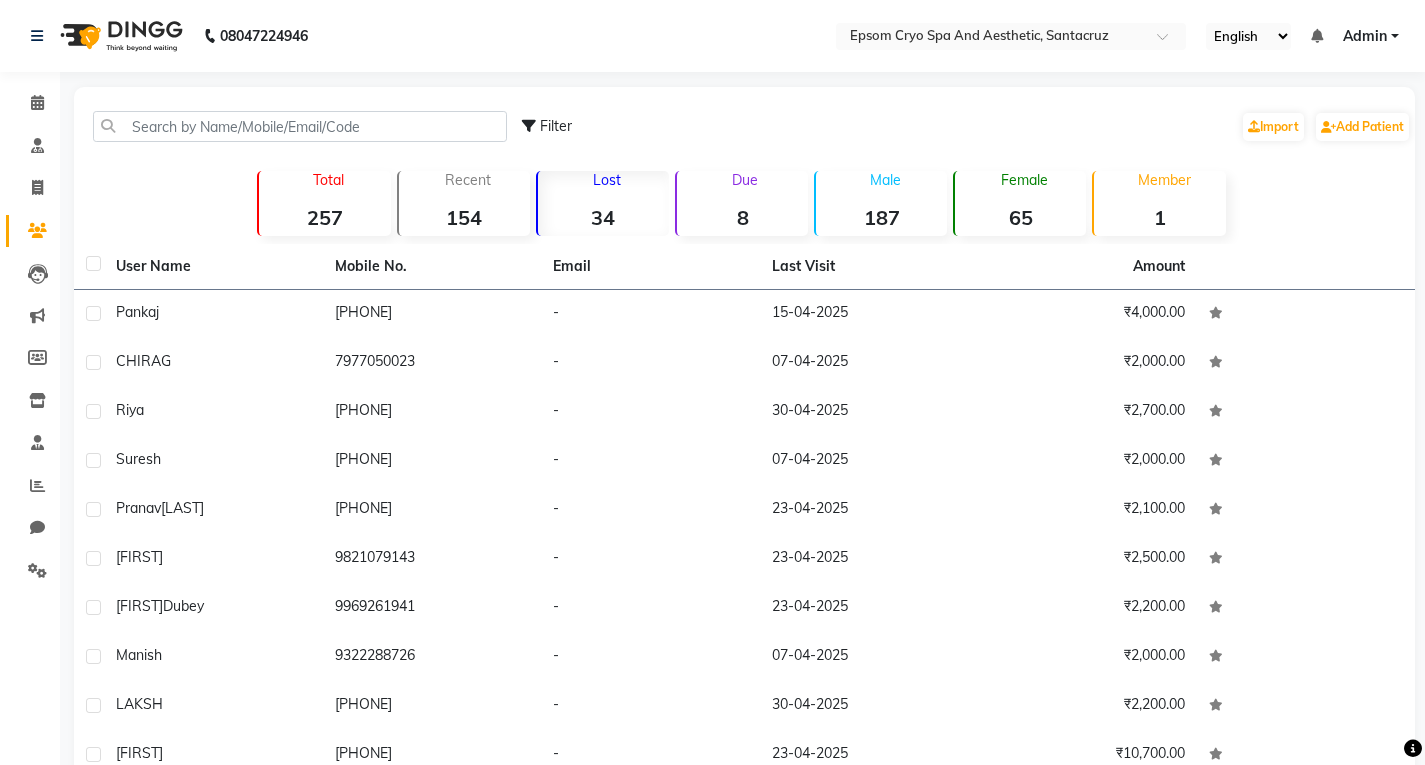 click 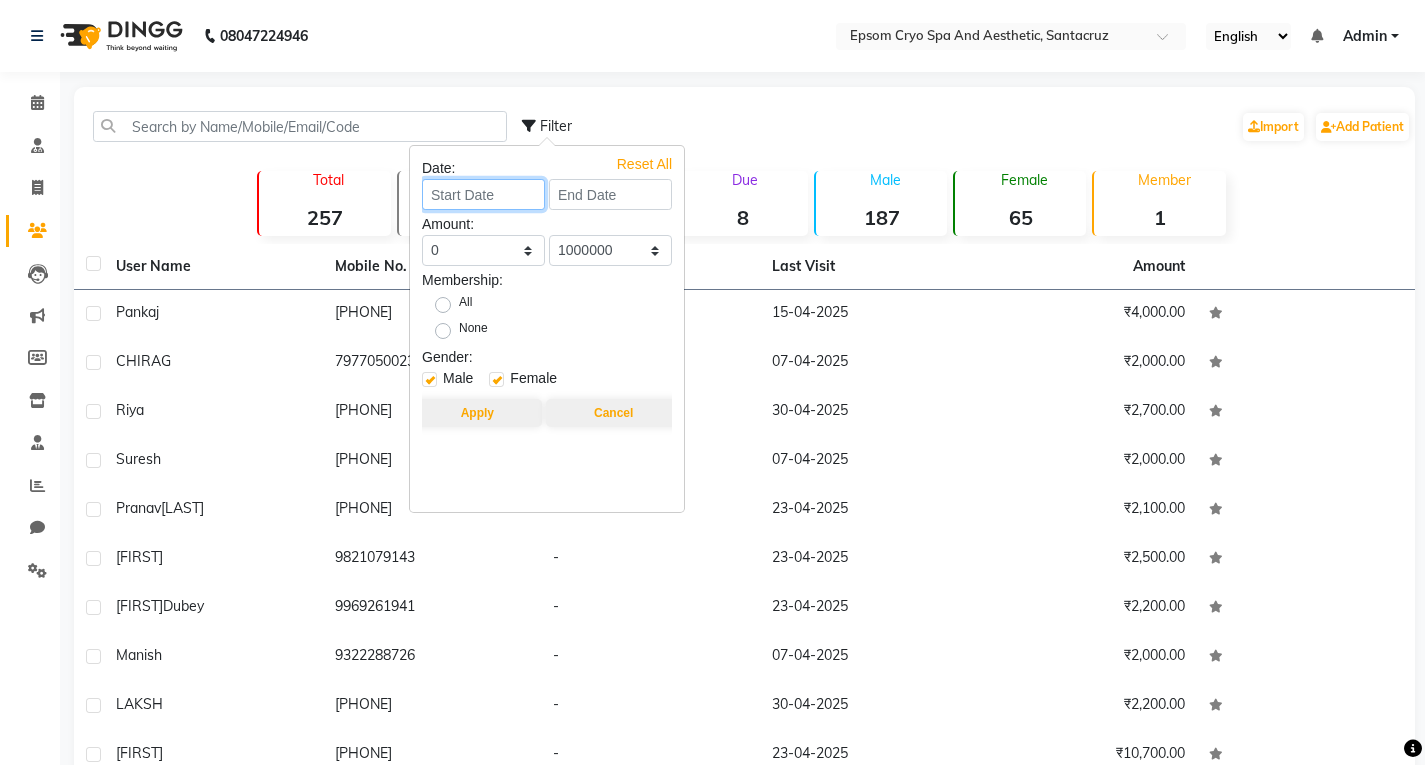click at bounding box center (483, 194) 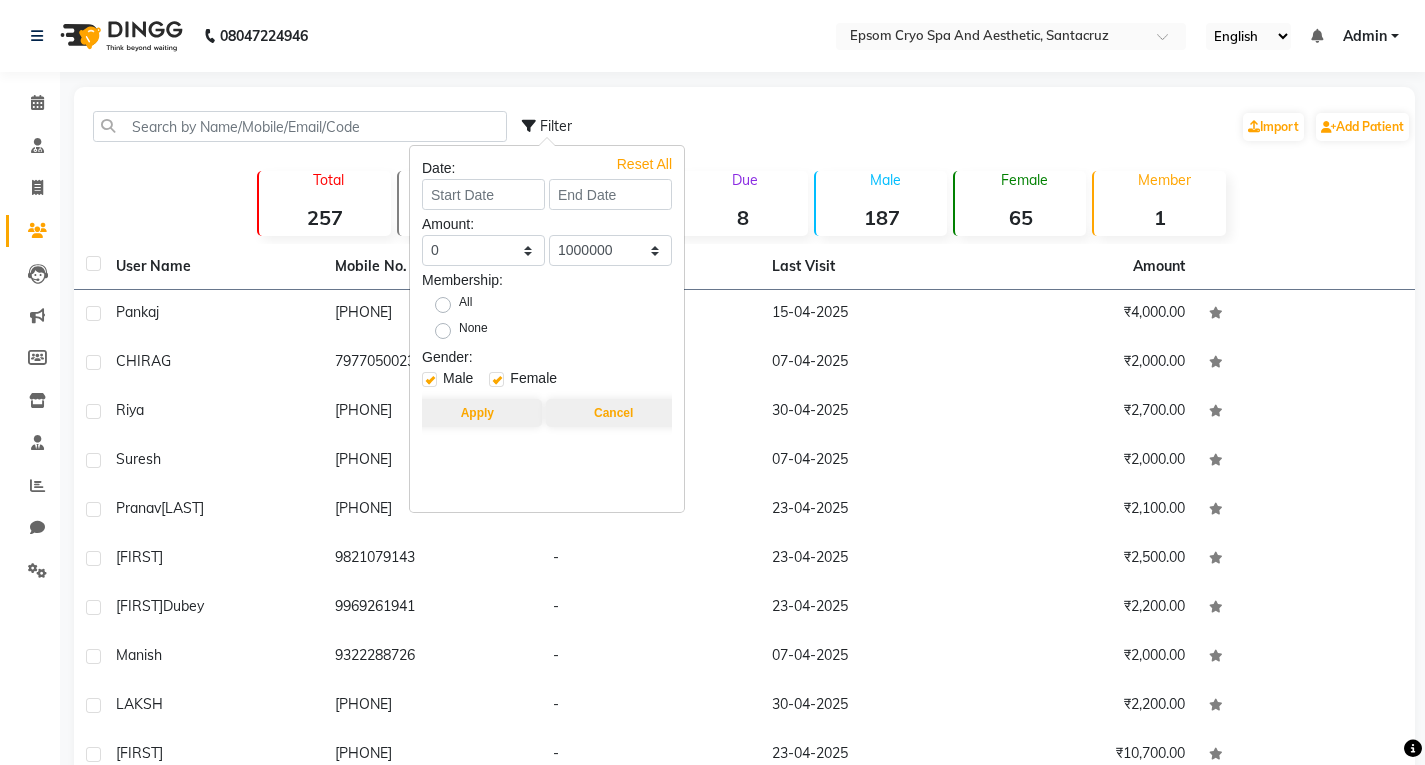 select on "8" 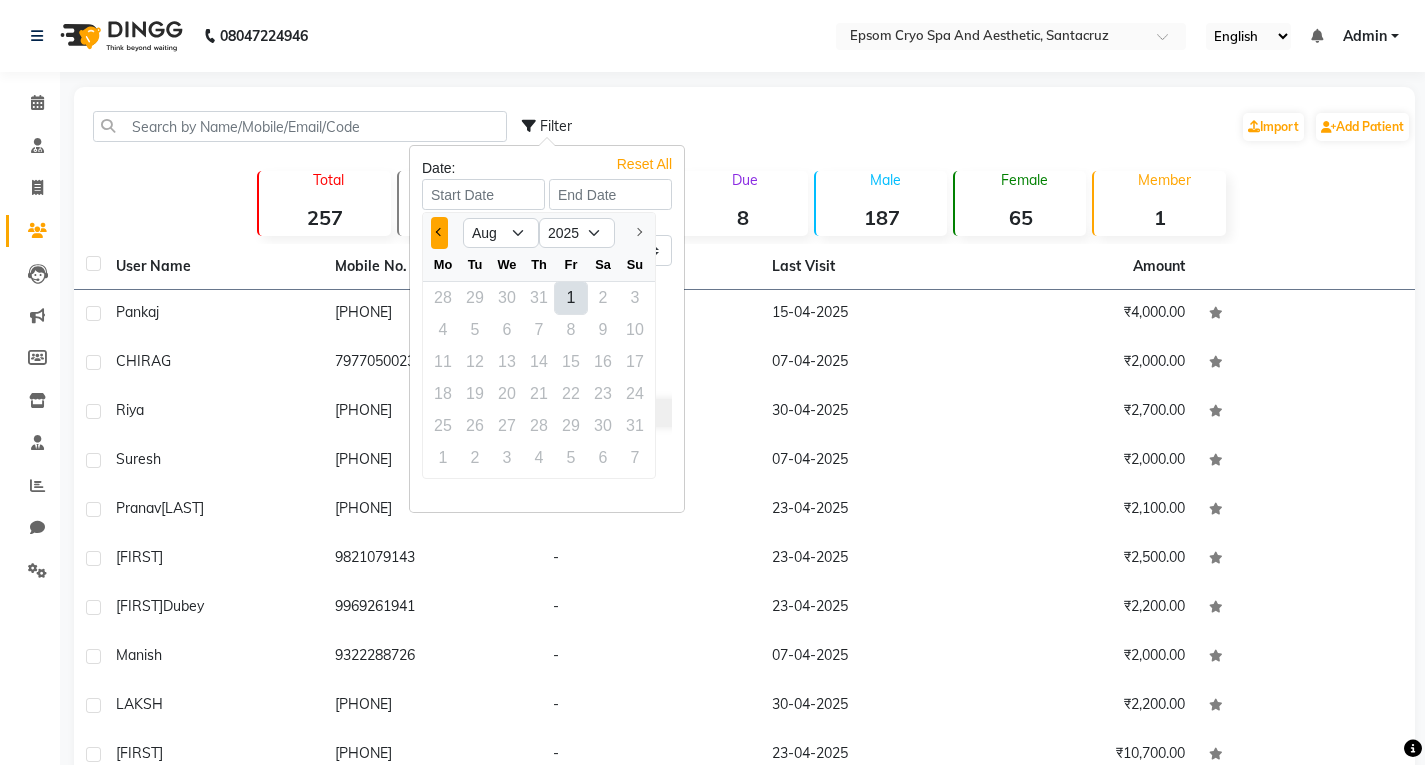 click at bounding box center (440, 232) 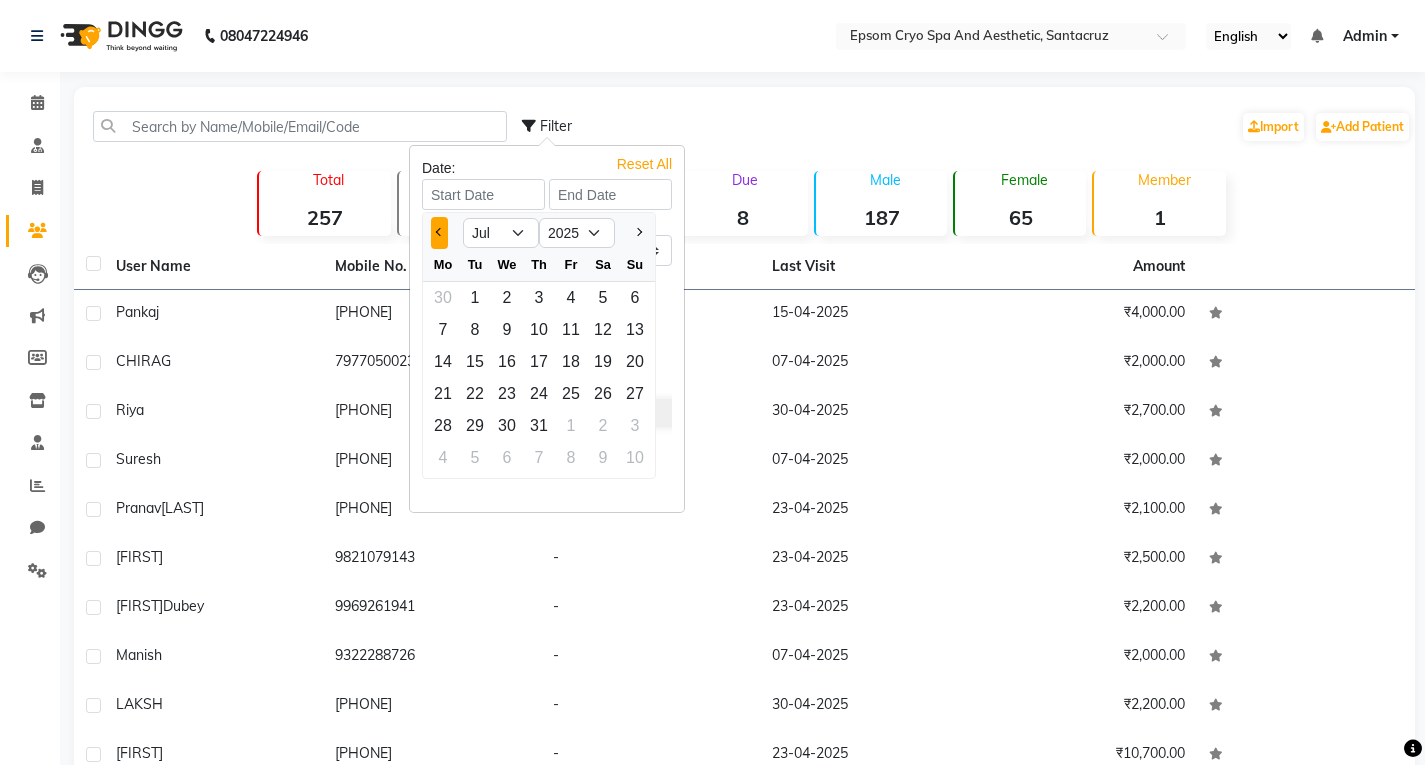 click at bounding box center (440, 232) 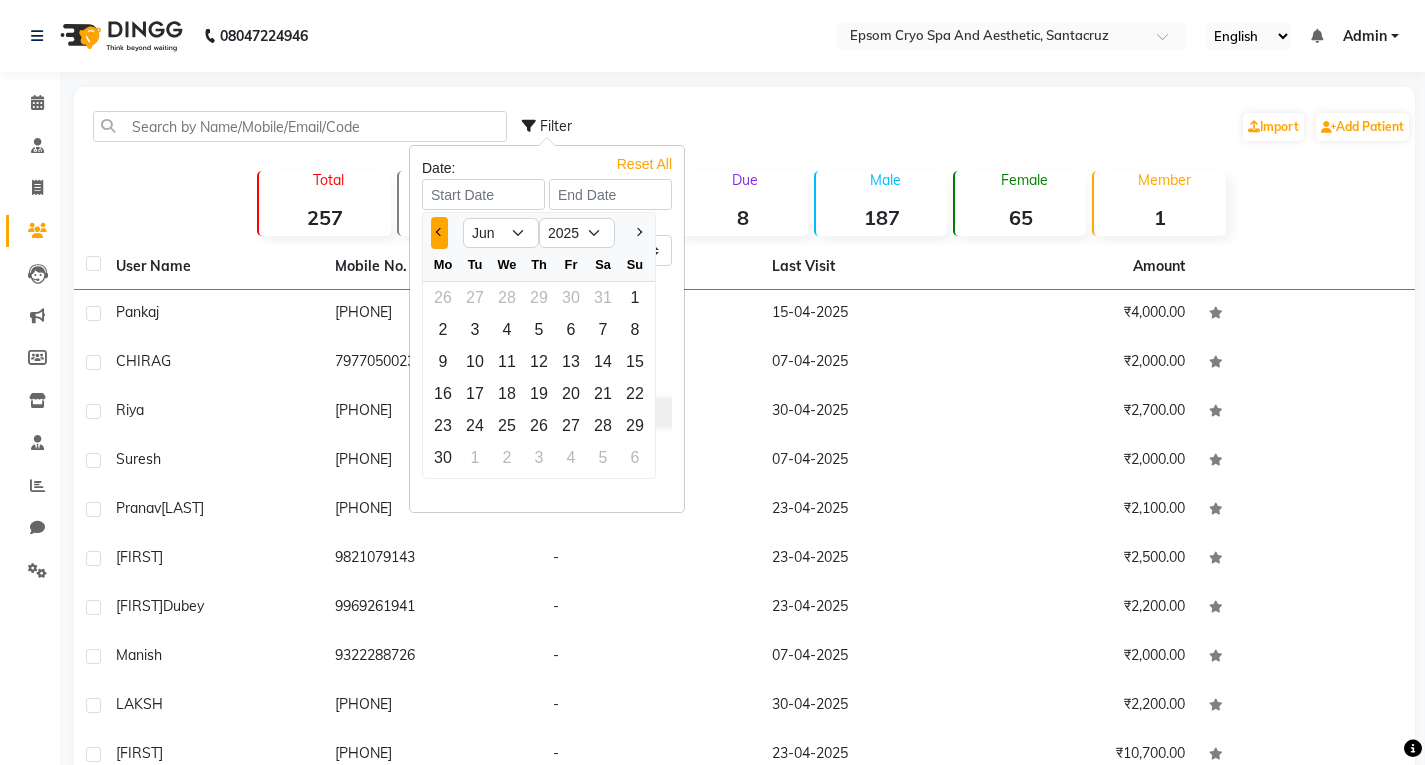 click at bounding box center [440, 232] 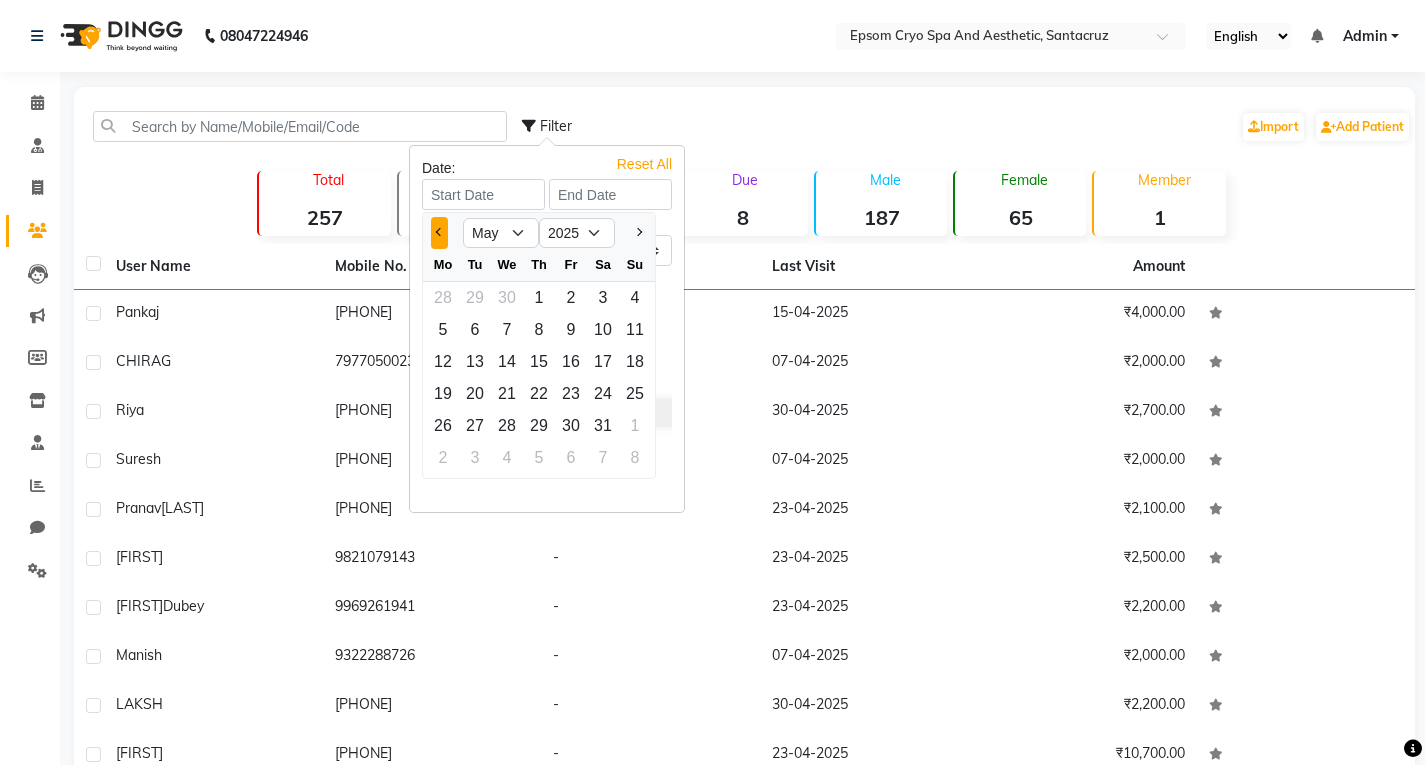 click at bounding box center (440, 232) 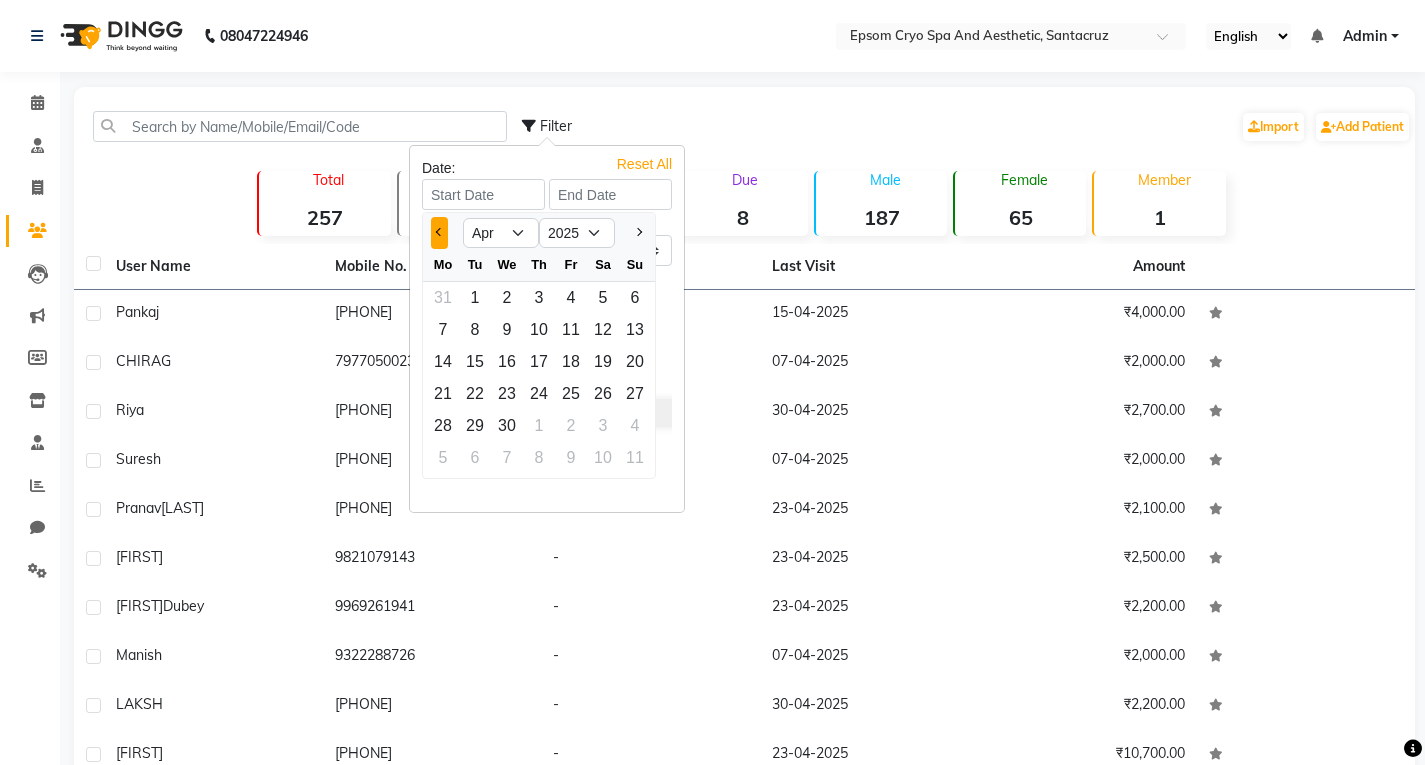 click at bounding box center (440, 232) 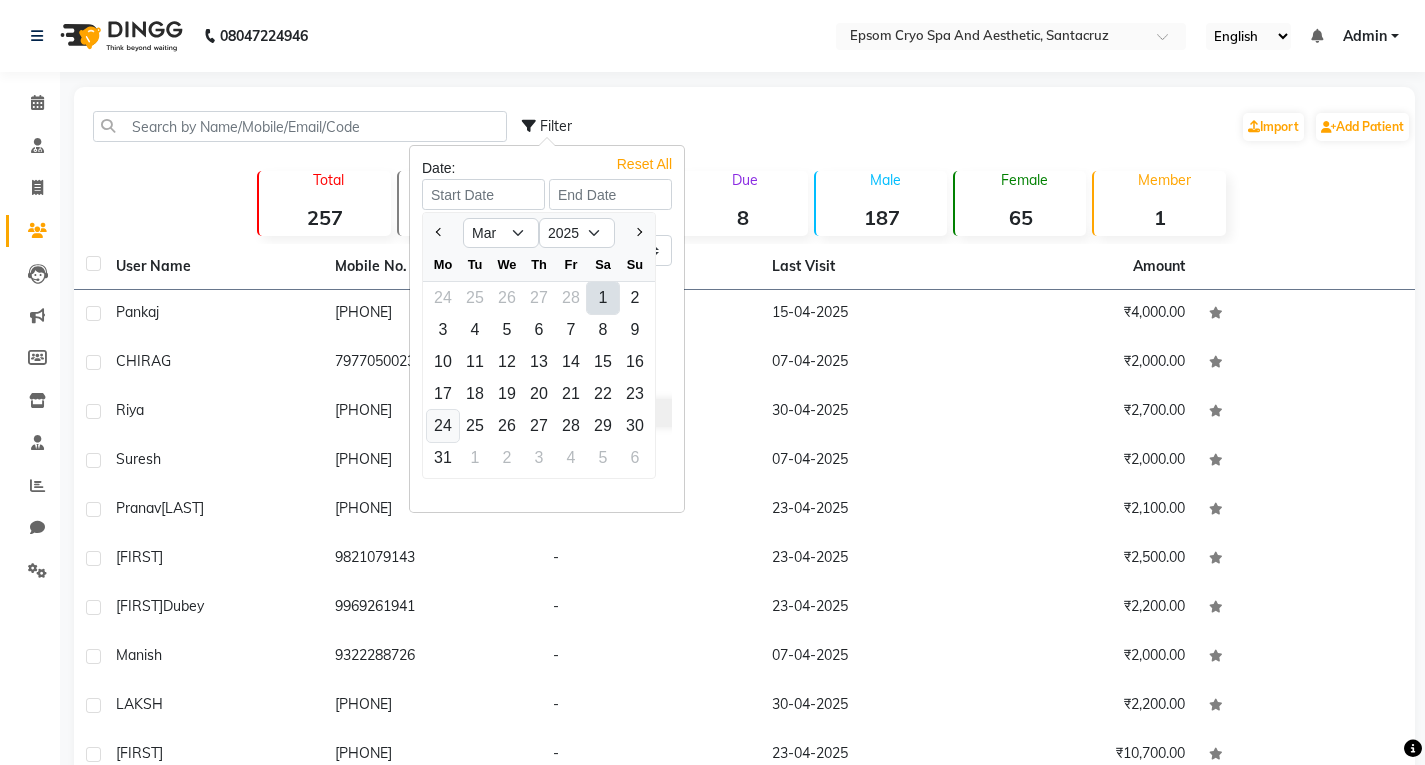 click on "24" at bounding box center [443, 426] 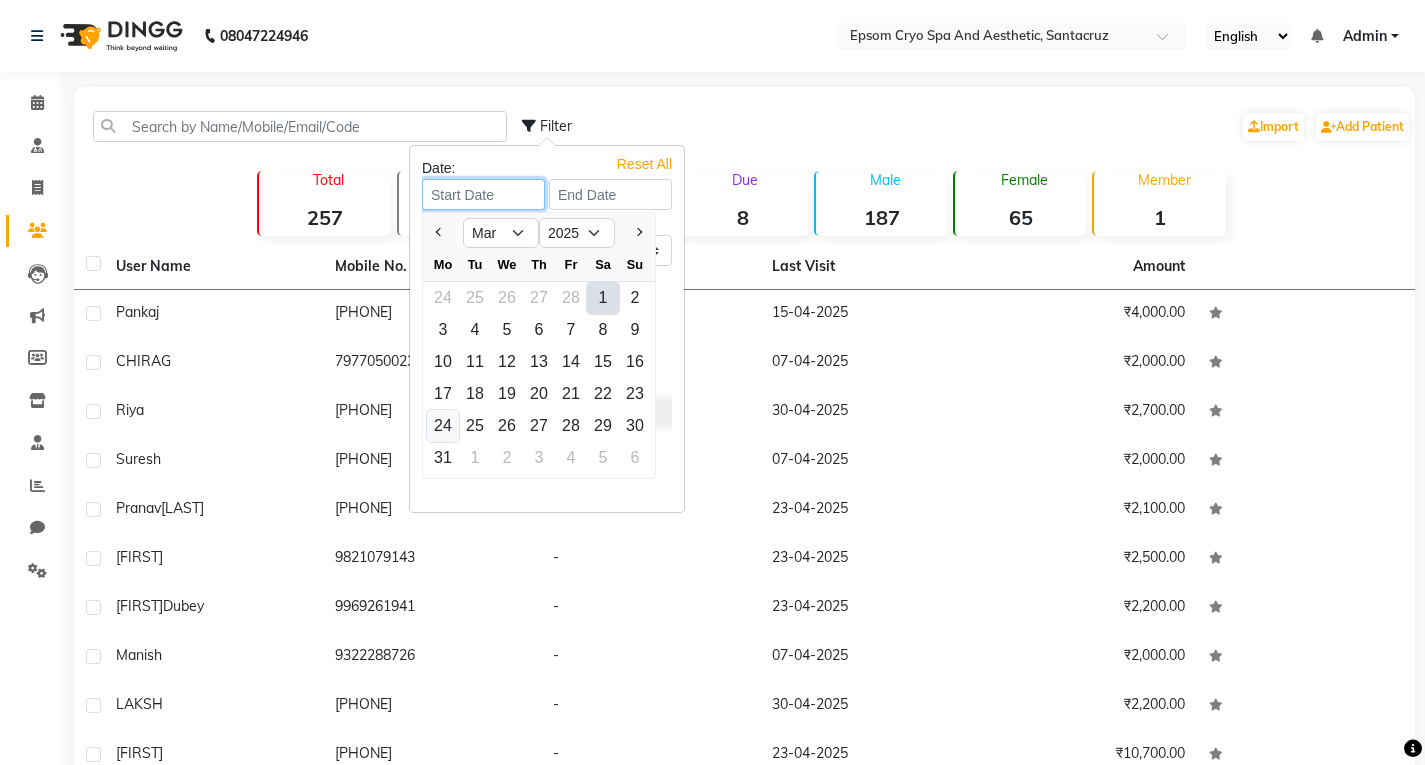 type on "24-03-2025" 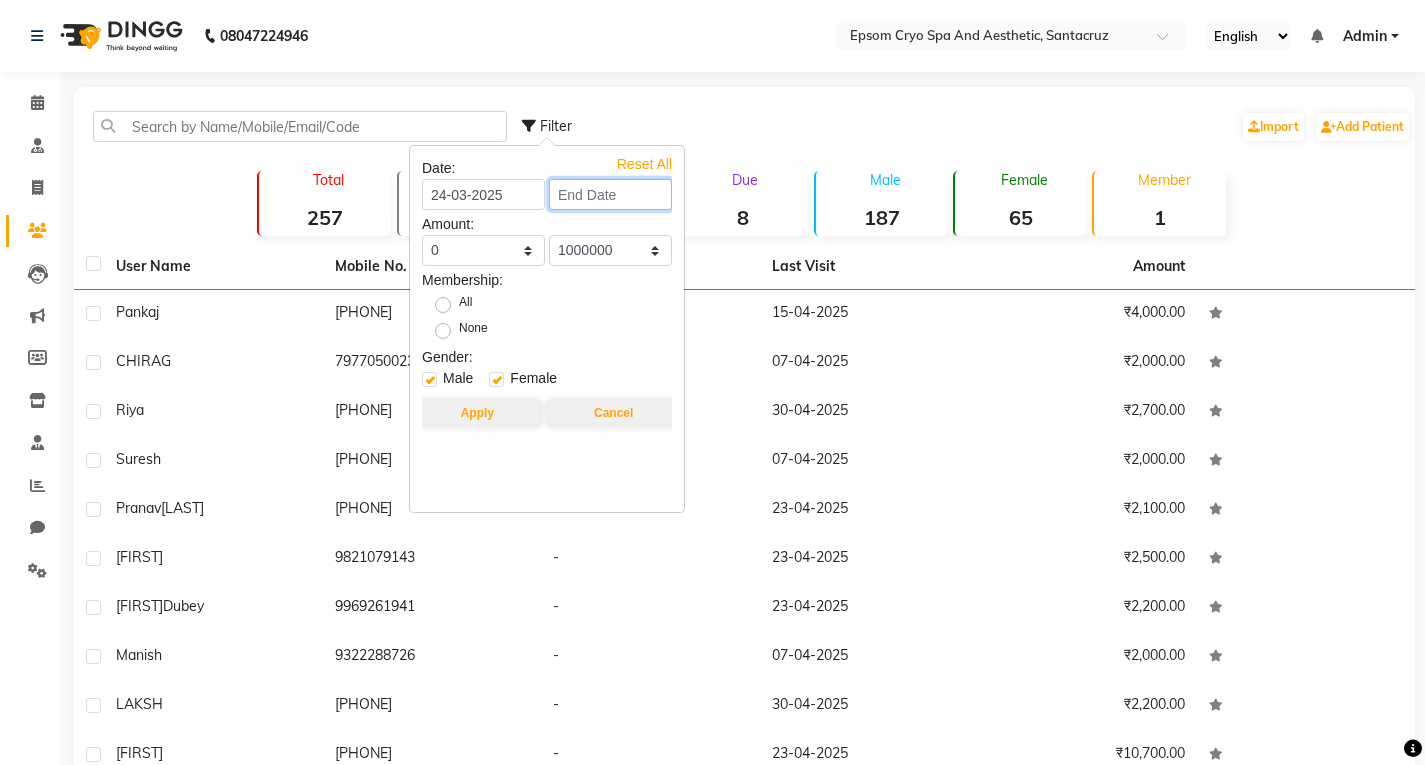 click at bounding box center (610, 194) 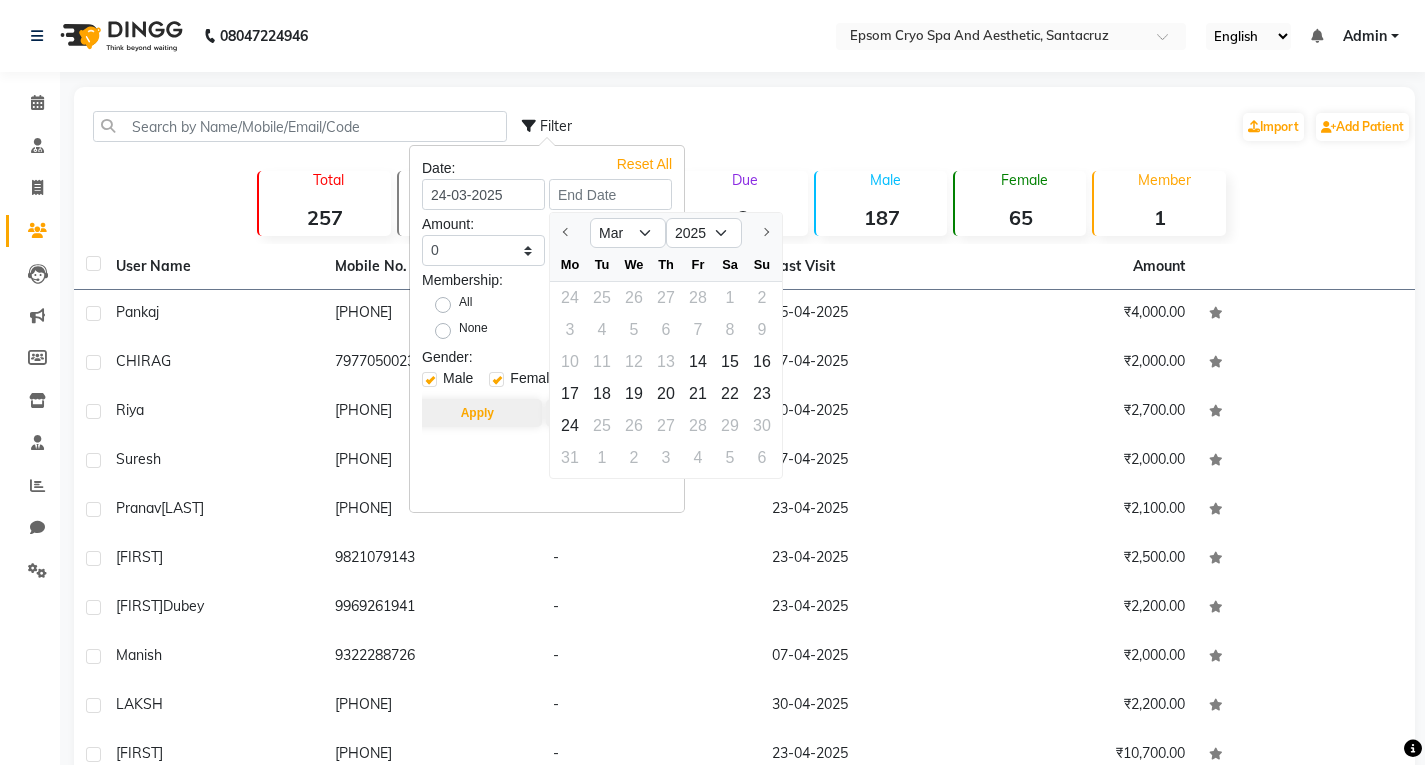 click at bounding box center [762, 233] 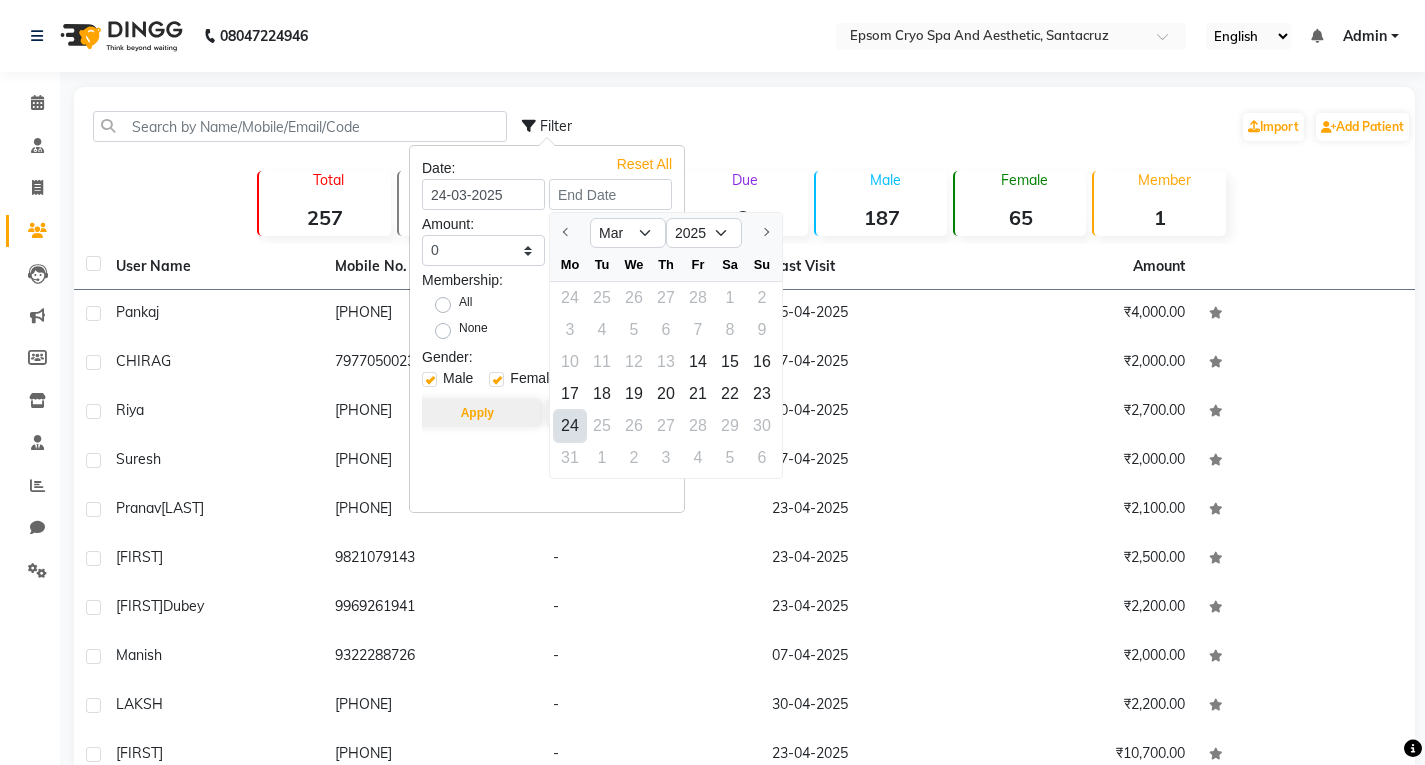 click at bounding box center (762, 233) 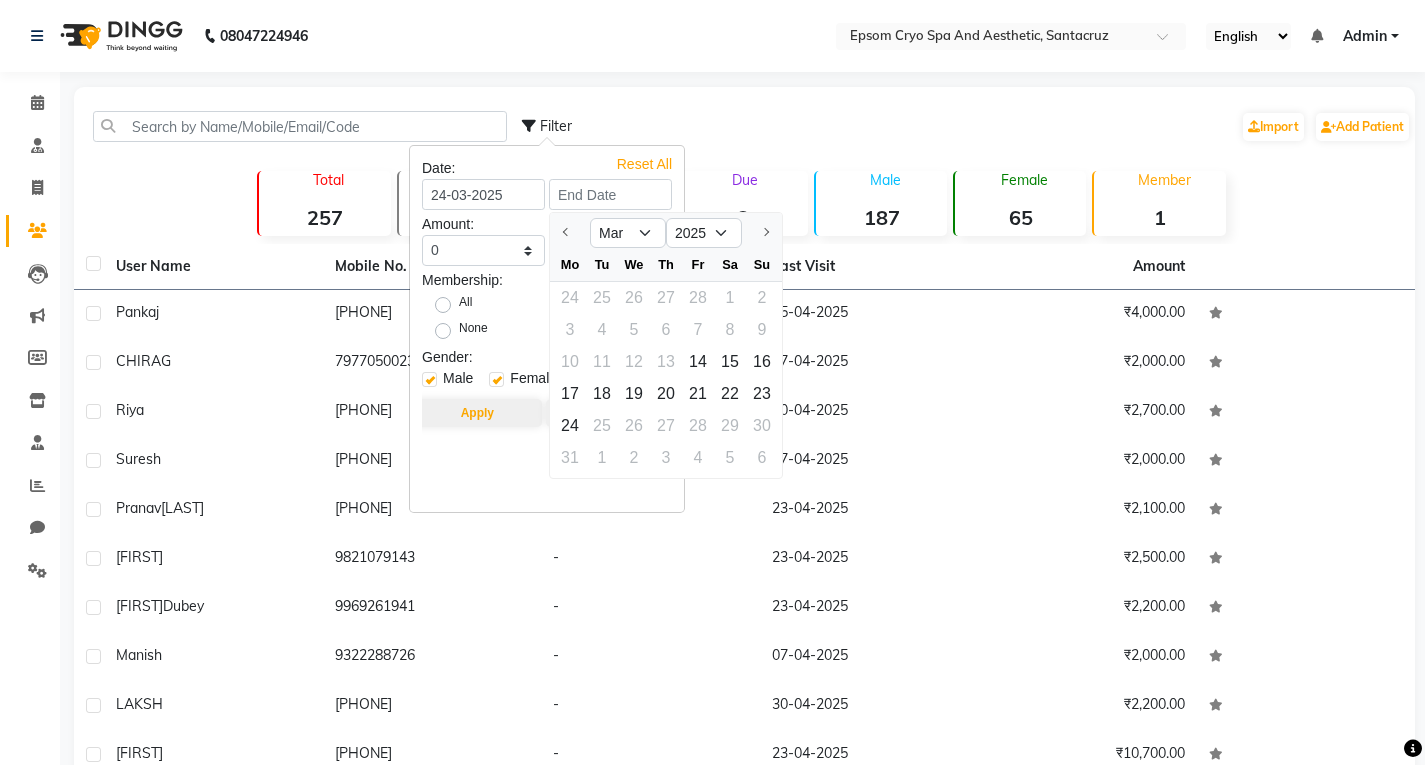 click at bounding box center [762, 233] 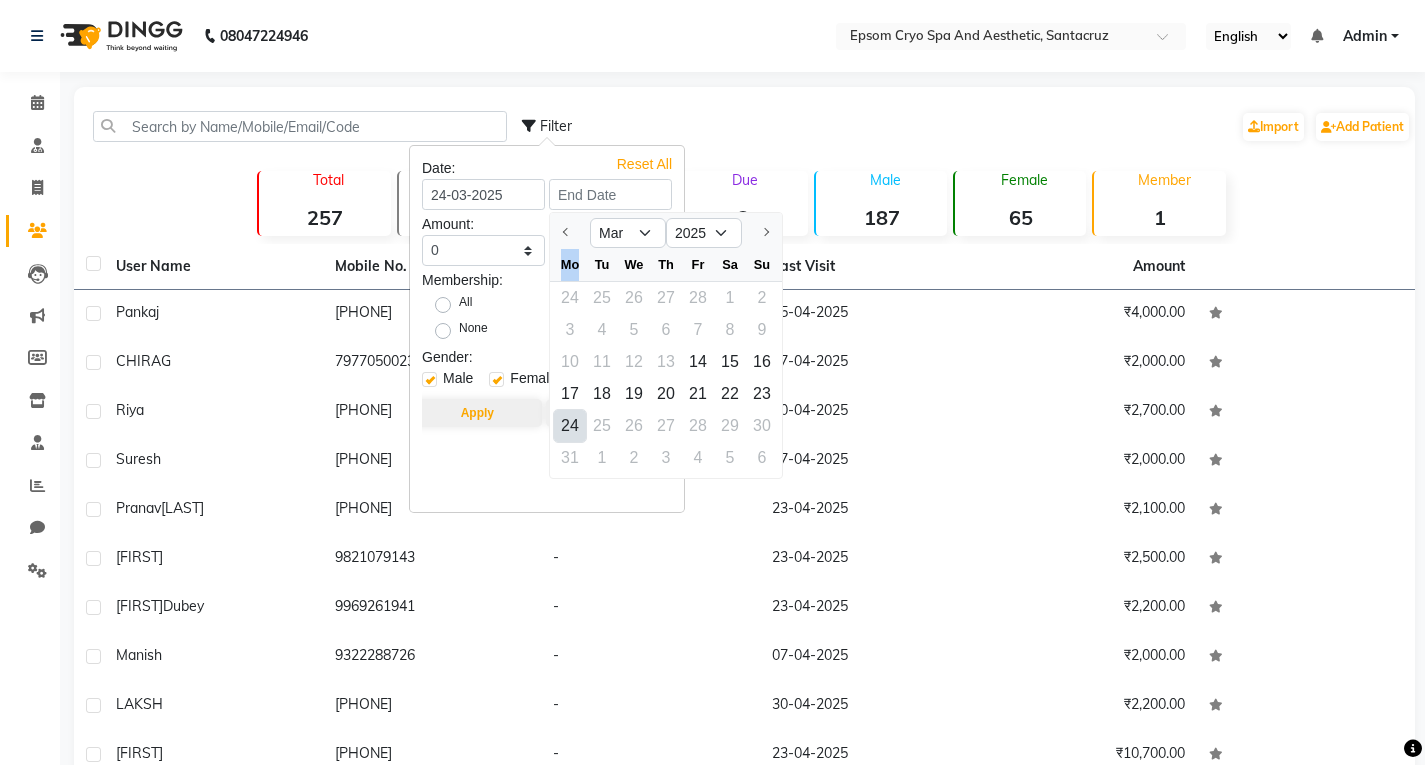 click at bounding box center (762, 233) 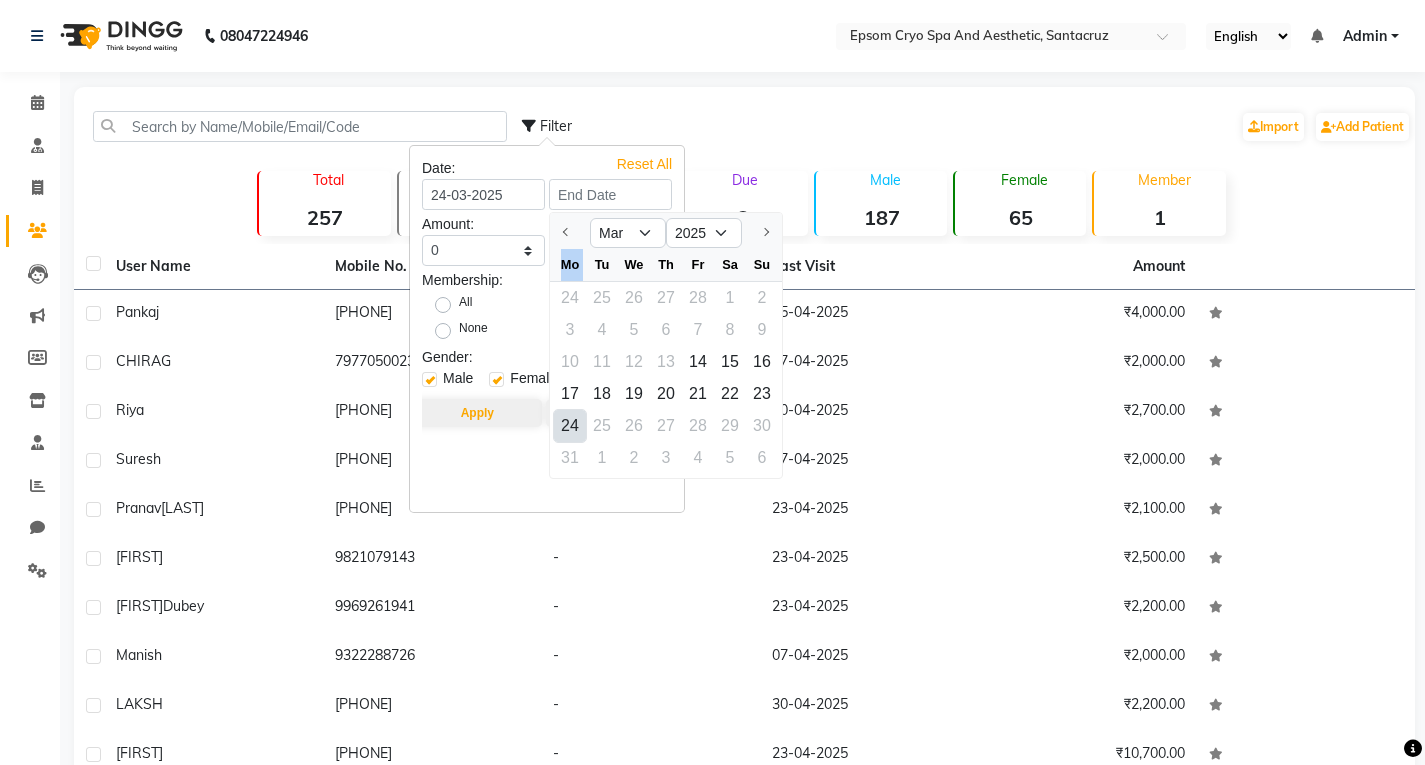 click at bounding box center [762, 233] 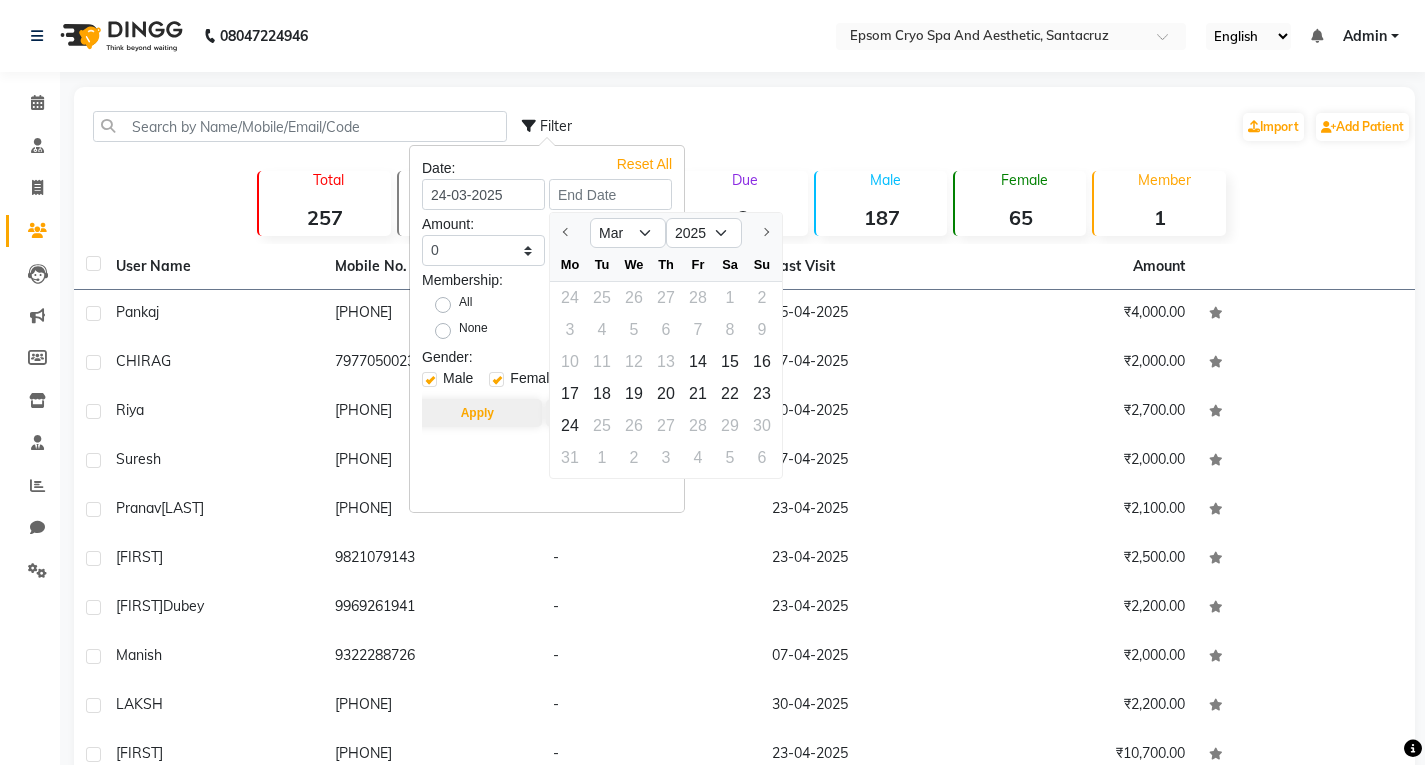 click on "Reset All  Date: [DATE] Mar 2025 Mo Tu We Th Fr Sa Su 24 25 26 27 28 1 2 3 4 5 6 7 8 9 10 11 12 13 14 15 16 17 18 19 20 21 22 23 24 25 26 27 28 29 30 31 1 2 3 4 5 6 7 8 9 10 11 Amount:  0   500   1000   1500   2000   3000   4000   5000   10000   100000   1000000   0   500   1000   1500   2000   3000   4000   5000   10000   100000   1000000  Membership: All None Gender: Male Female  Apply   Cancel" at bounding box center (547, 329) 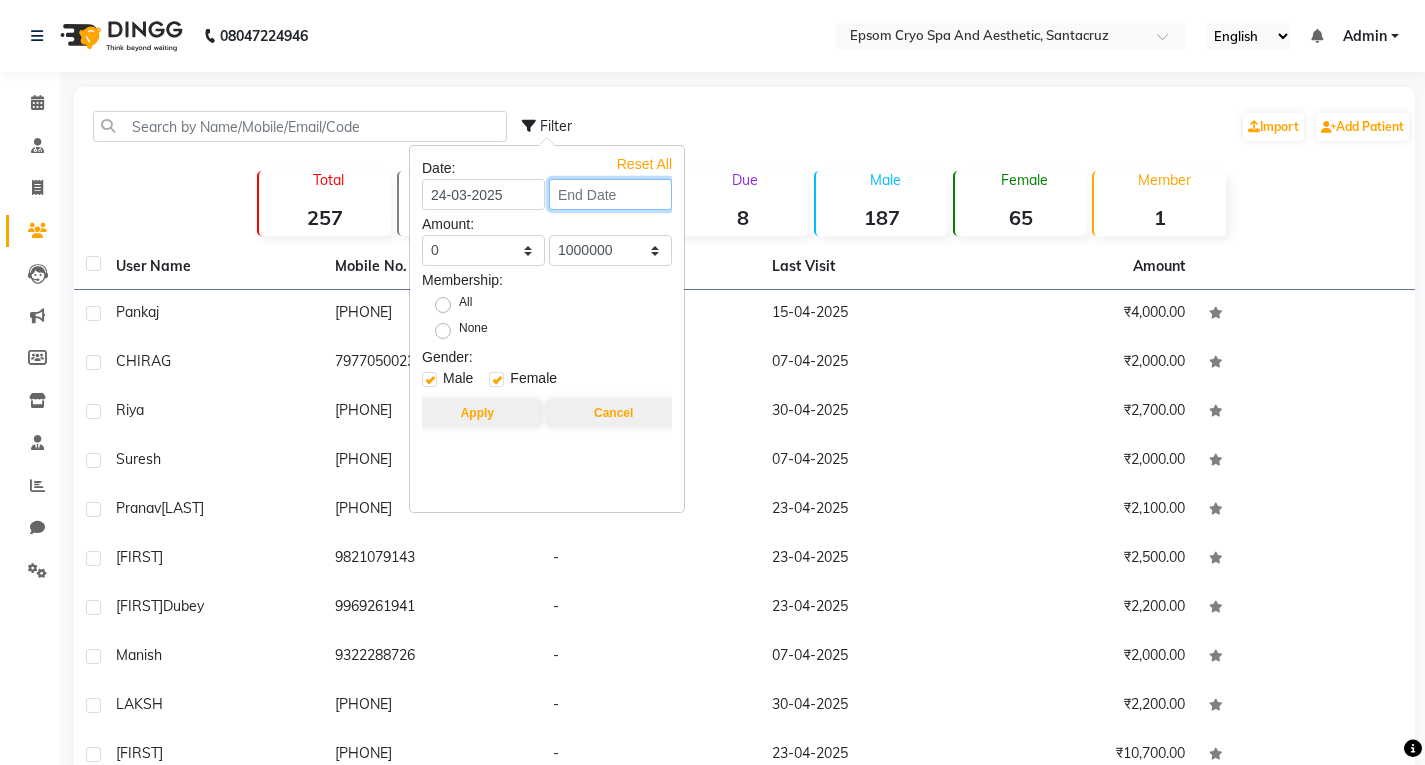 click at bounding box center (610, 194) 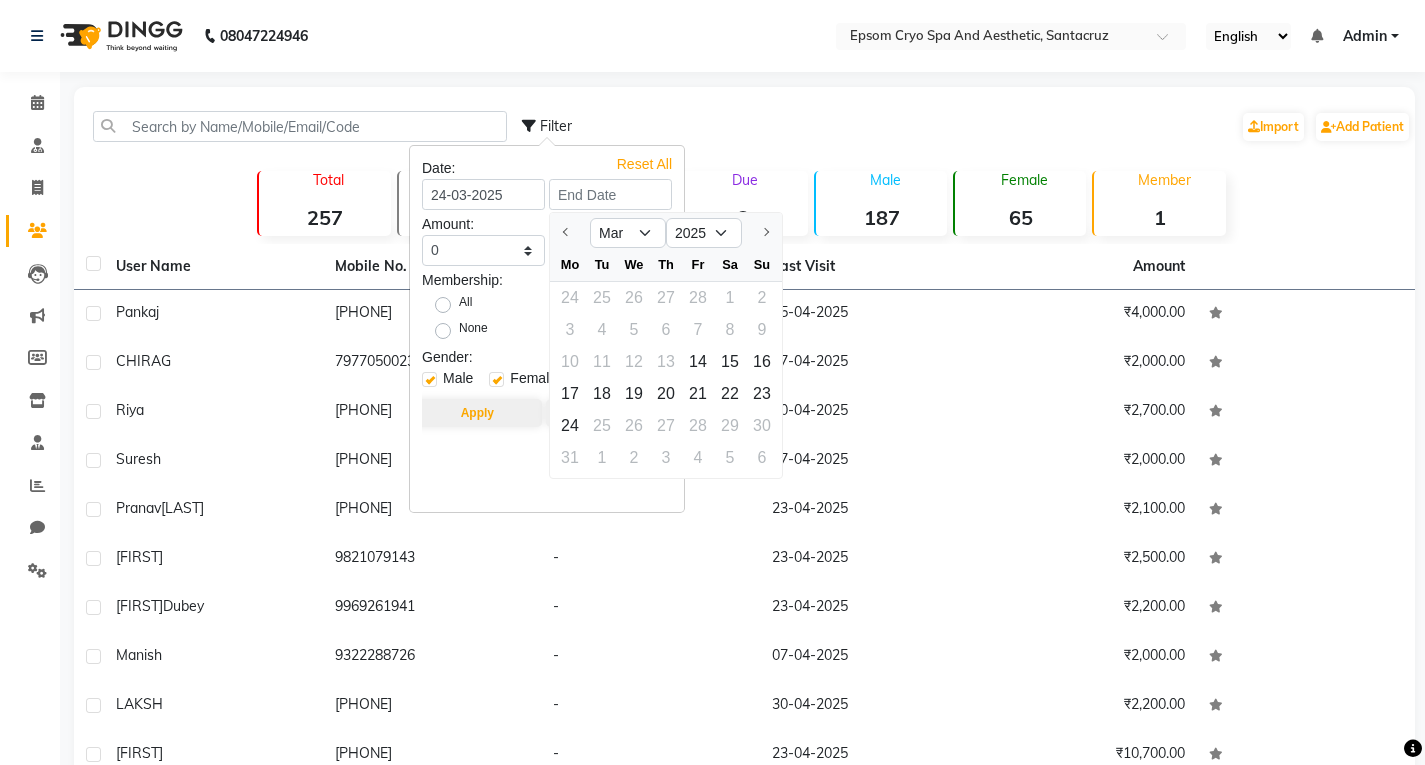 click at bounding box center [762, 233] 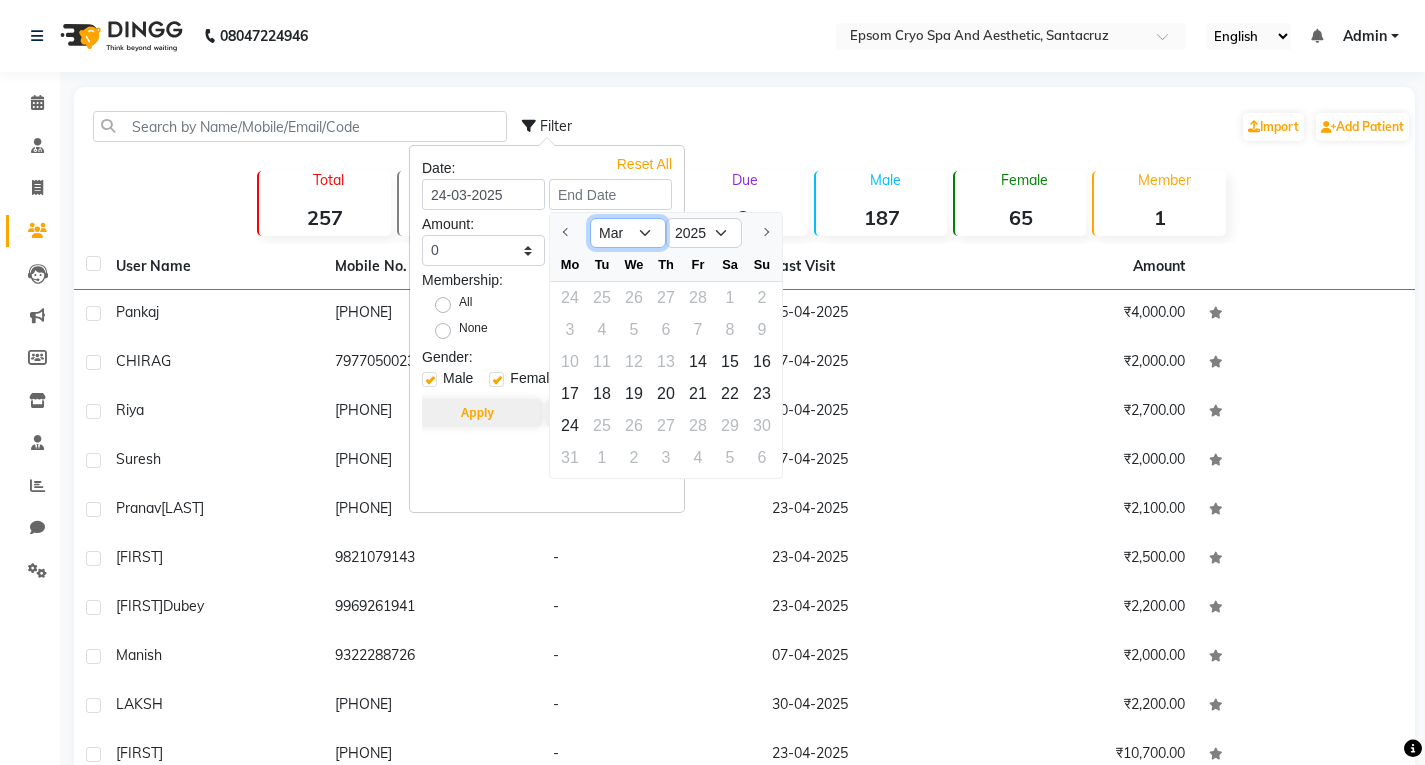 click on "Mar" at bounding box center (628, 233) 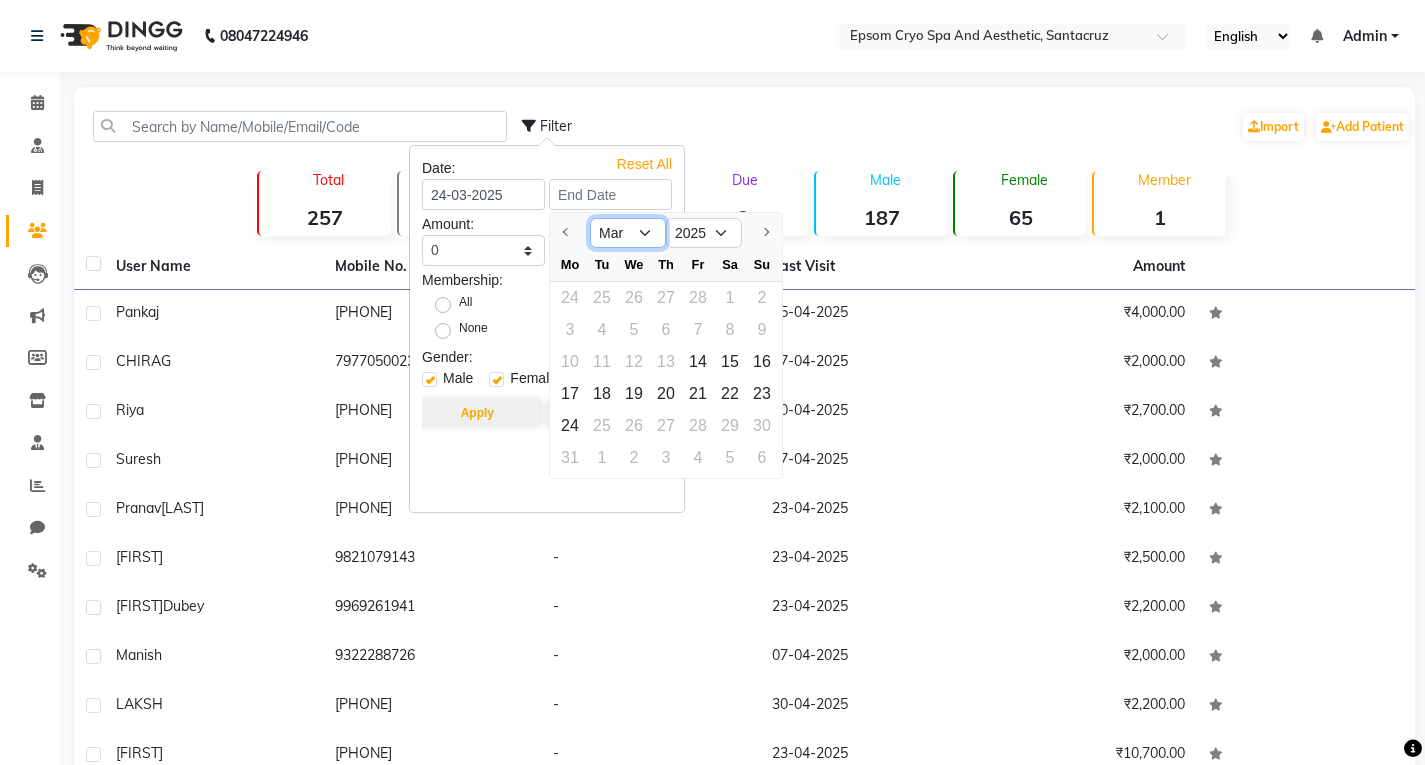 click on "Mar" at bounding box center [628, 233] 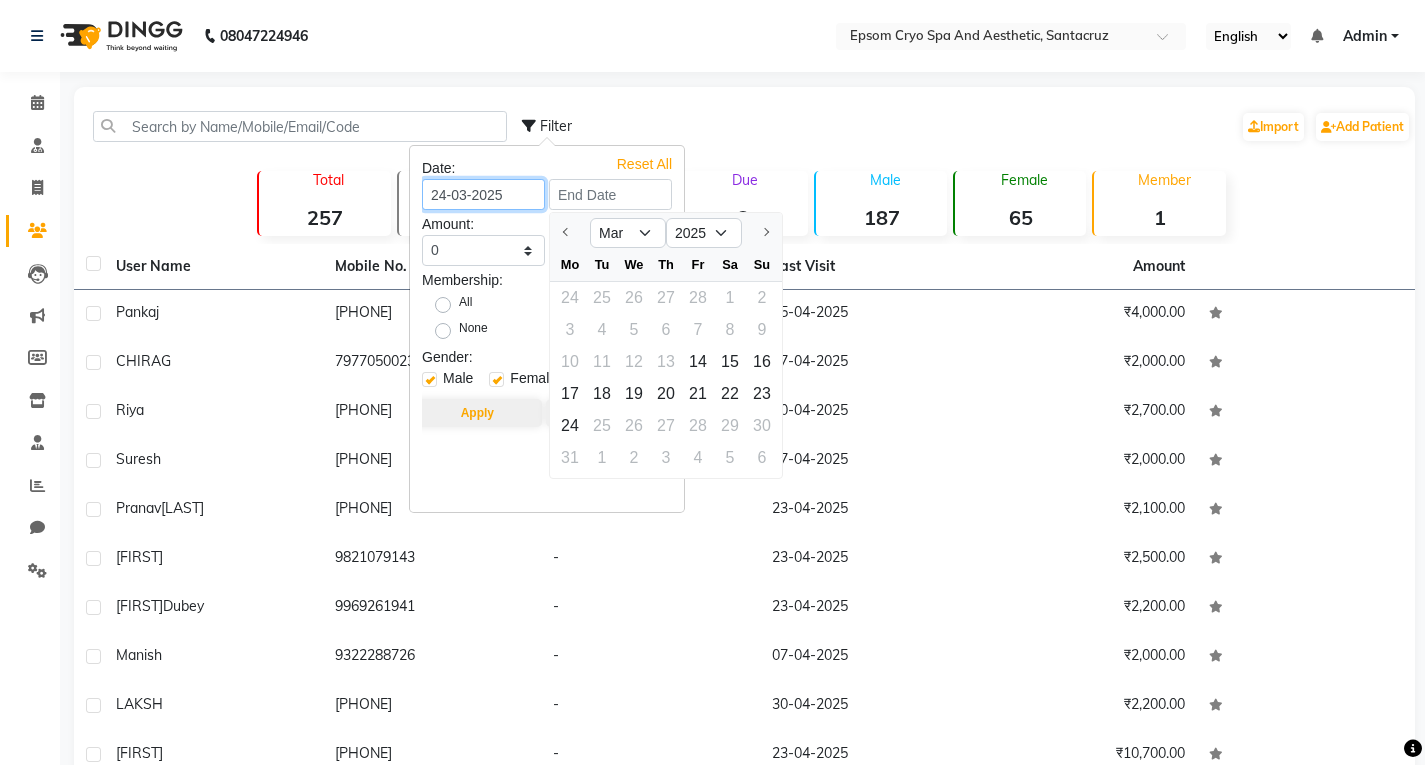 click on "24-03-2025" at bounding box center [483, 194] 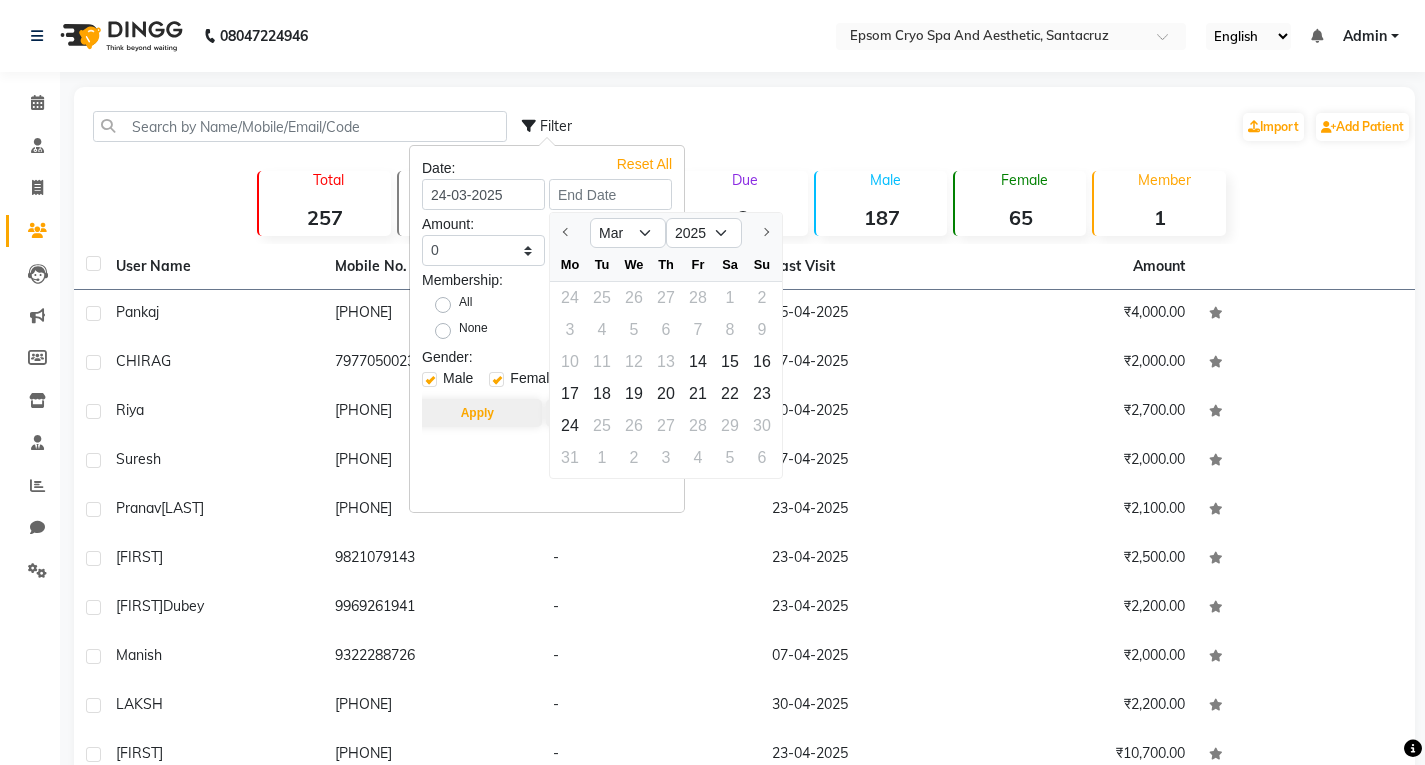 select on "3" 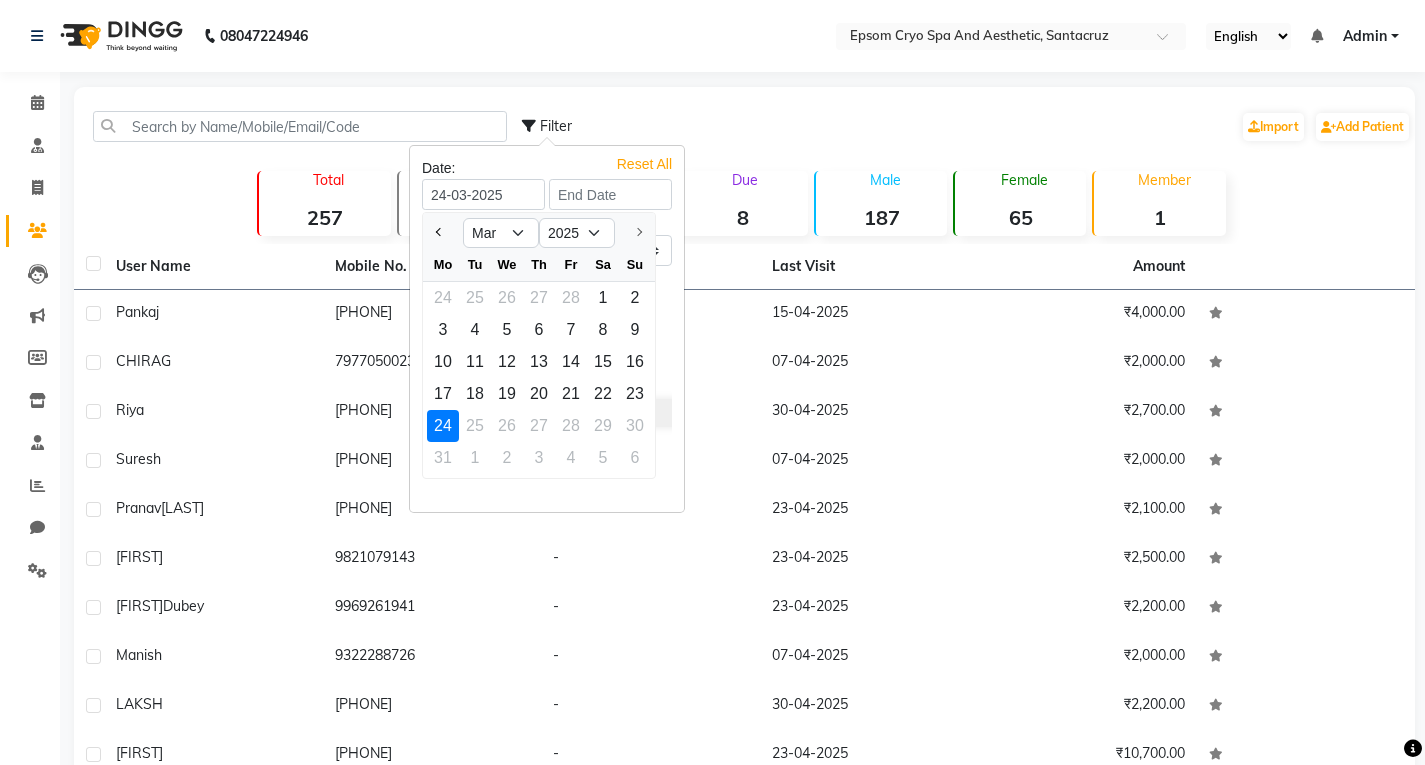 click at bounding box center [635, 233] 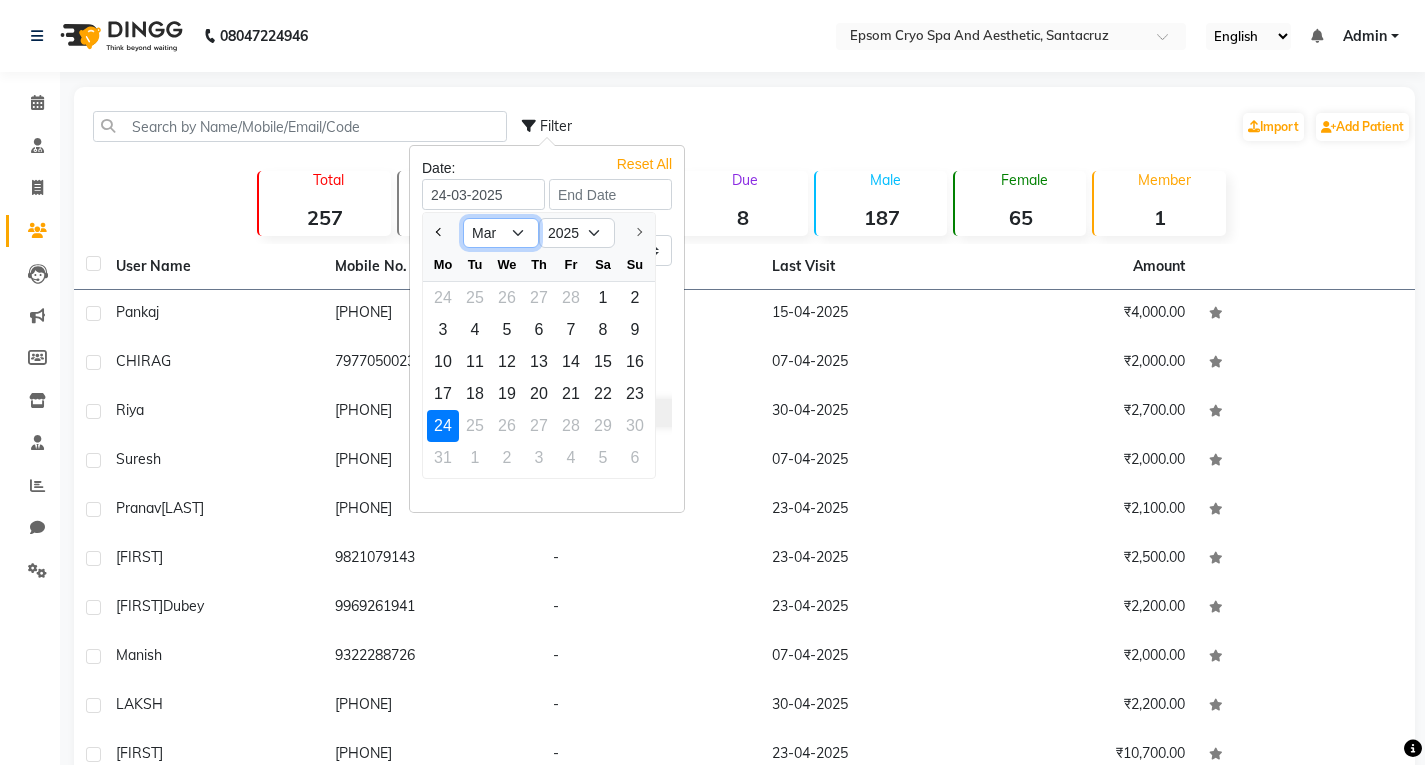 click on "[MONTH] [MONTH] [MONTH]" at bounding box center (501, 233) 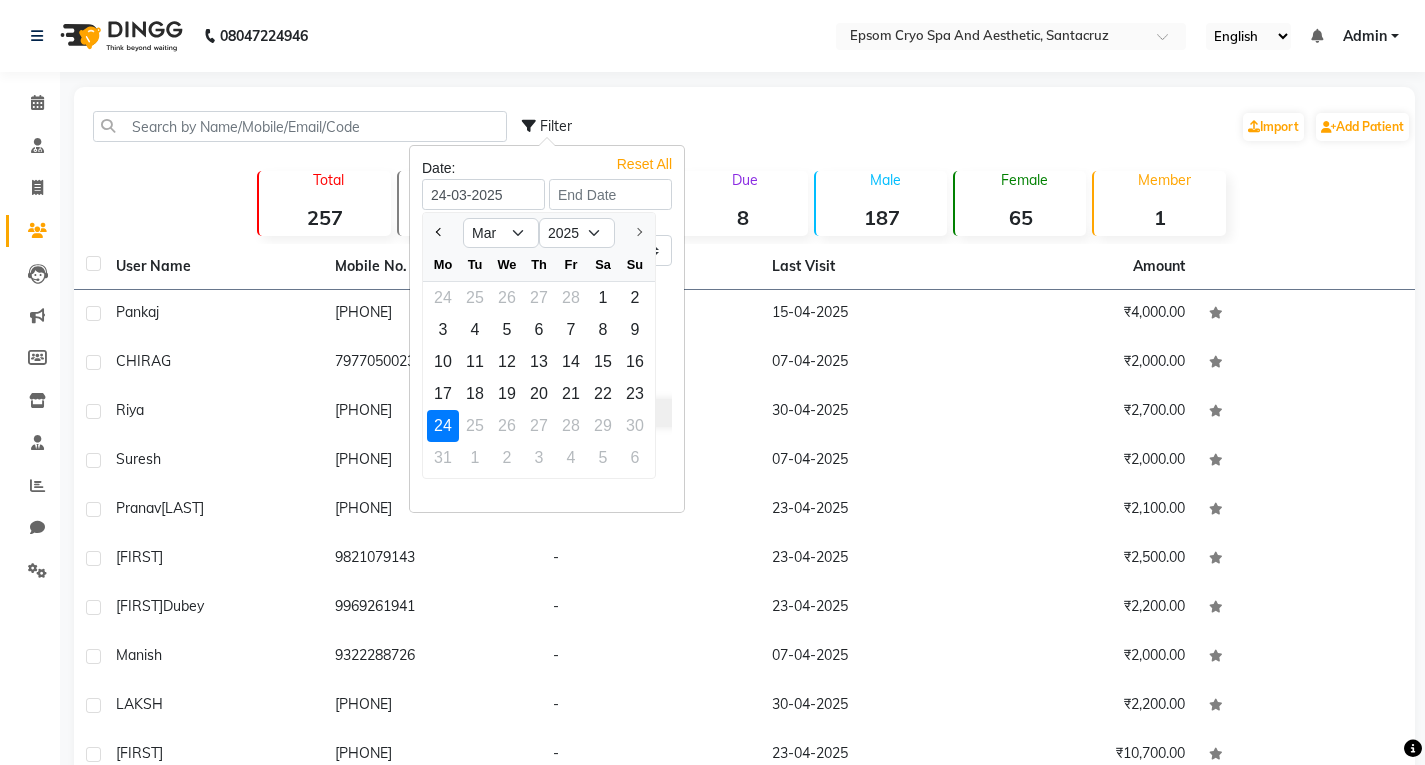 click on "Reset All" at bounding box center [644, 159] 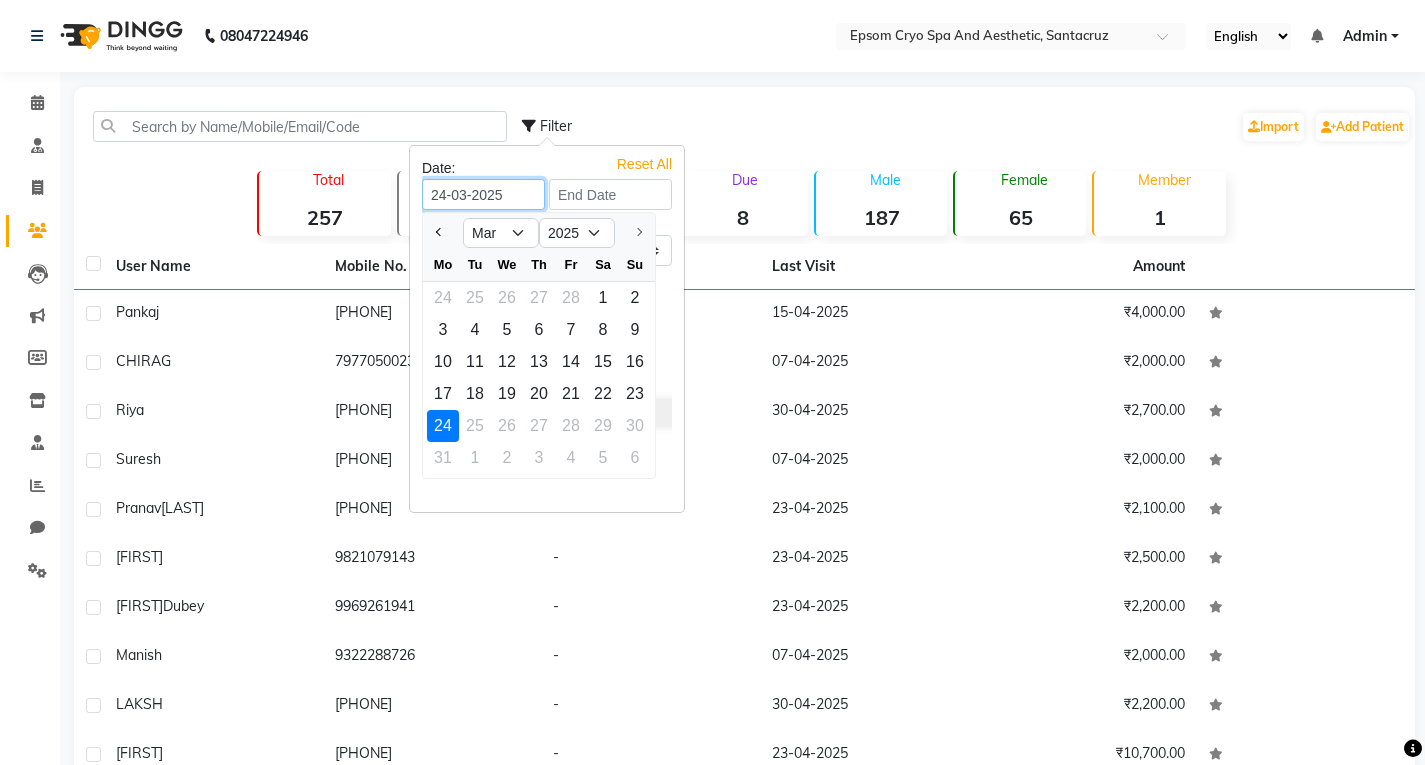 type on "24-03-2025" 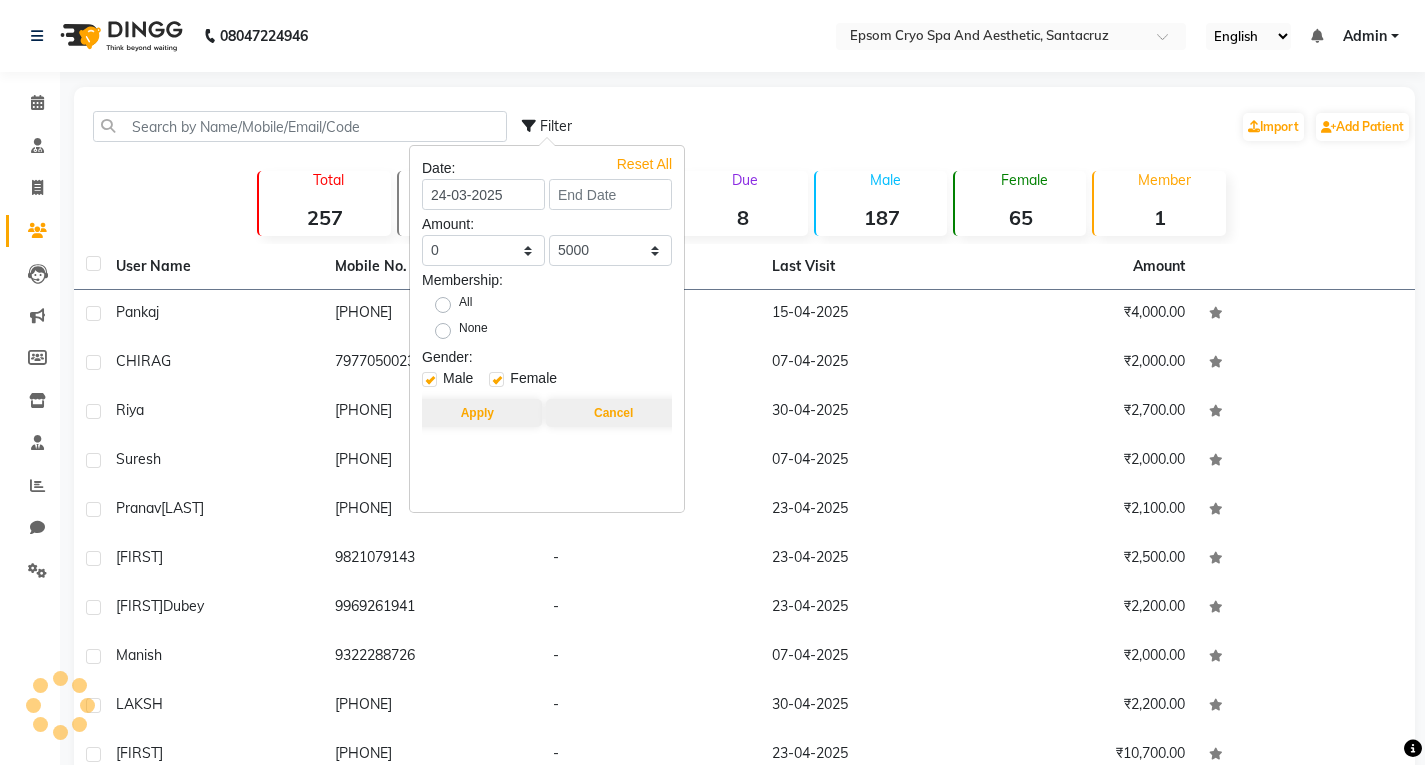 click on "Reset All" at bounding box center (644, 159) 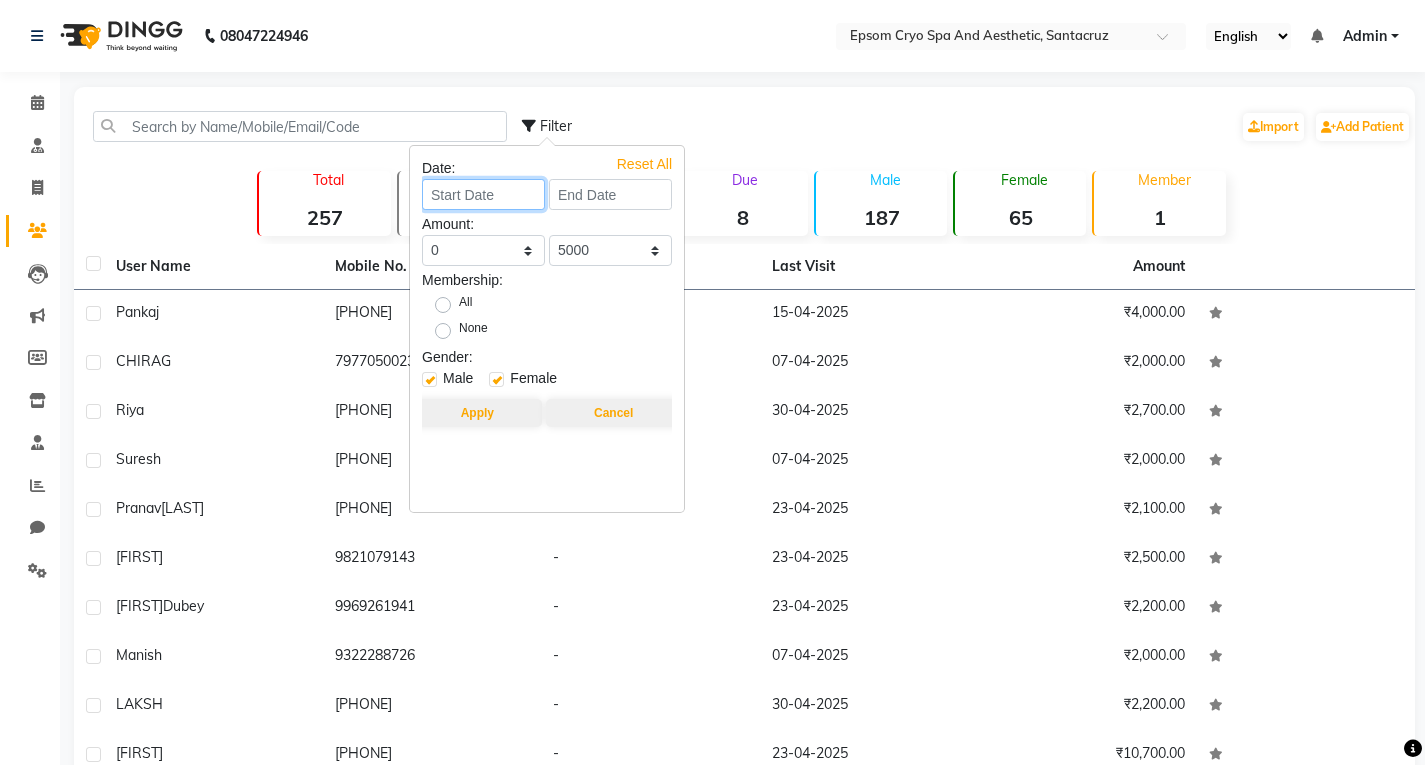 click at bounding box center (483, 194) 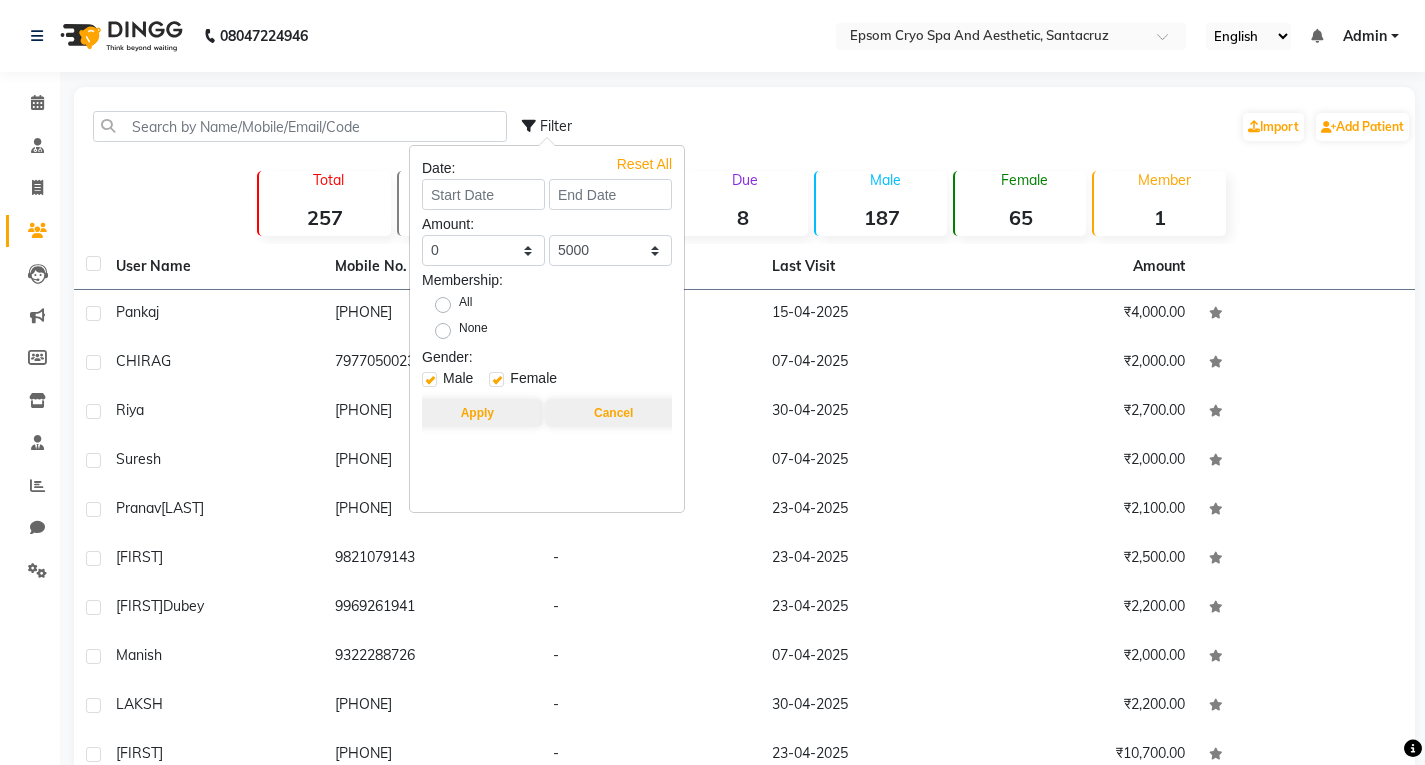 select on "8" 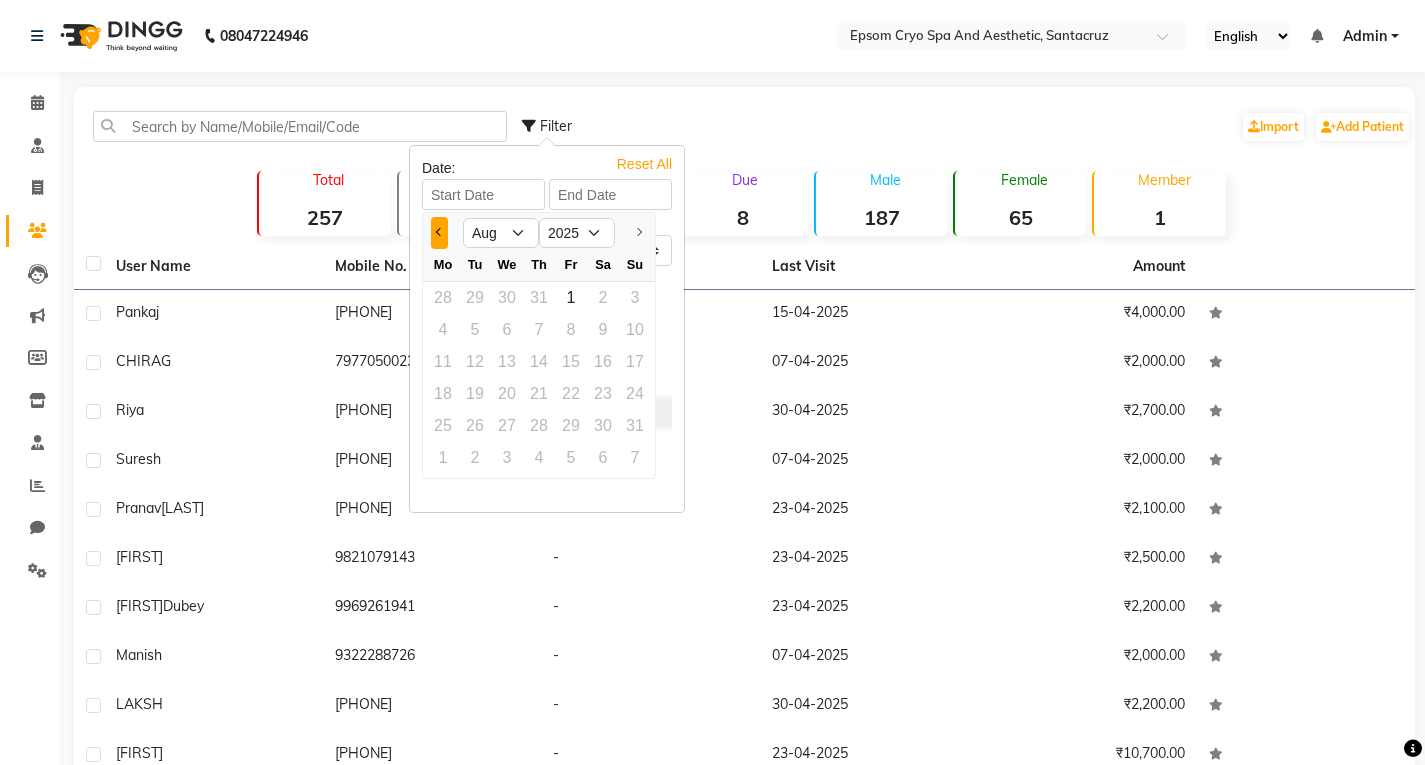 click at bounding box center [440, 232] 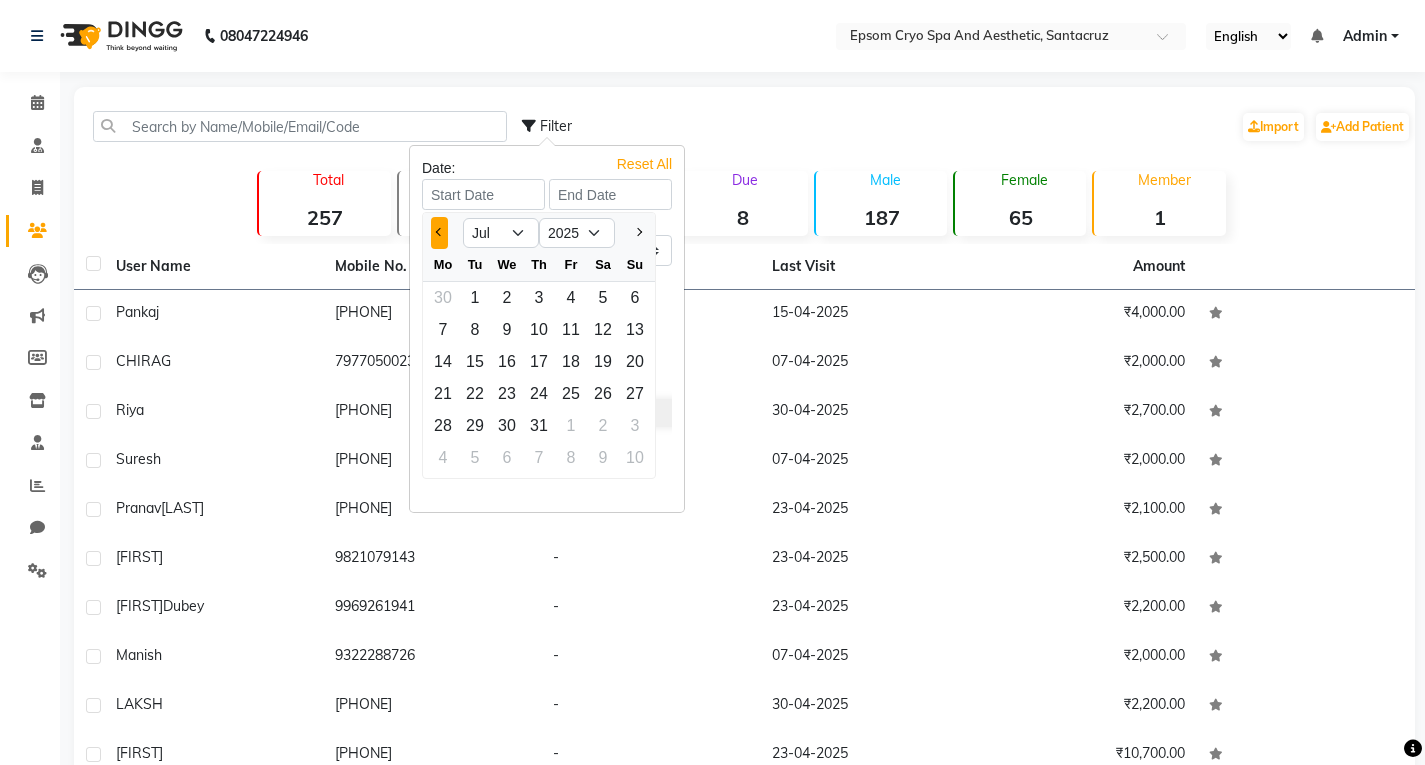 click at bounding box center [440, 232] 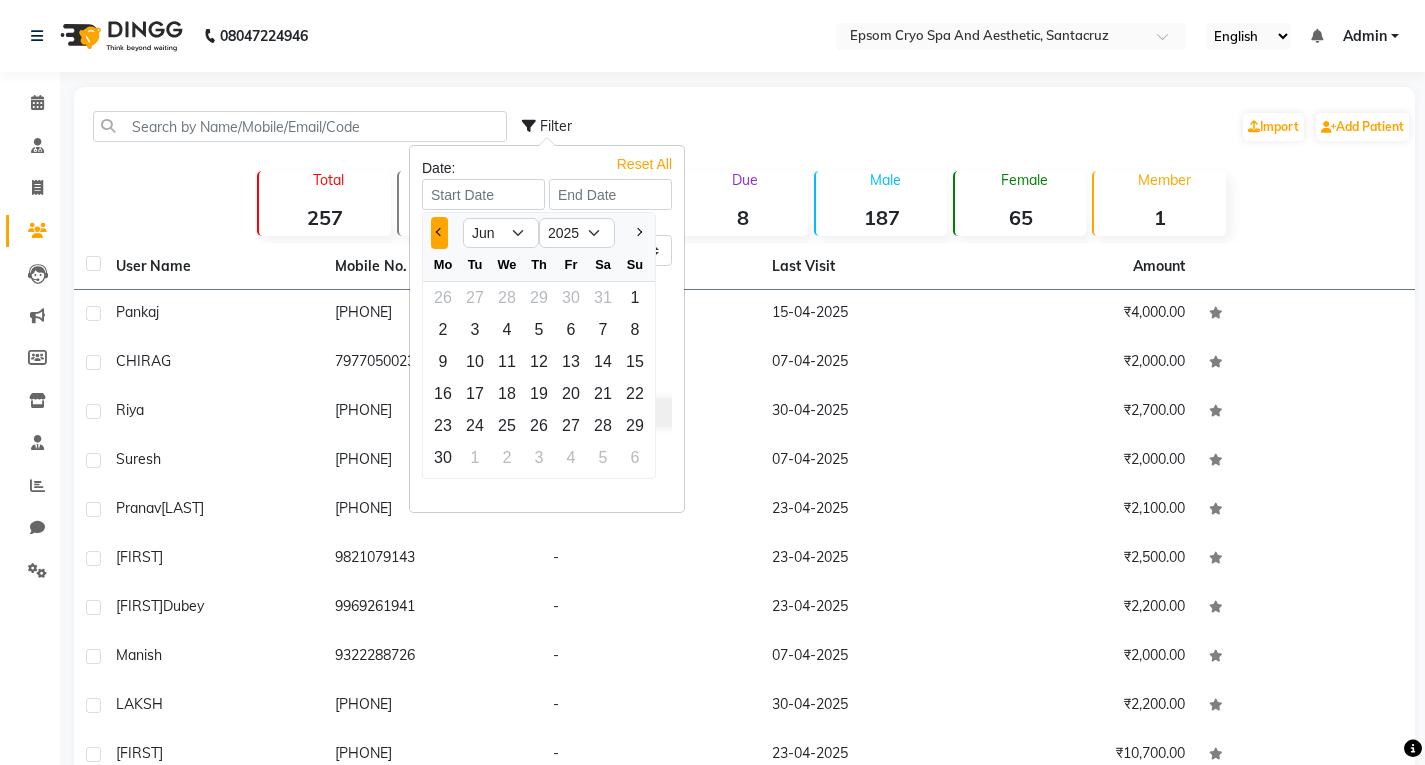 click at bounding box center [440, 232] 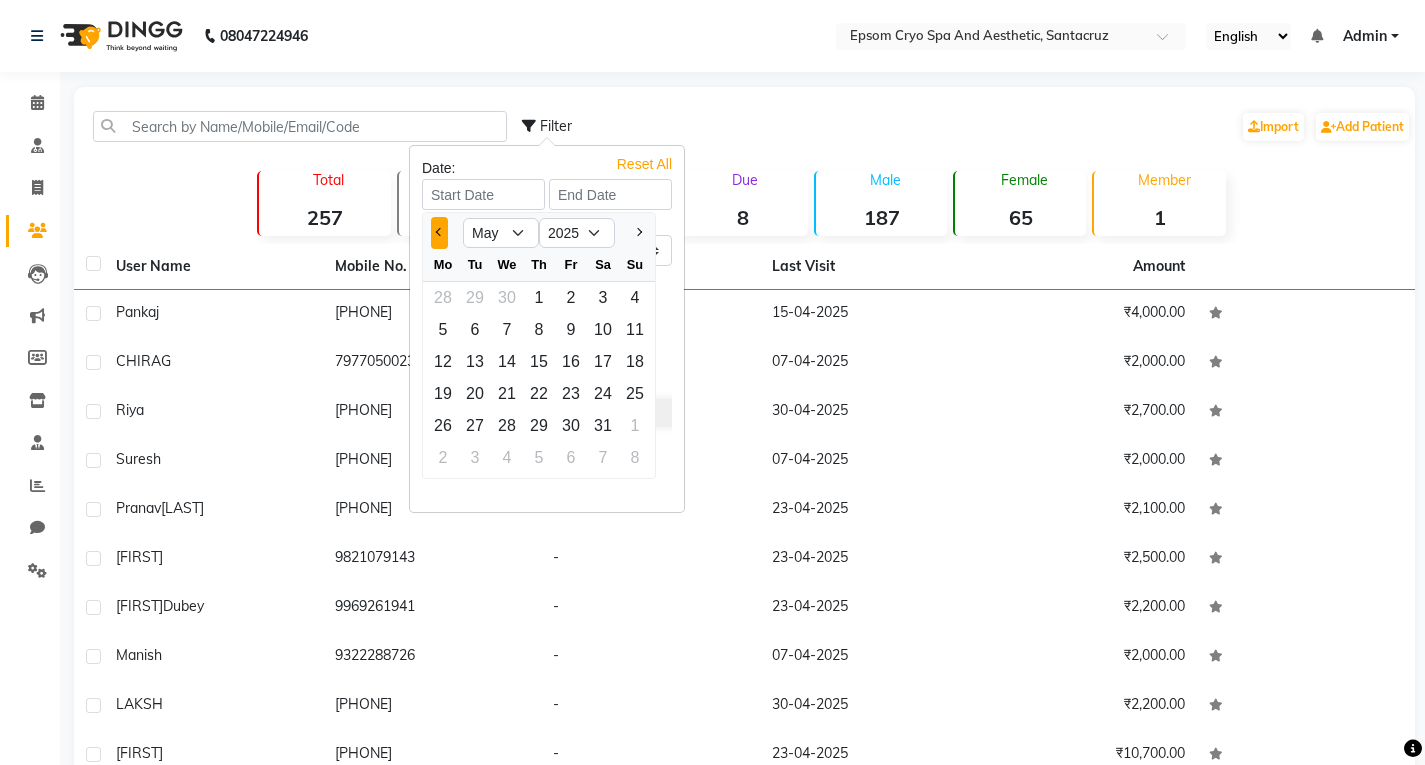 click at bounding box center (440, 232) 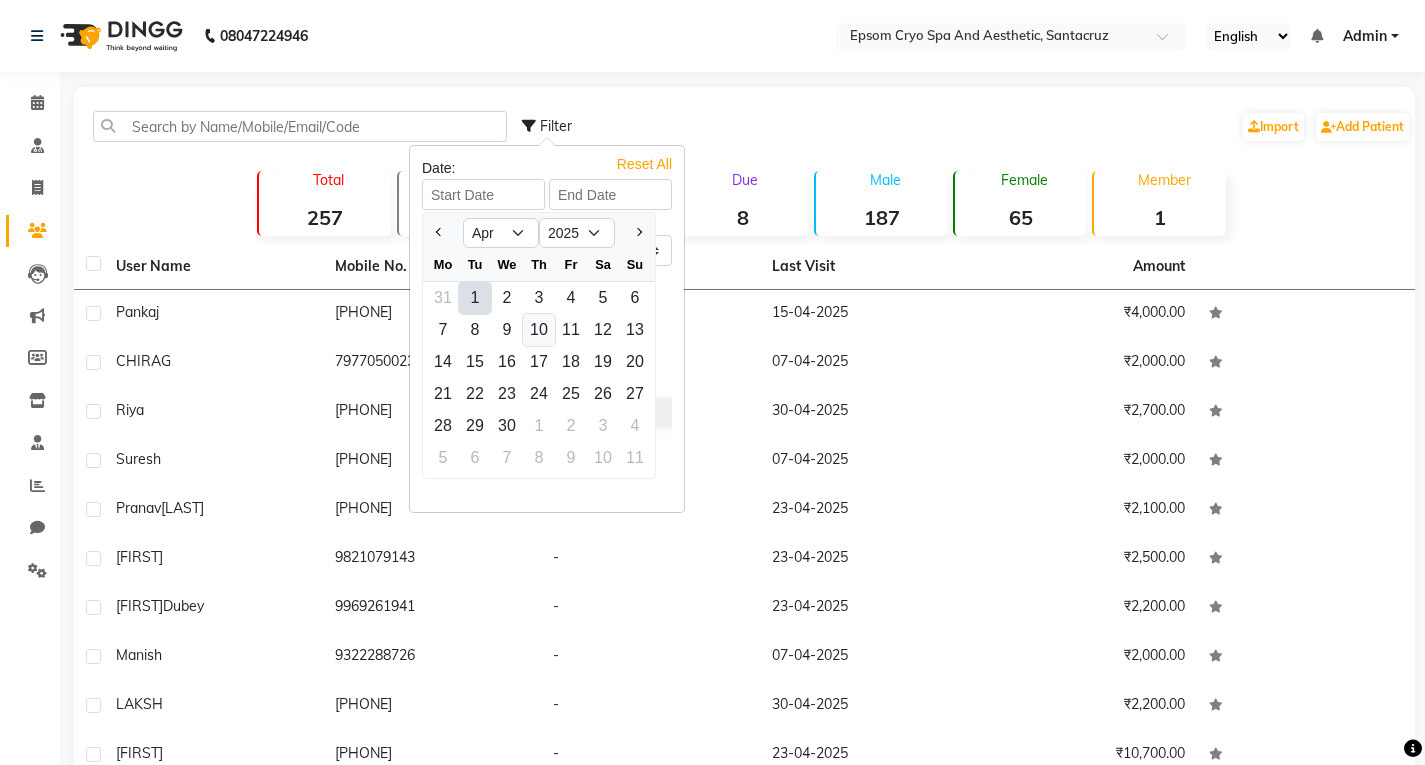 click on "10" at bounding box center [539, 330] 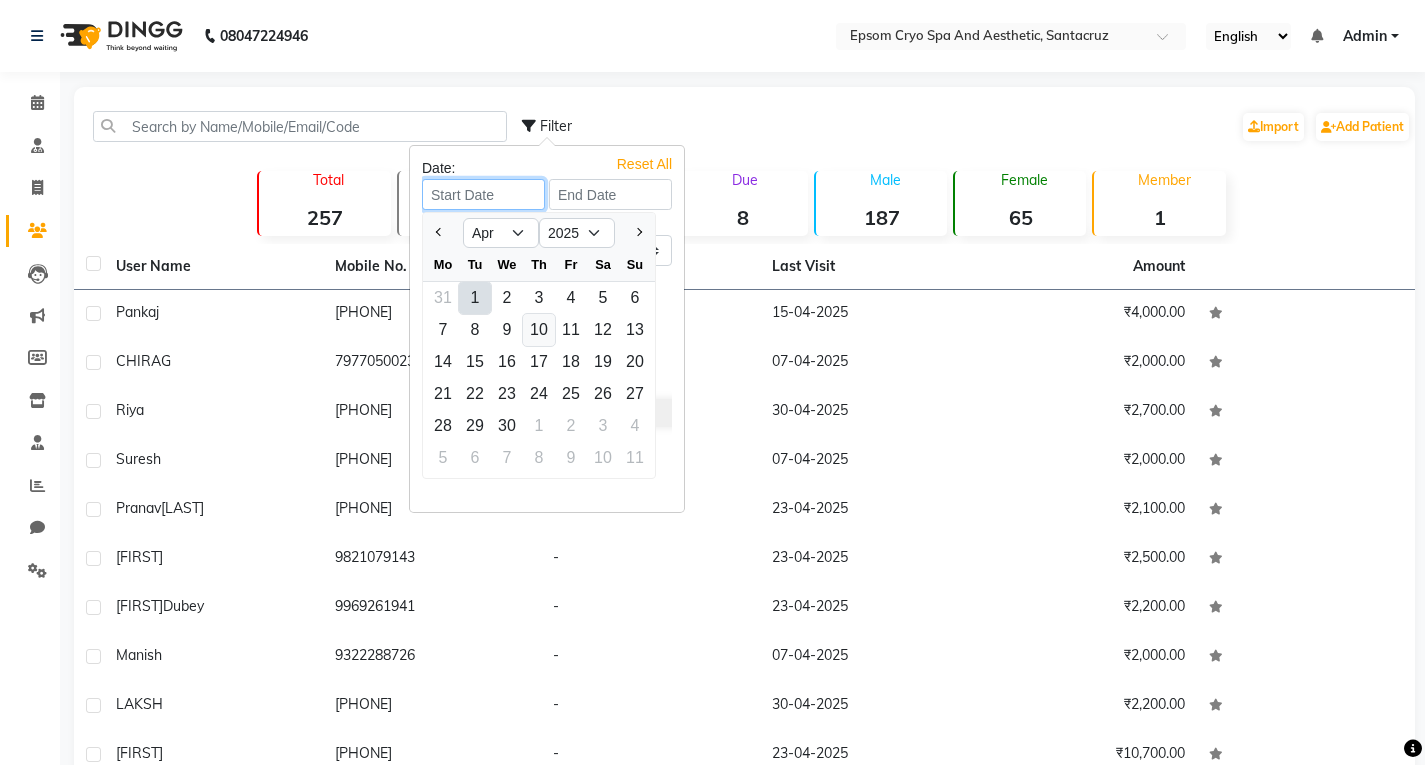 type on "10-04-2025" 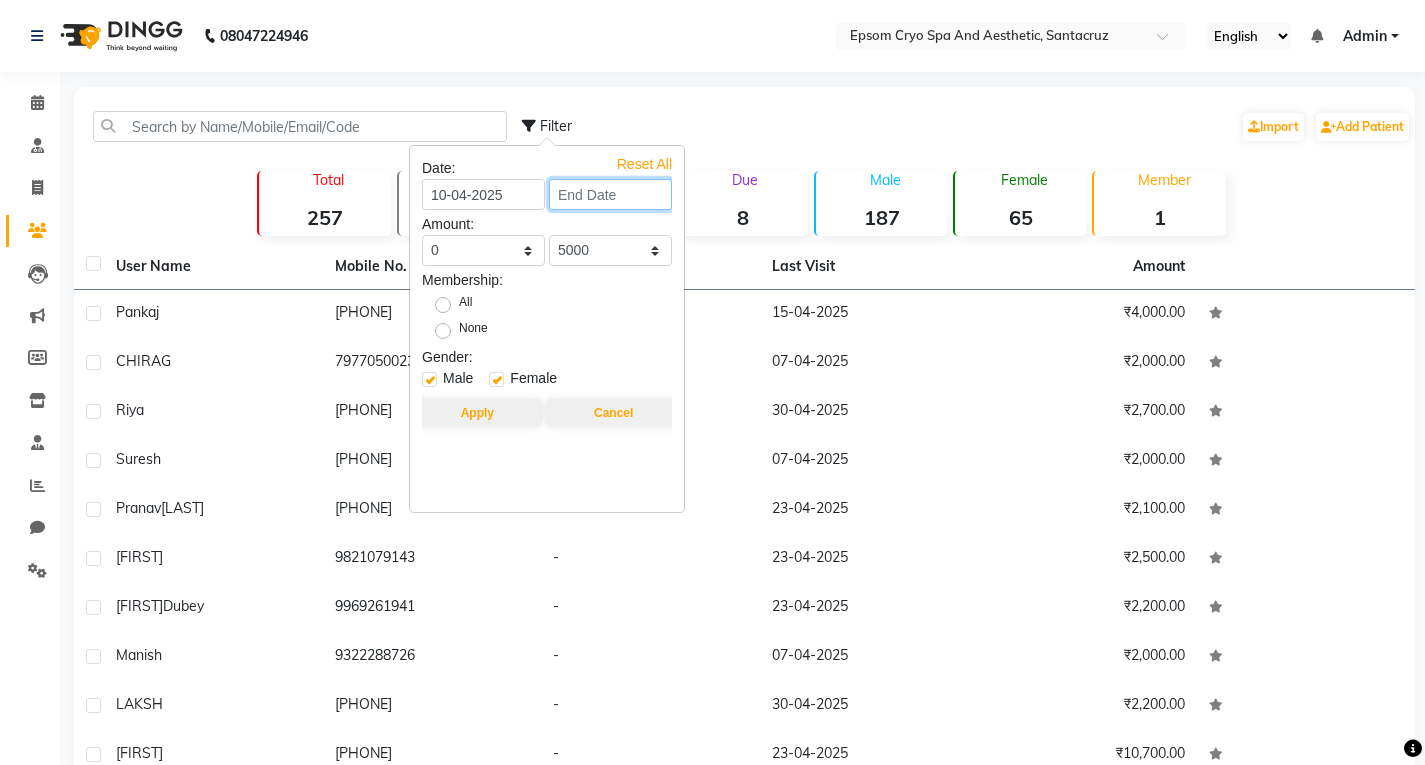 click at bounding box center (610, 194) 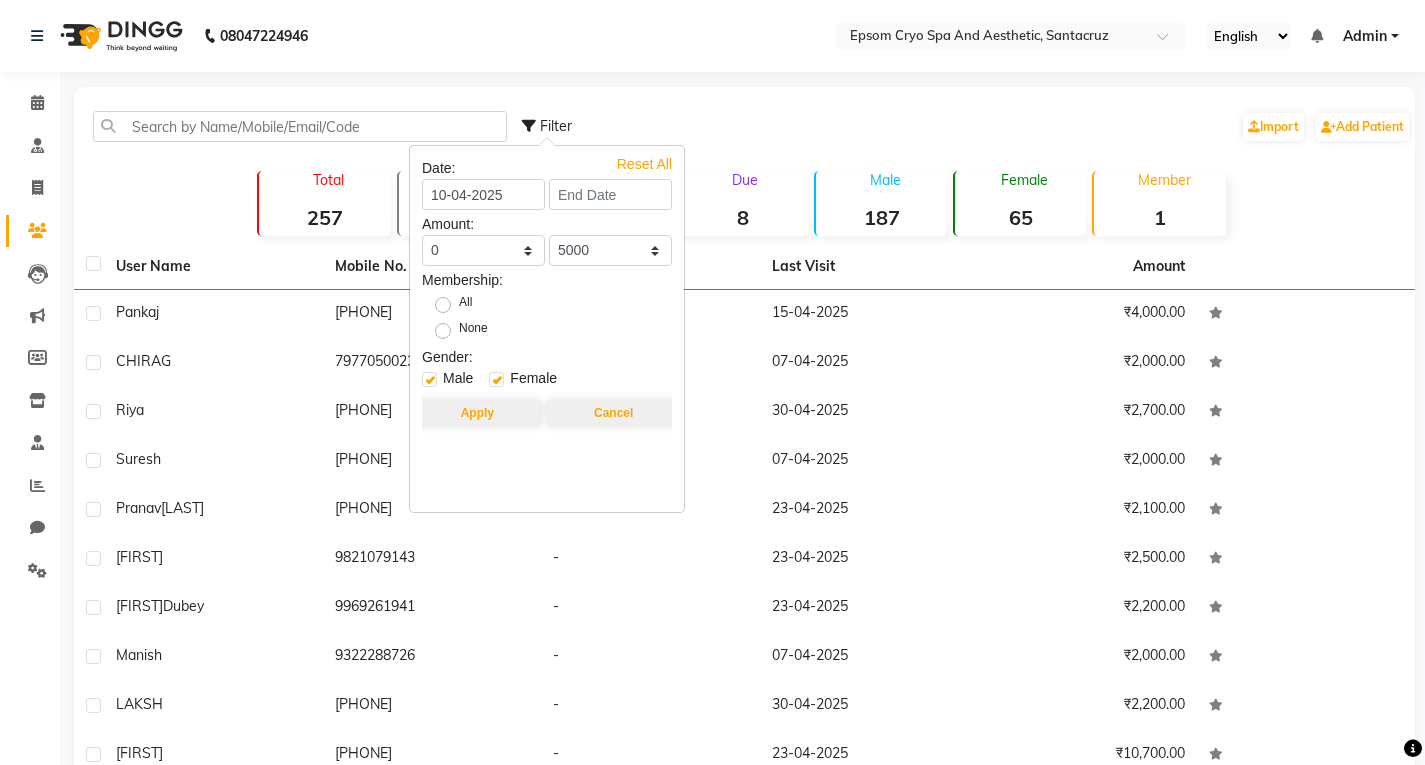 select on "4" 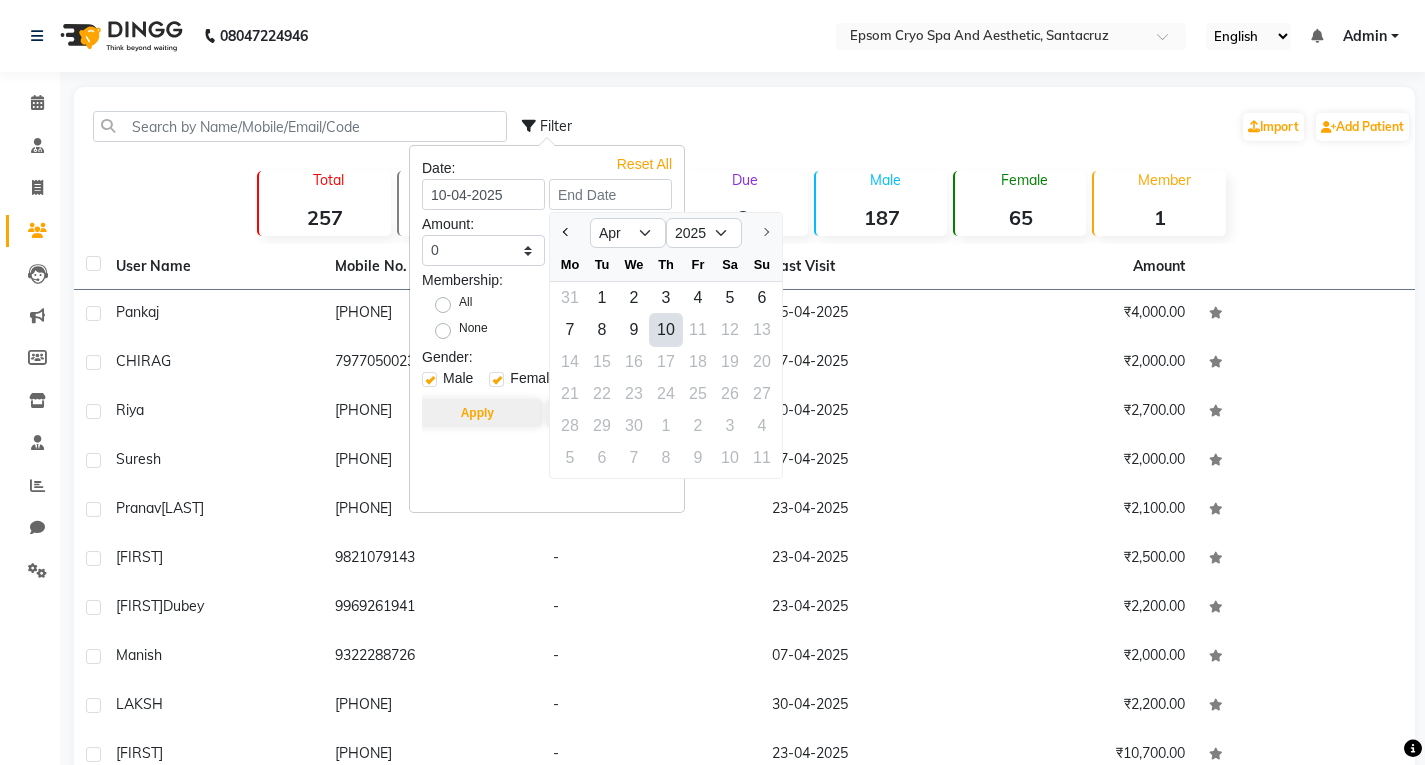 click on "Reset All  Date: [DATE] Mar Apr 2025 Mo Tu We Th Fr Sa Su 31 1 2 3 4 5 6 7 8 9 10 11 12 13 14 15 16 17 18 19 20 21 22 23 24 25 26 27 28 29 30 1 2 3 4 5 6 7 8 9 10 11 Amount:  0   500   1000   1500   2000   3000   4000   5000   10000   100000   1000000   0   500   1000   1500   2000   3000   4000   5000   10000   100000   1000000  Membership: All None Gender: Male Female  Apply   Cancel" at bounding box center (547, 329) 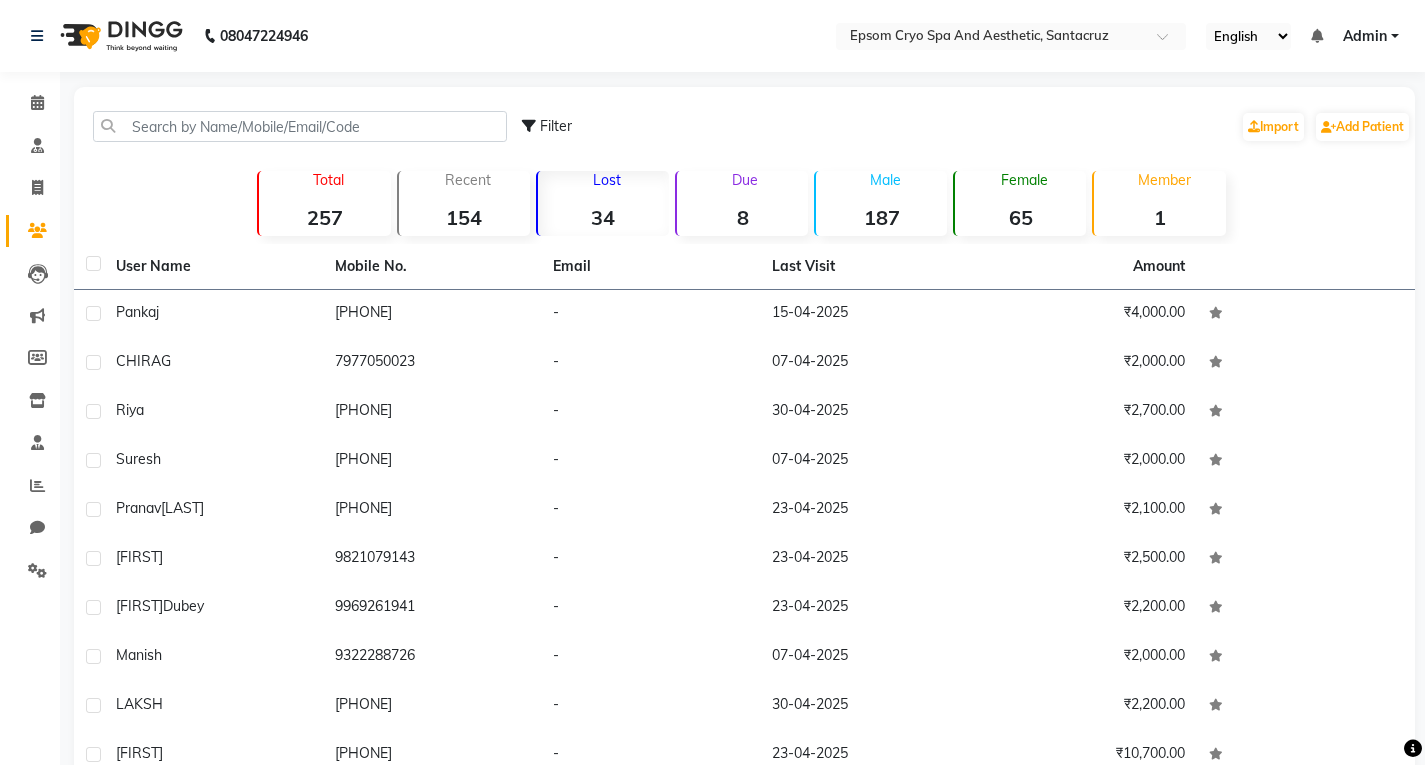 click on "Filter" 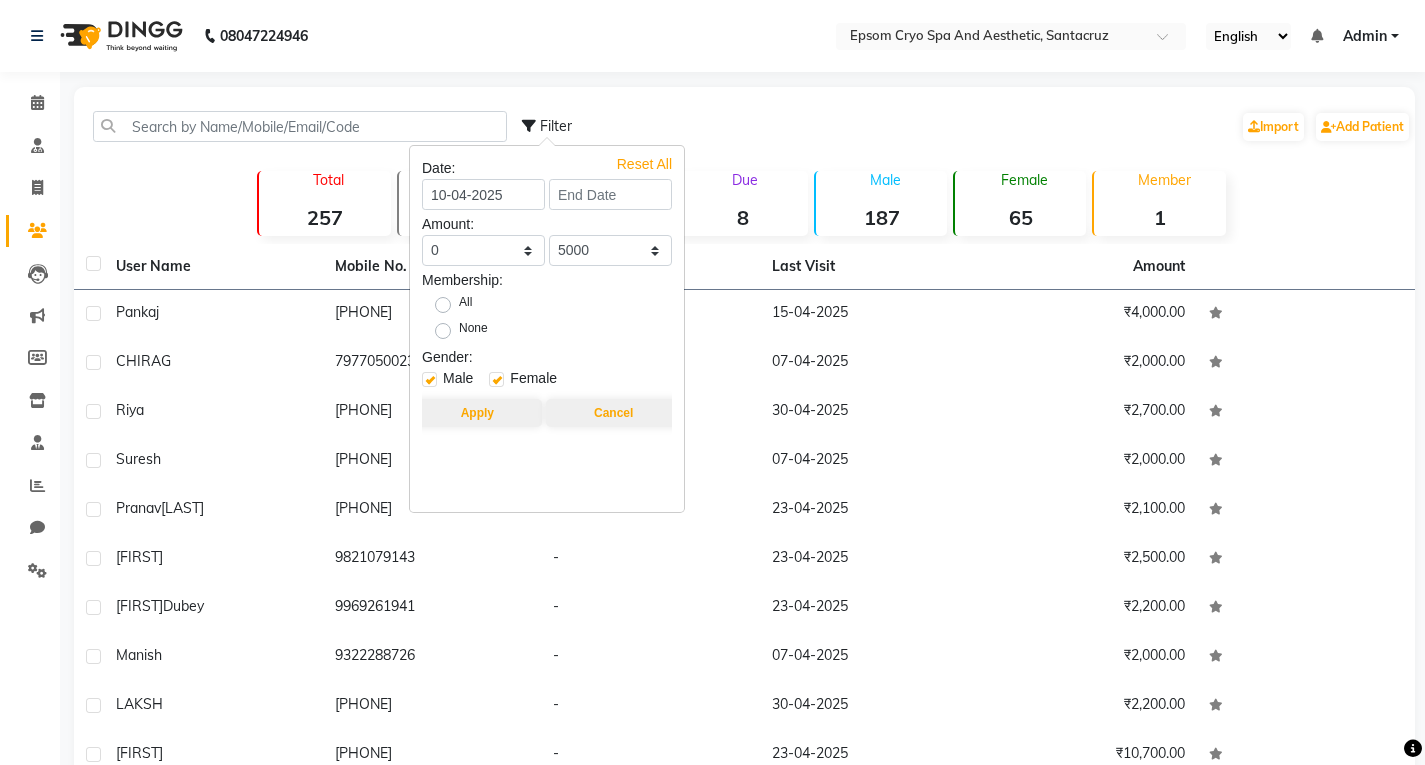 click on "Reset All" at bounding box center [644, 159] 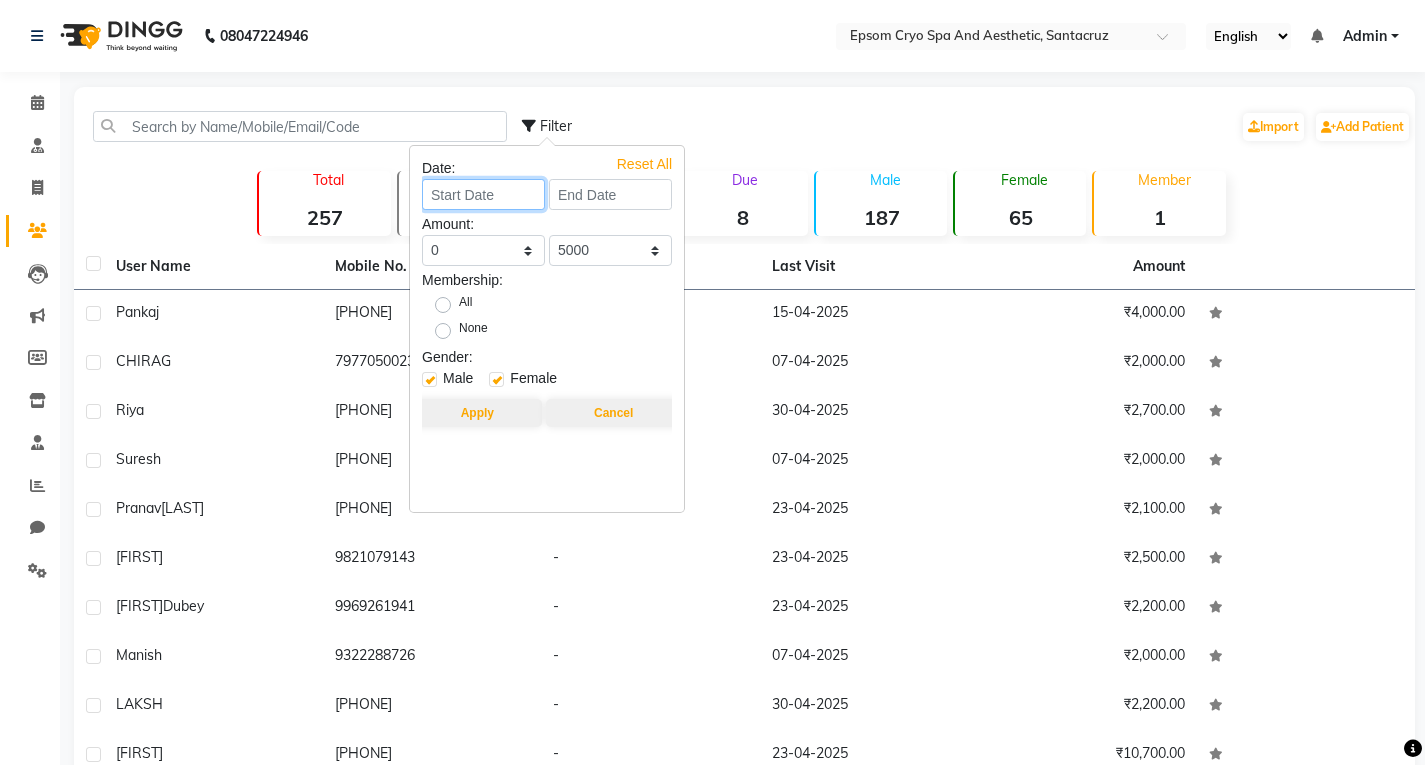 click at bounding box center [483, 194] 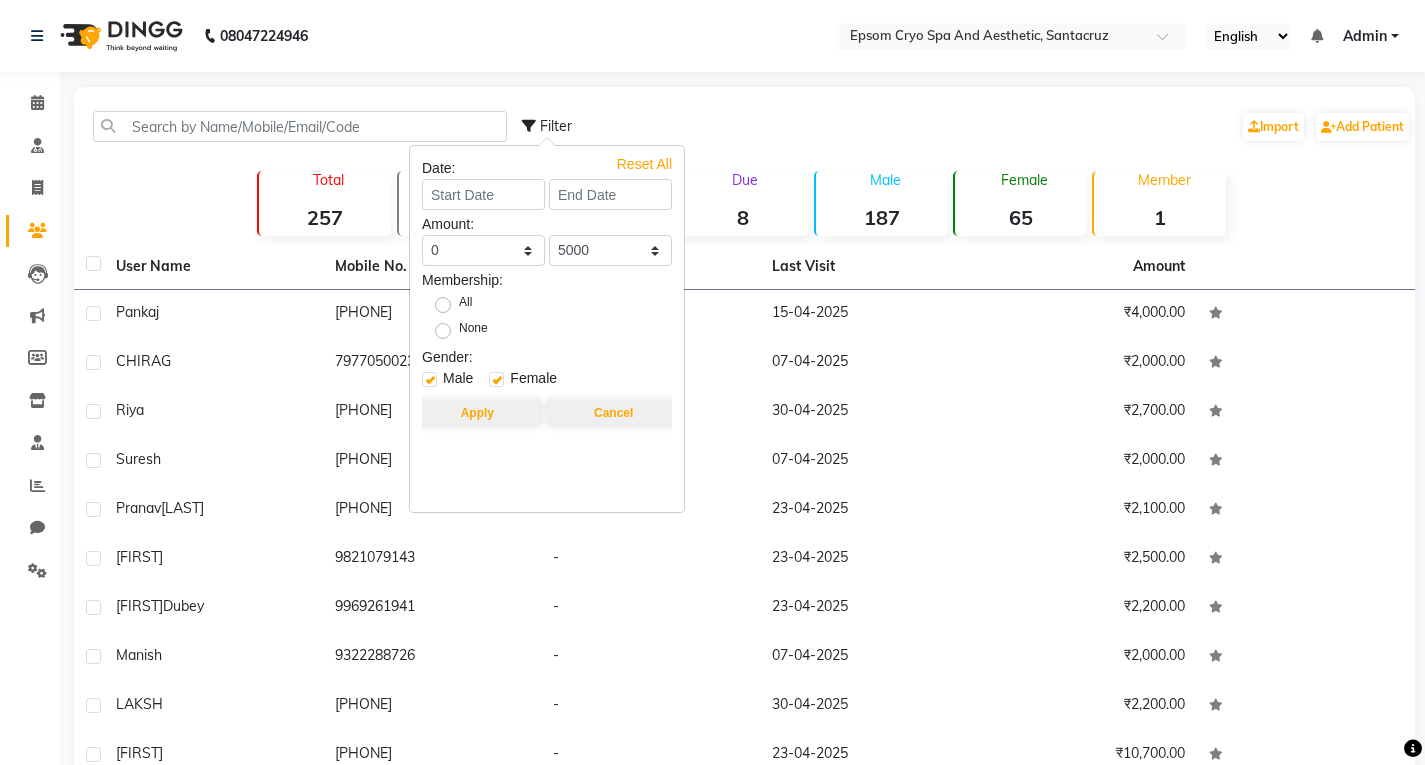 select on "8" 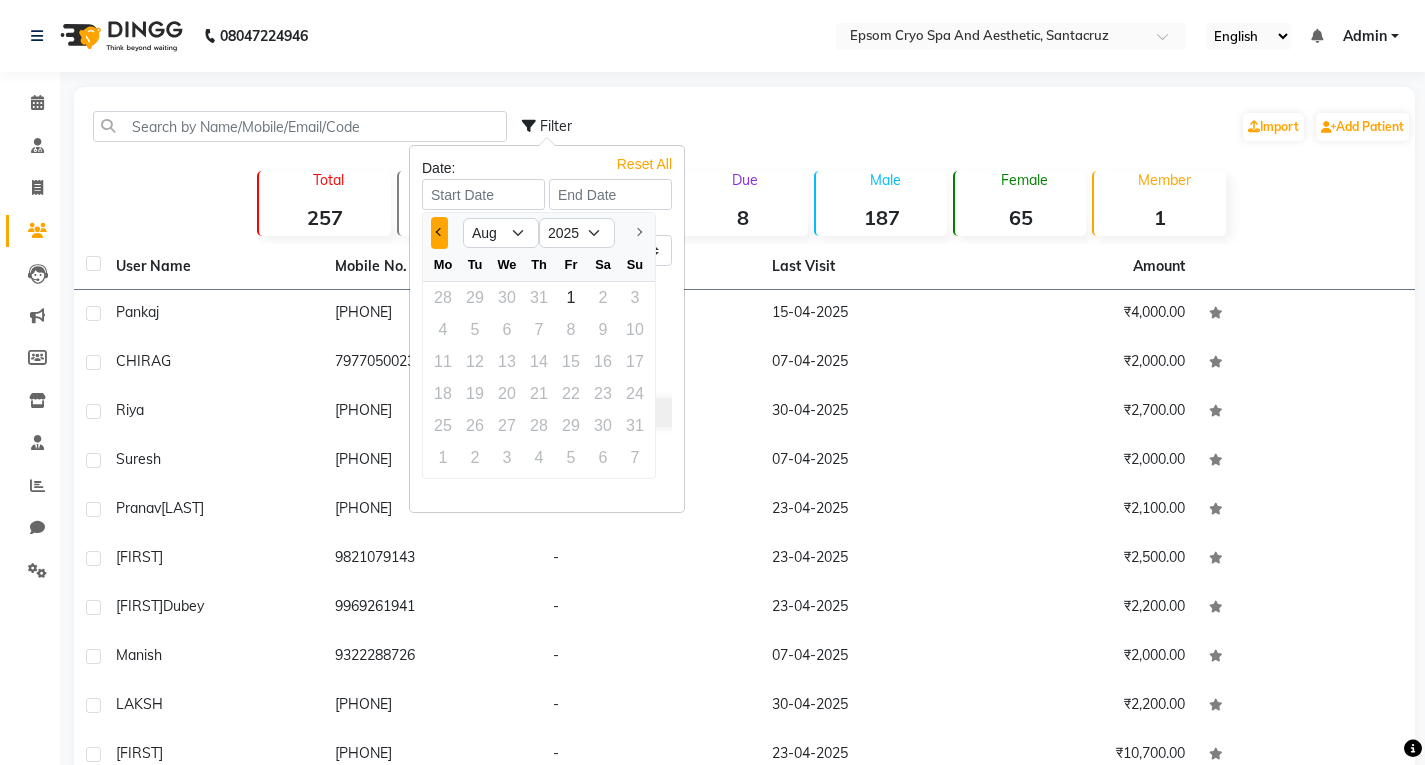click at bounding box center (439, 233) 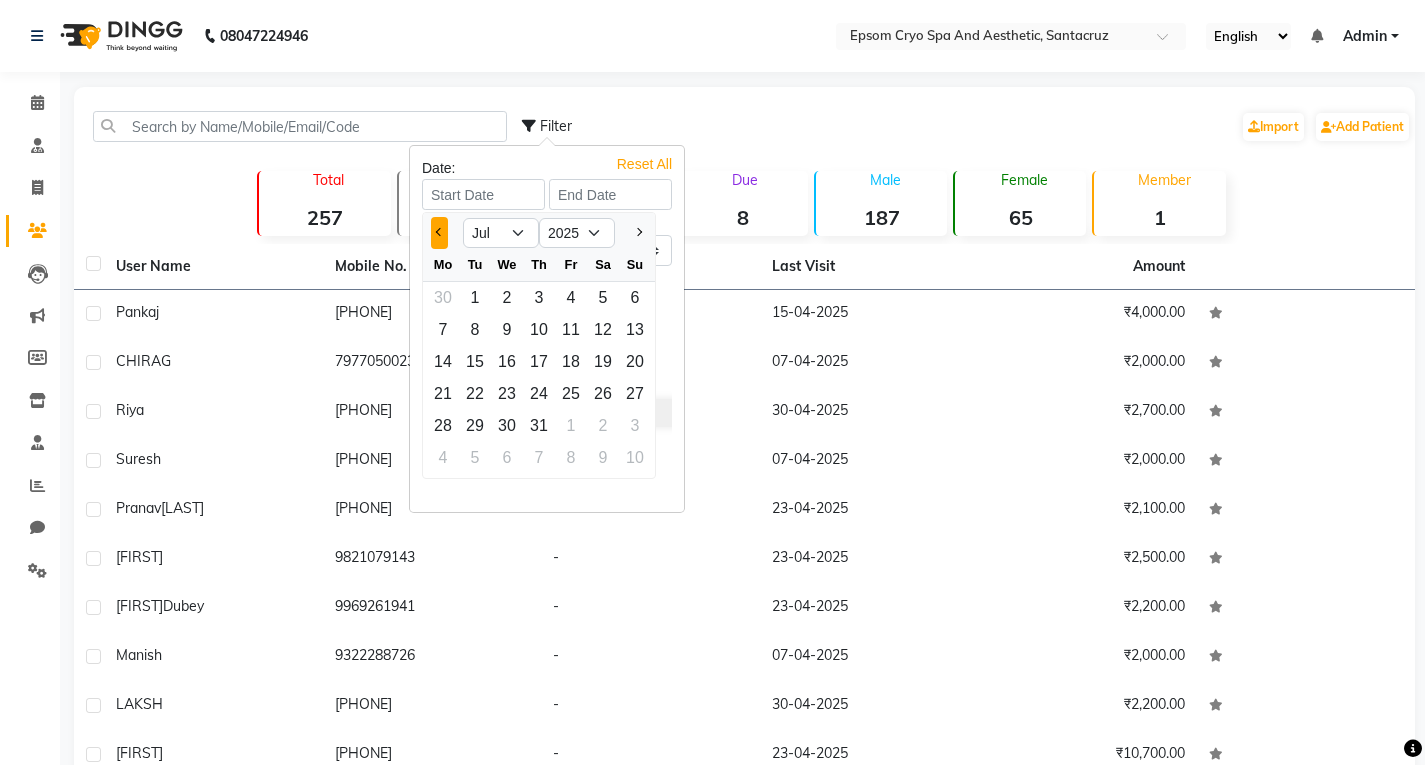 click at bounding box center (439, 233) 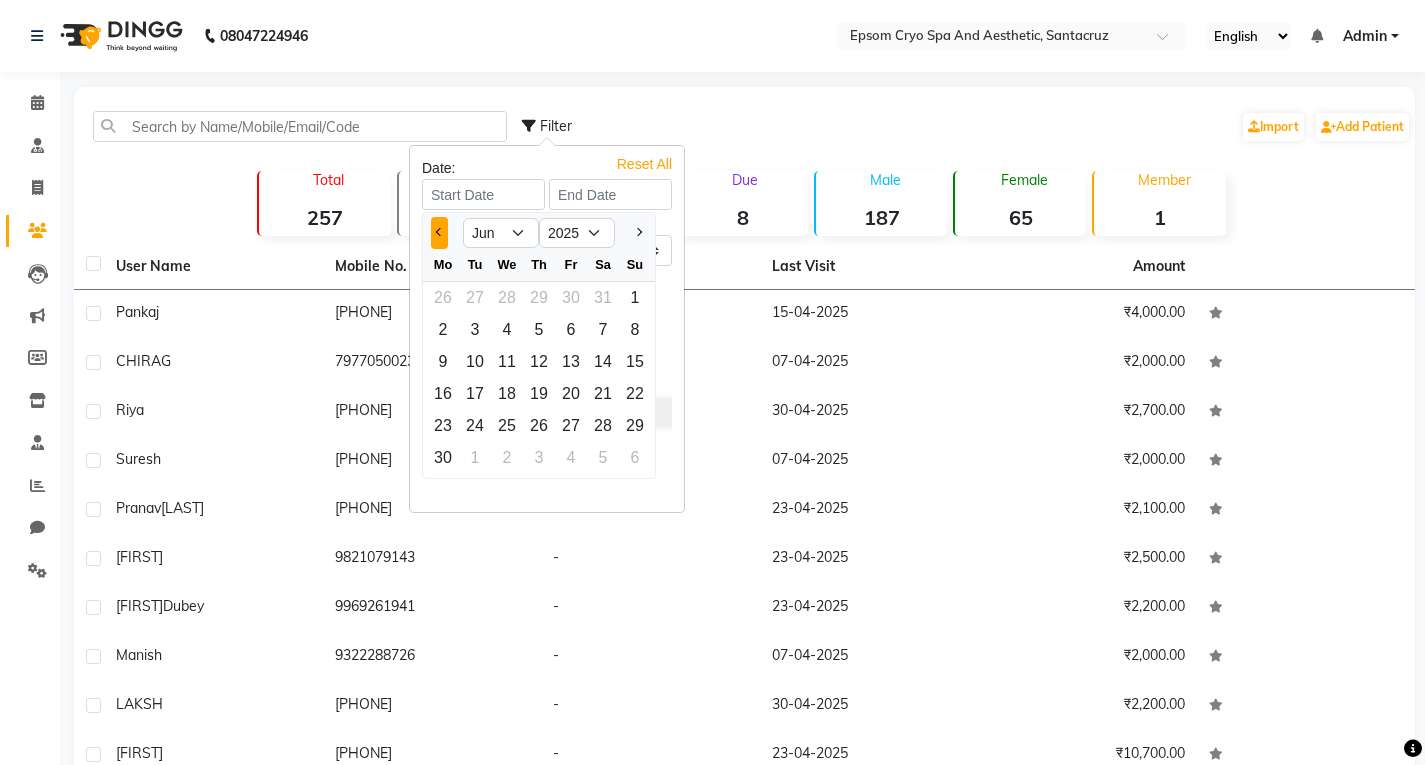 click at bounding box center [439, 233] 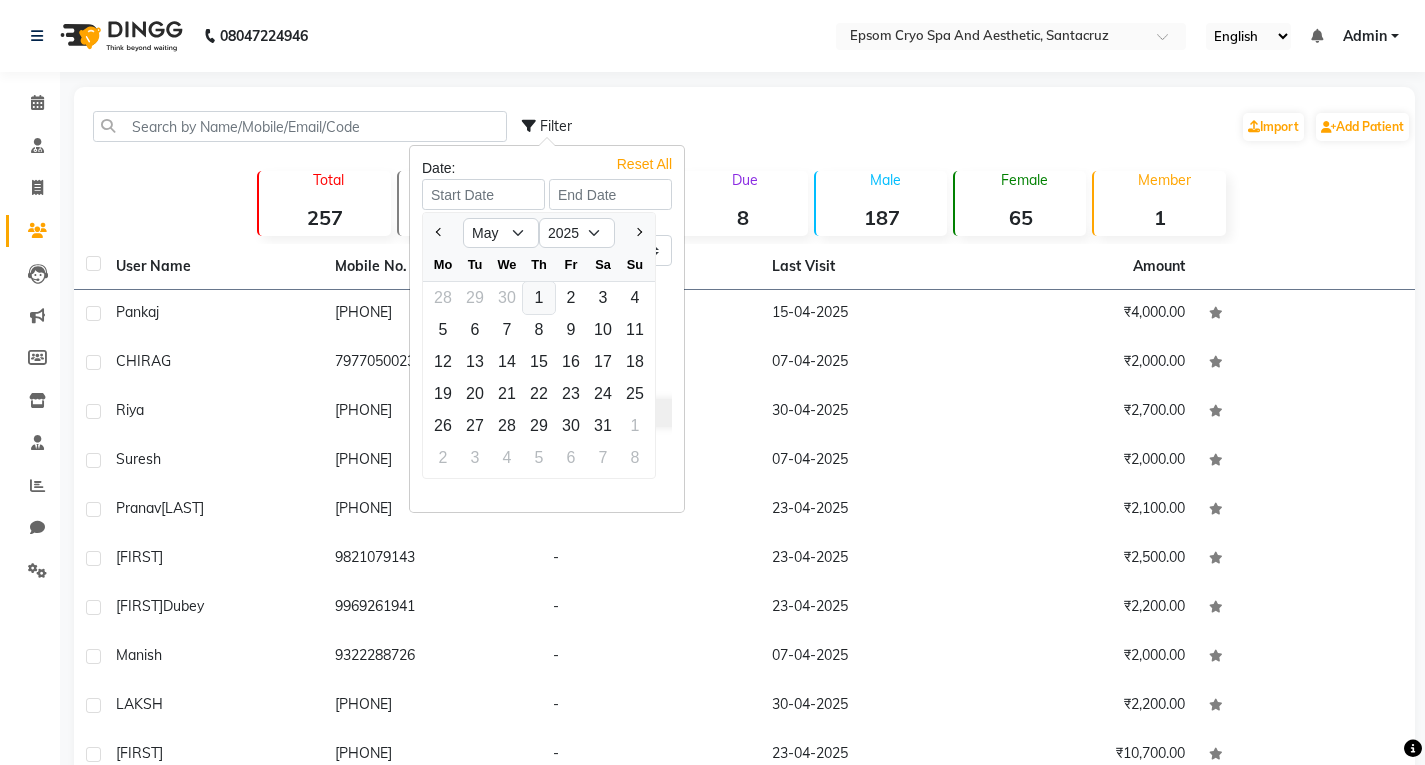 click on "1" at bounding box center (539, 298) 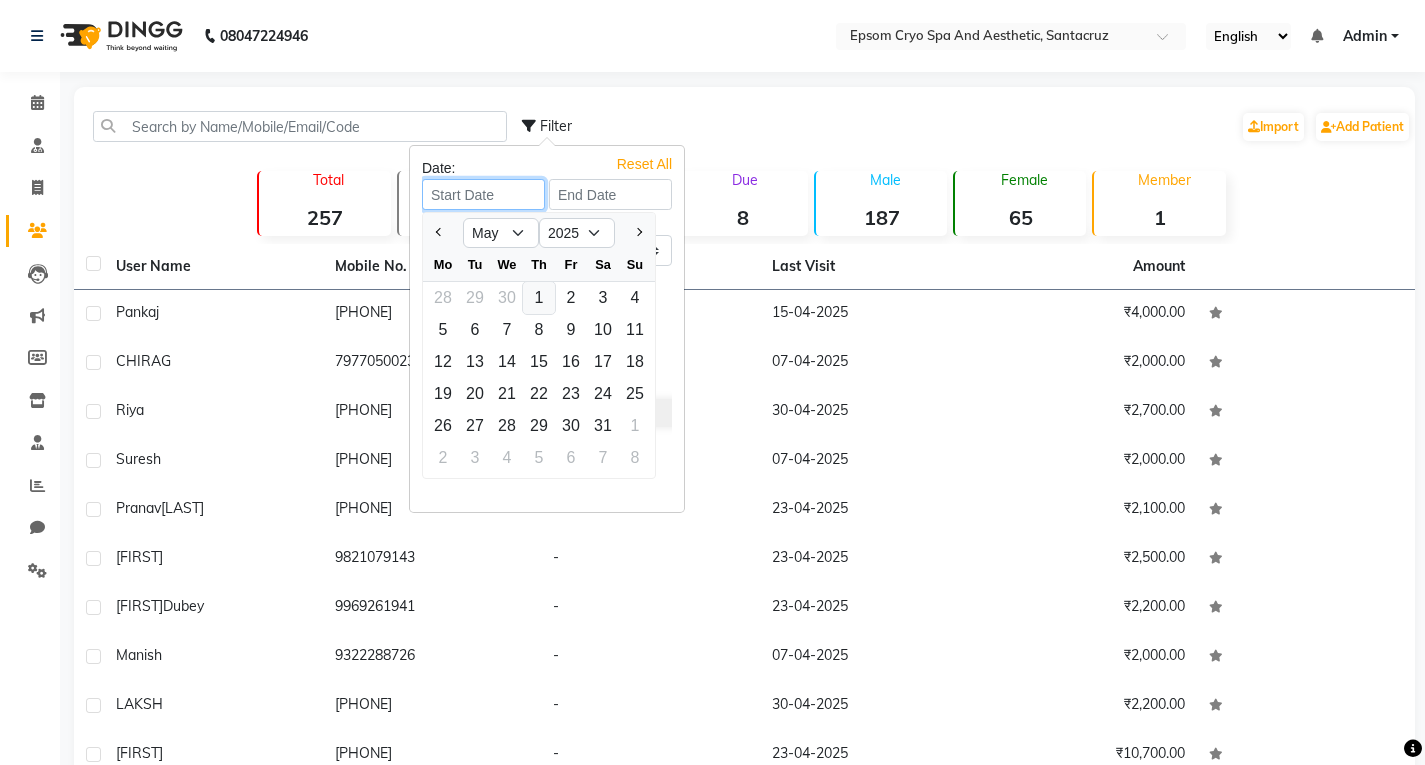 type on "01-05-2025" 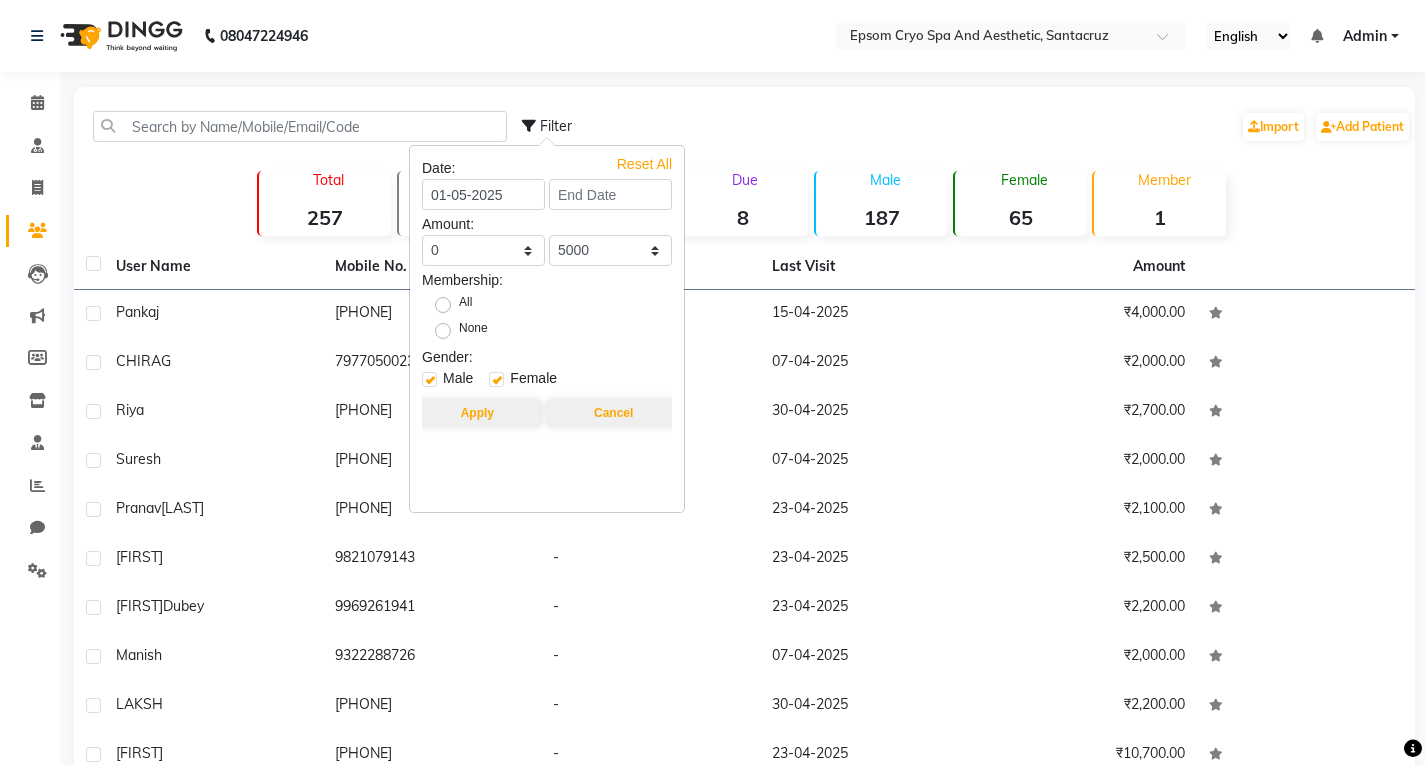 click on "All" at bounding box center [465, 305] 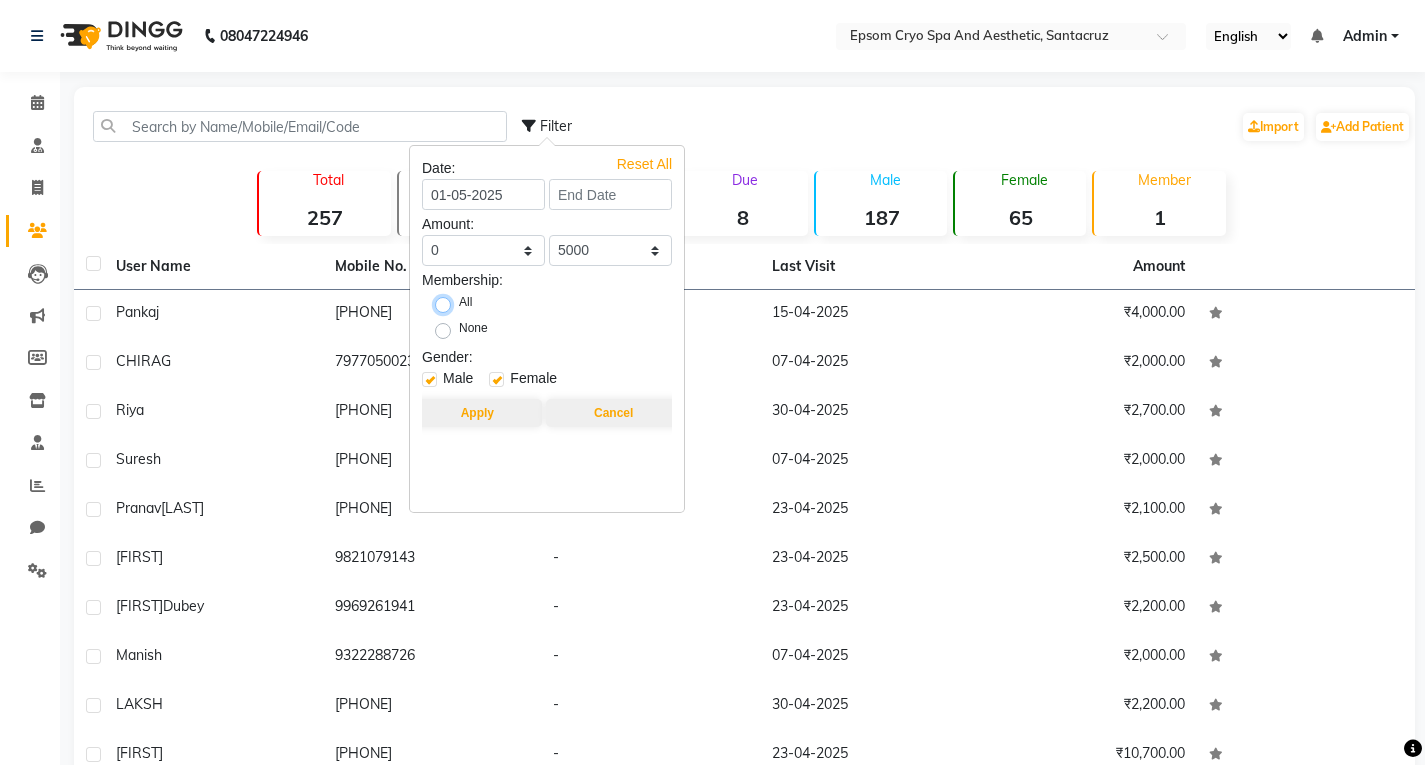 click on "All" at bounding box center [449, 303] 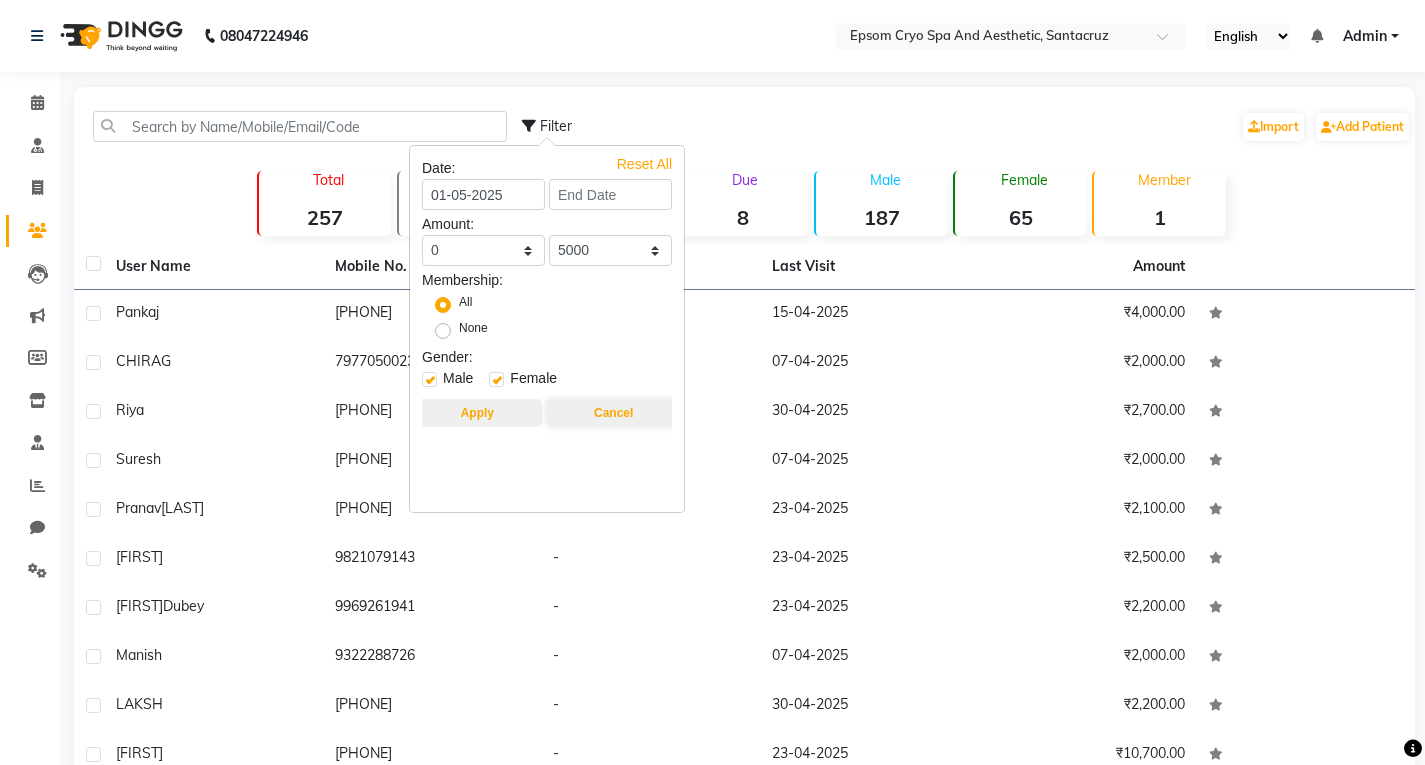 click on "Apply" at bounding box center (477, 413) 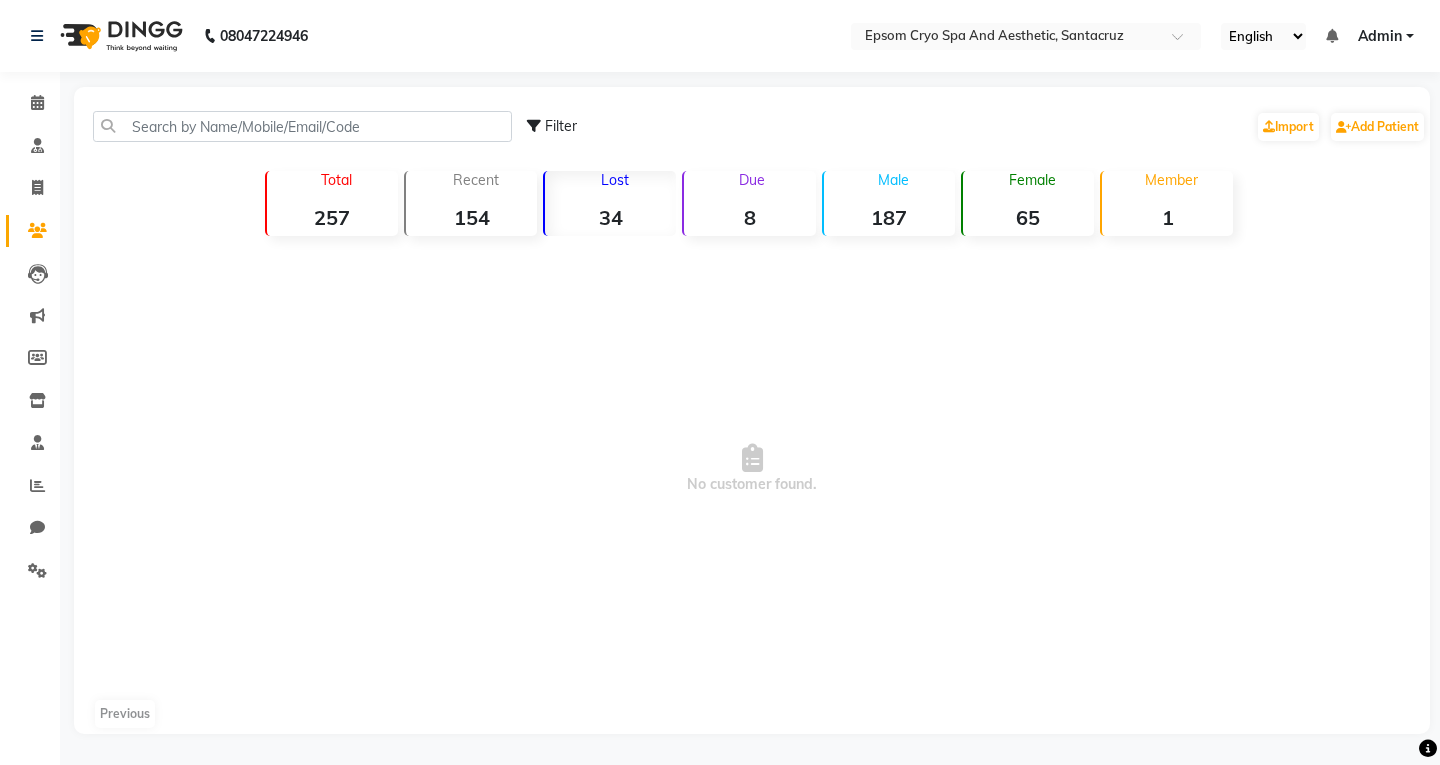 click on "No customer found." at bounding box center (752, 469) 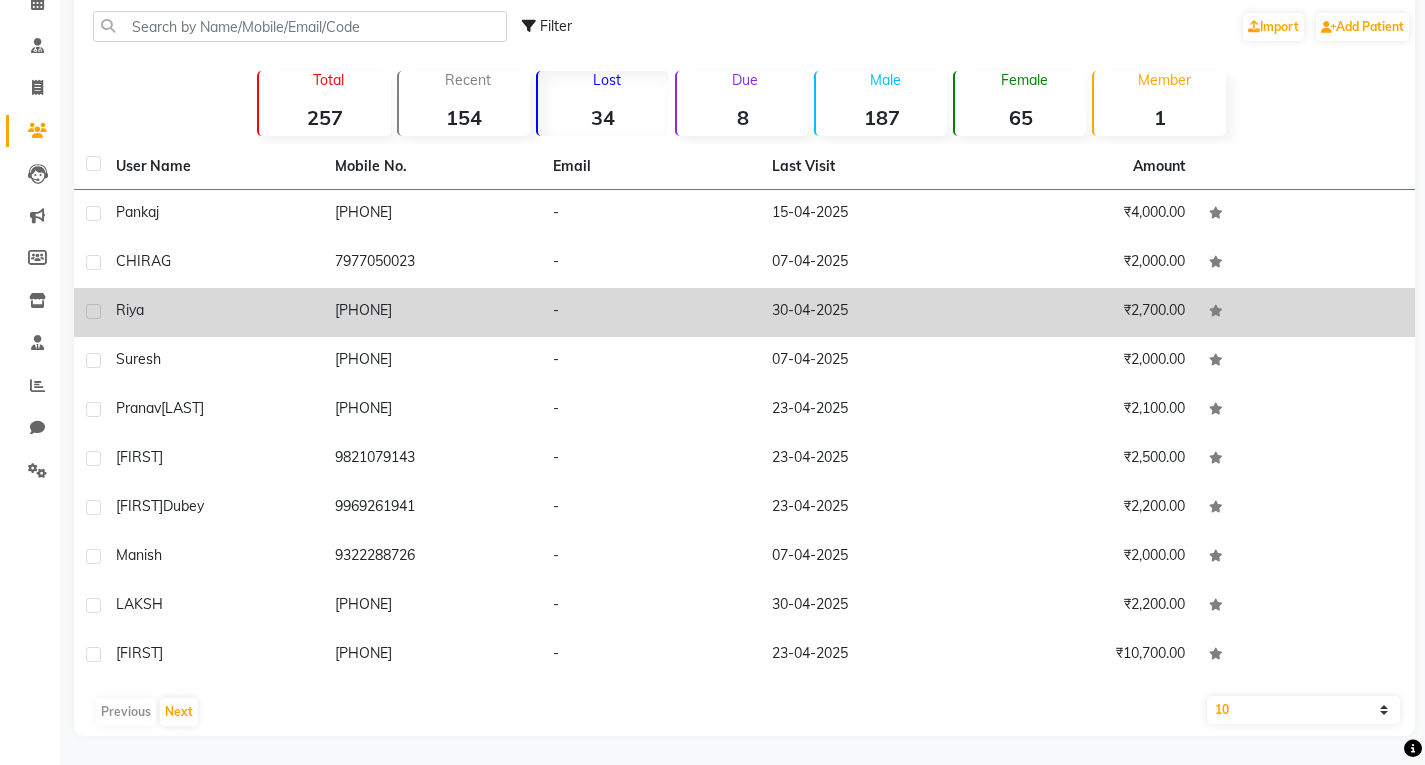 scroll, scrollTop: 101, scrollLeft: 0, axis: vertical 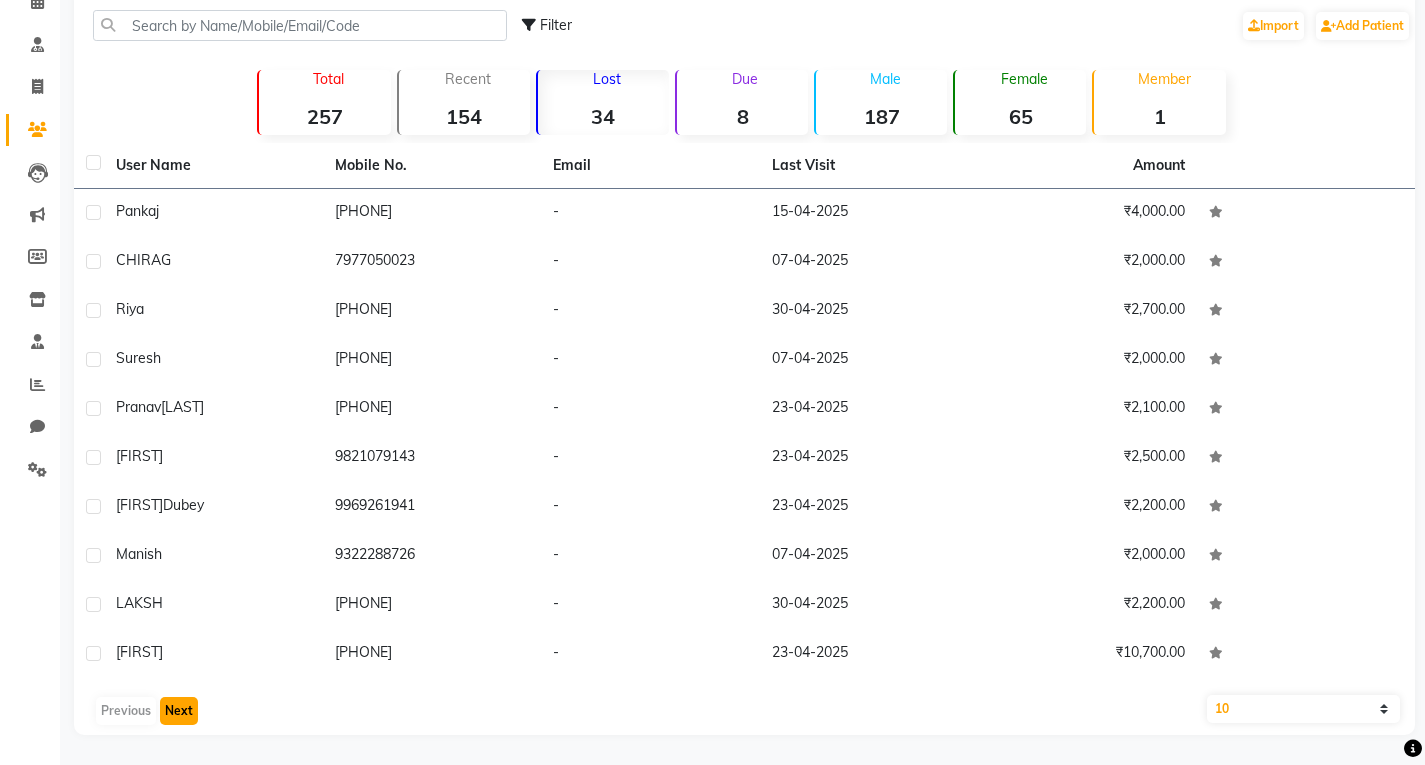 click on "Next" 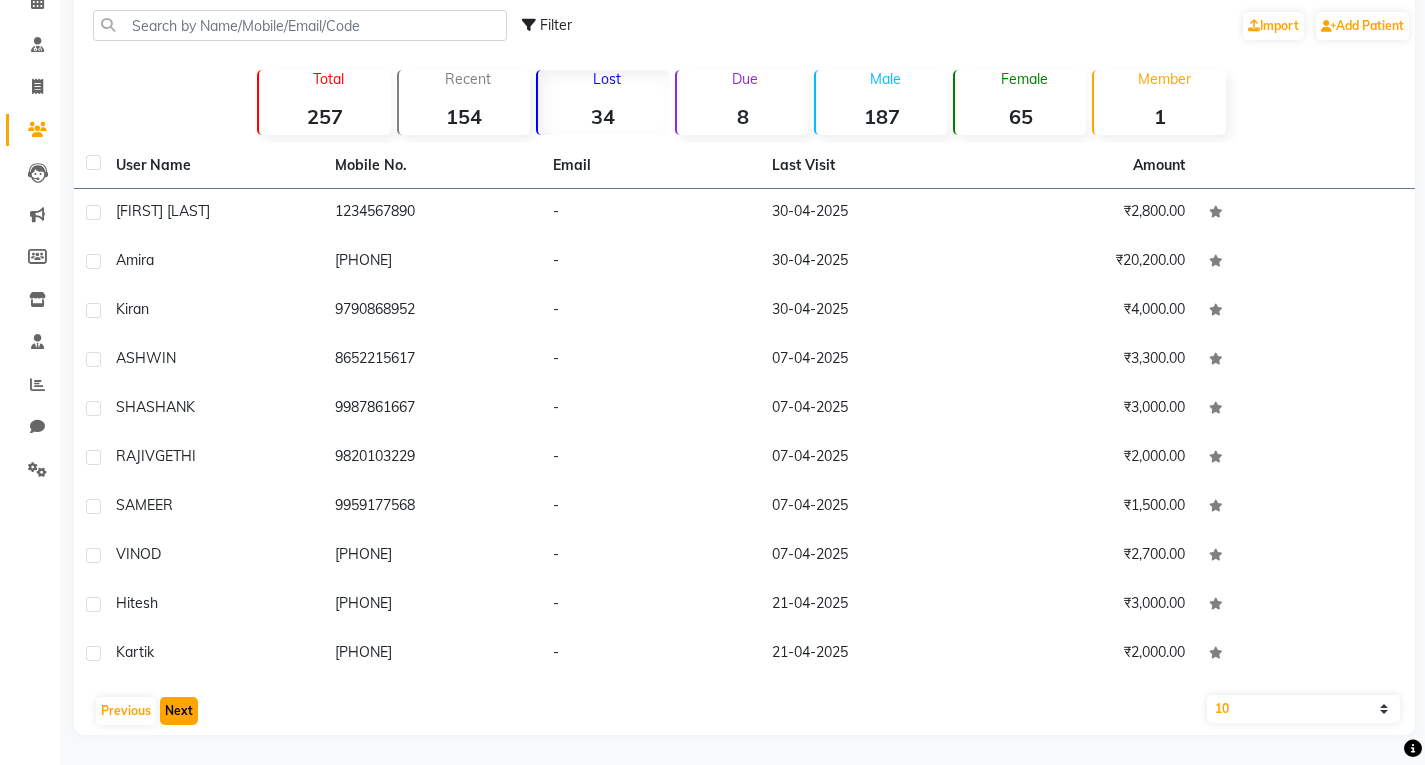 click on "Next" 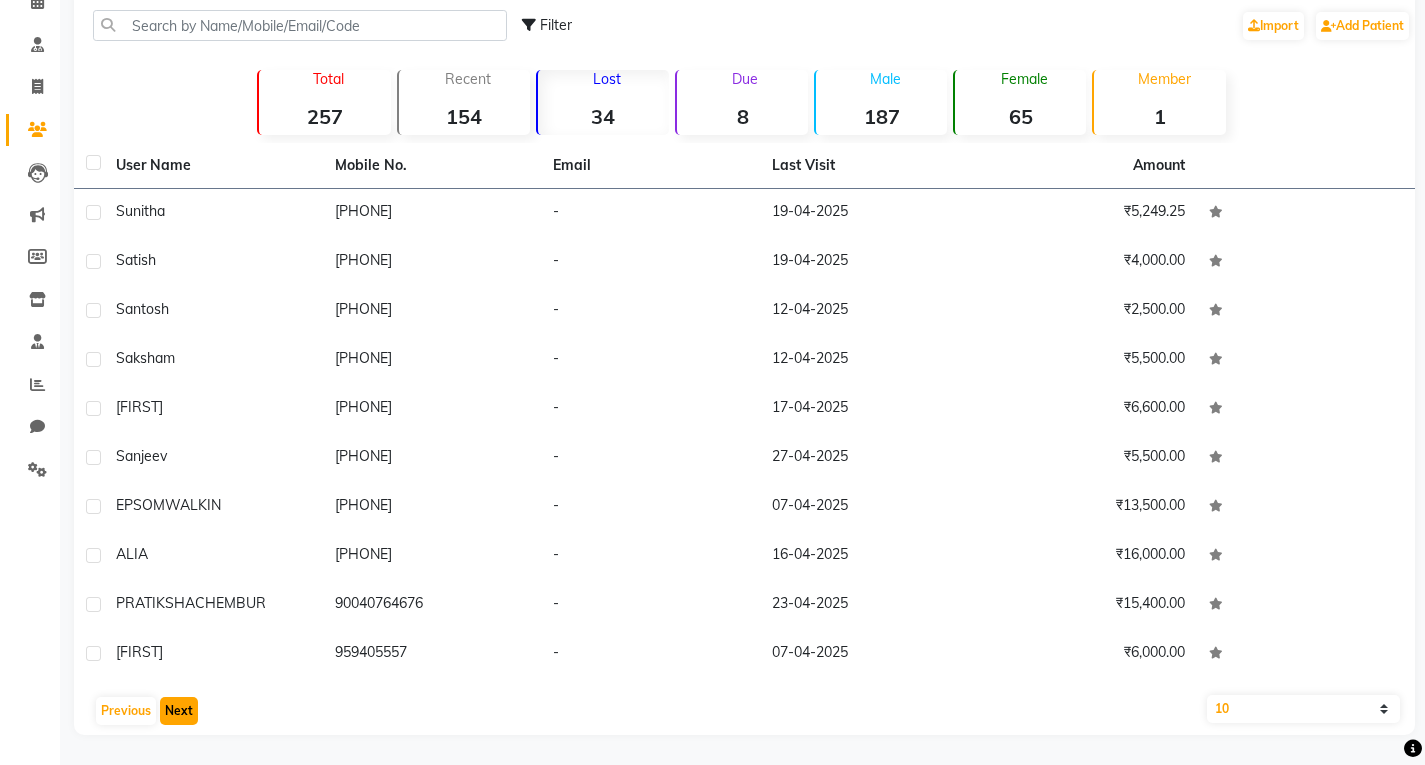 click on "Next" 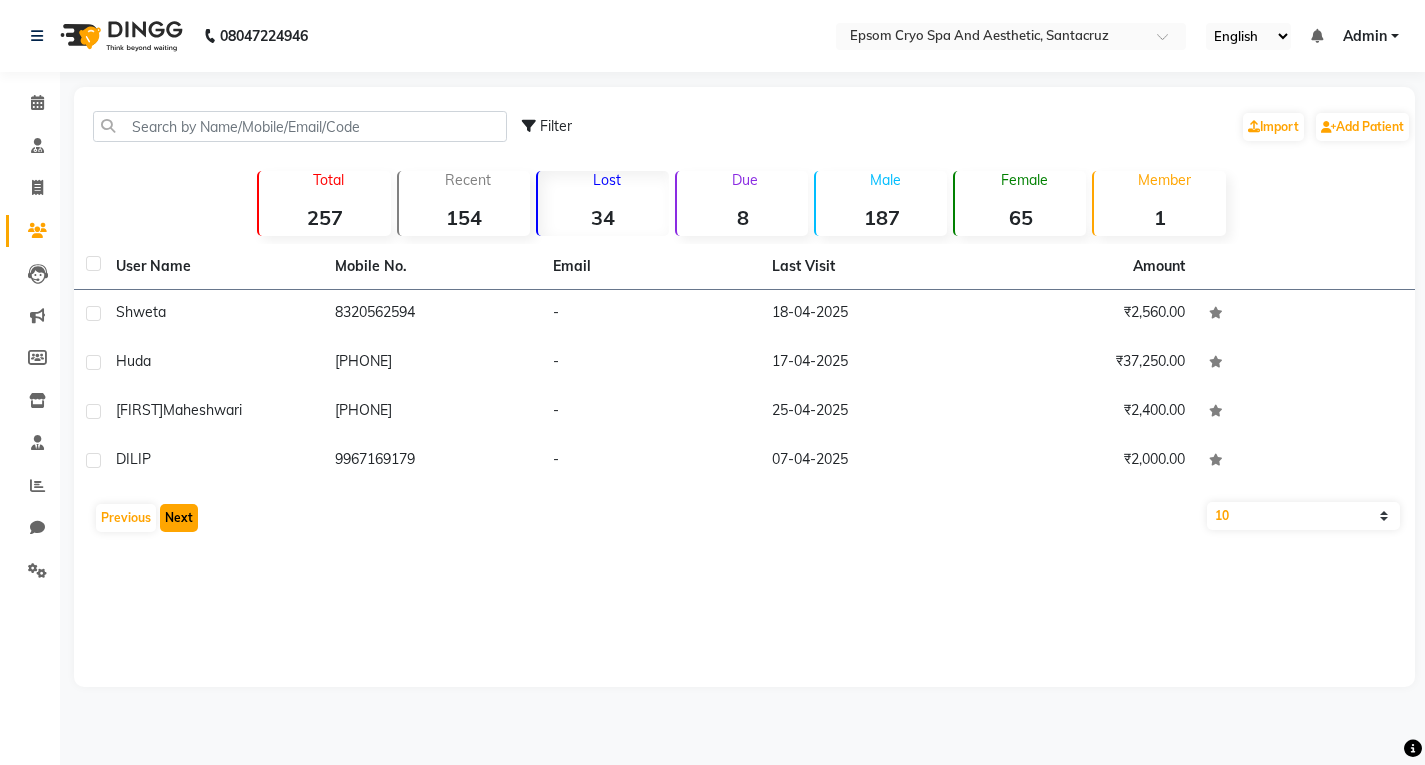 scroll, scrollTop: 0, scrollLeft: 0, axis: both 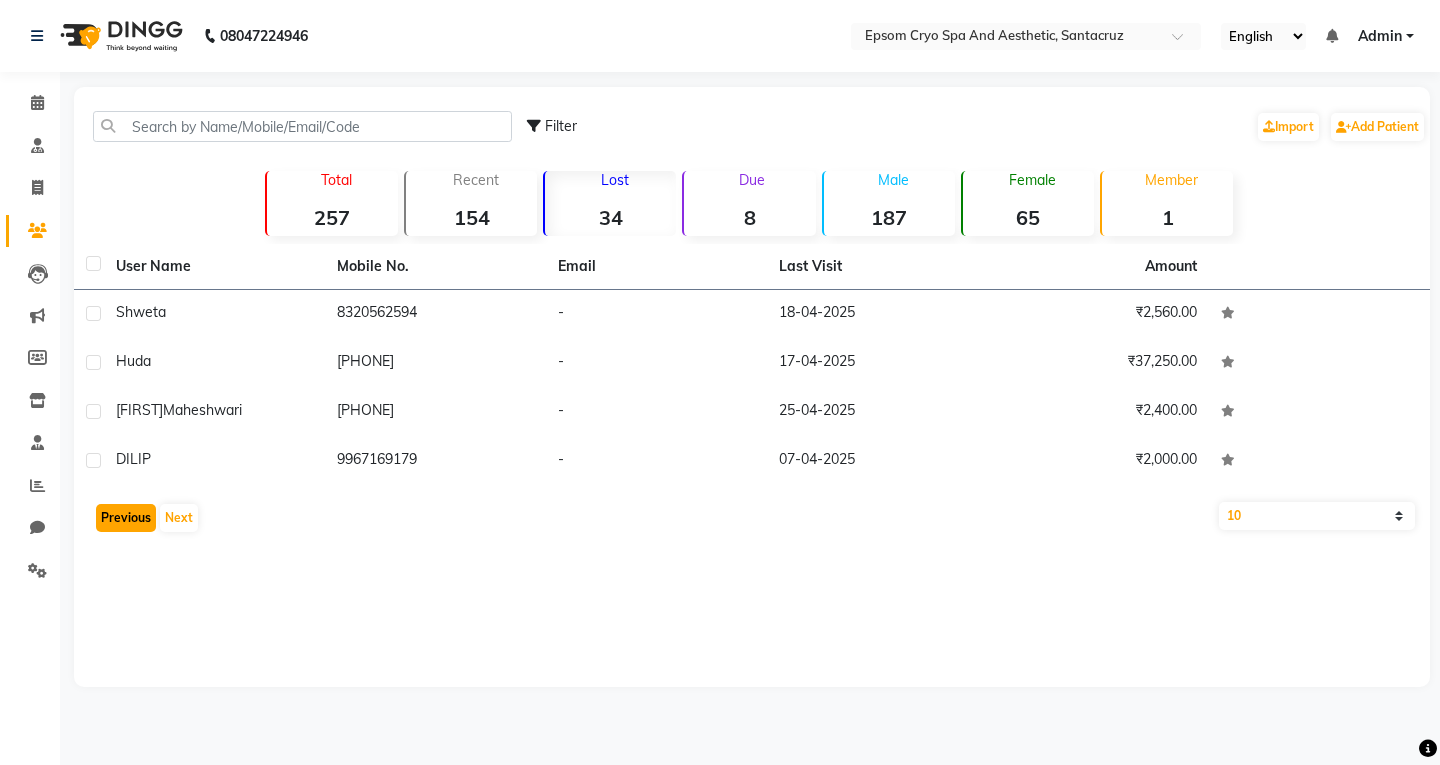 click on "Previous" 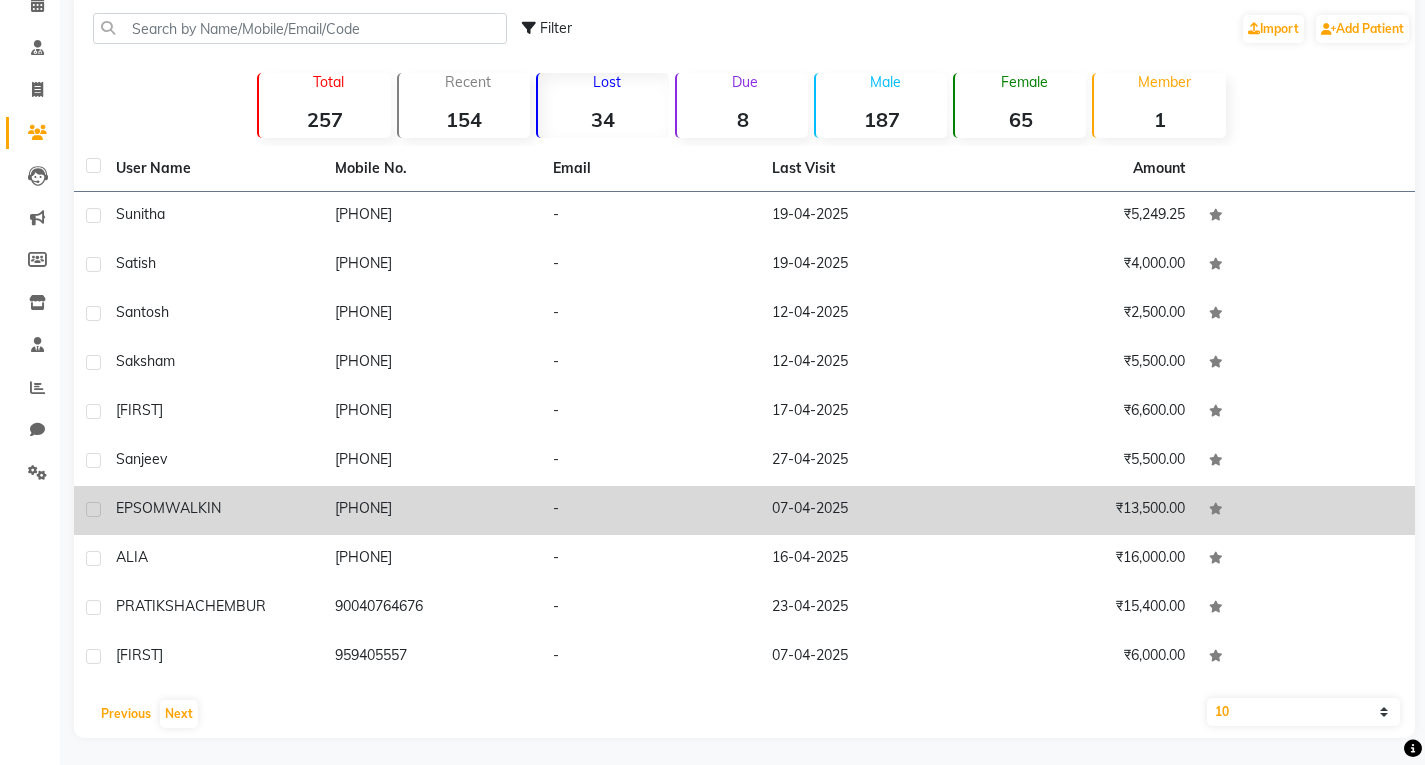 scroll, scrollTop: 101, scrollLeft: 0, axis: vertical 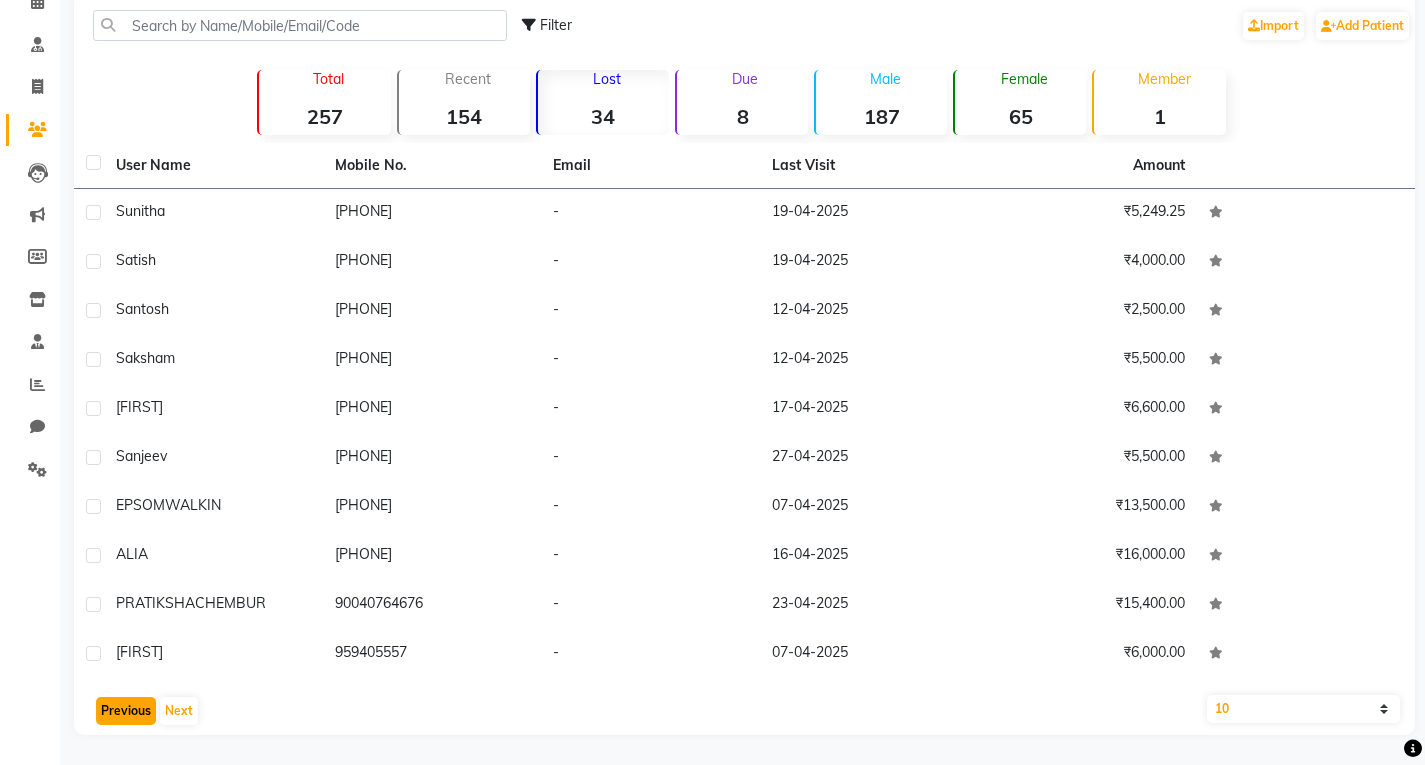 click on "Previous" 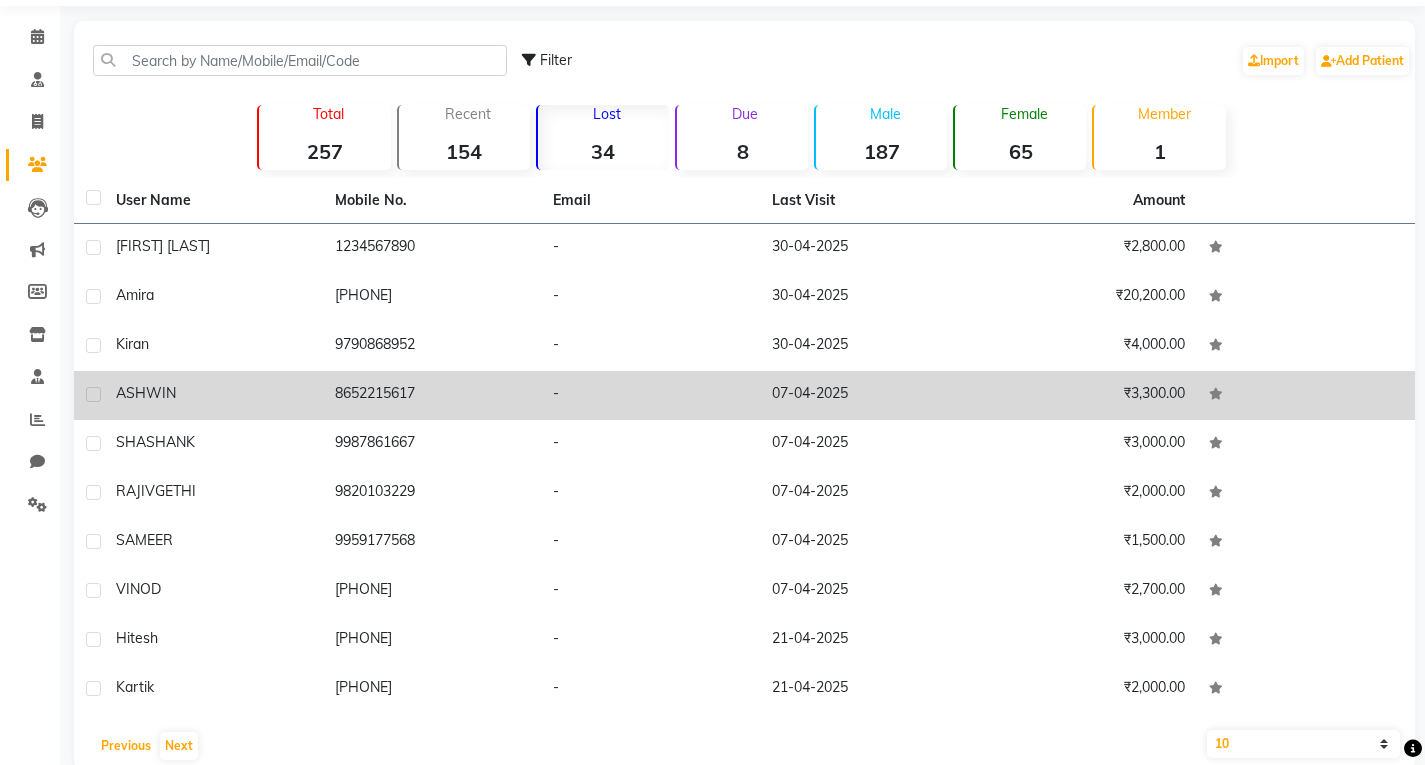 scroll, scrollTop: 101, scrollLeft: 0, axis: vertical 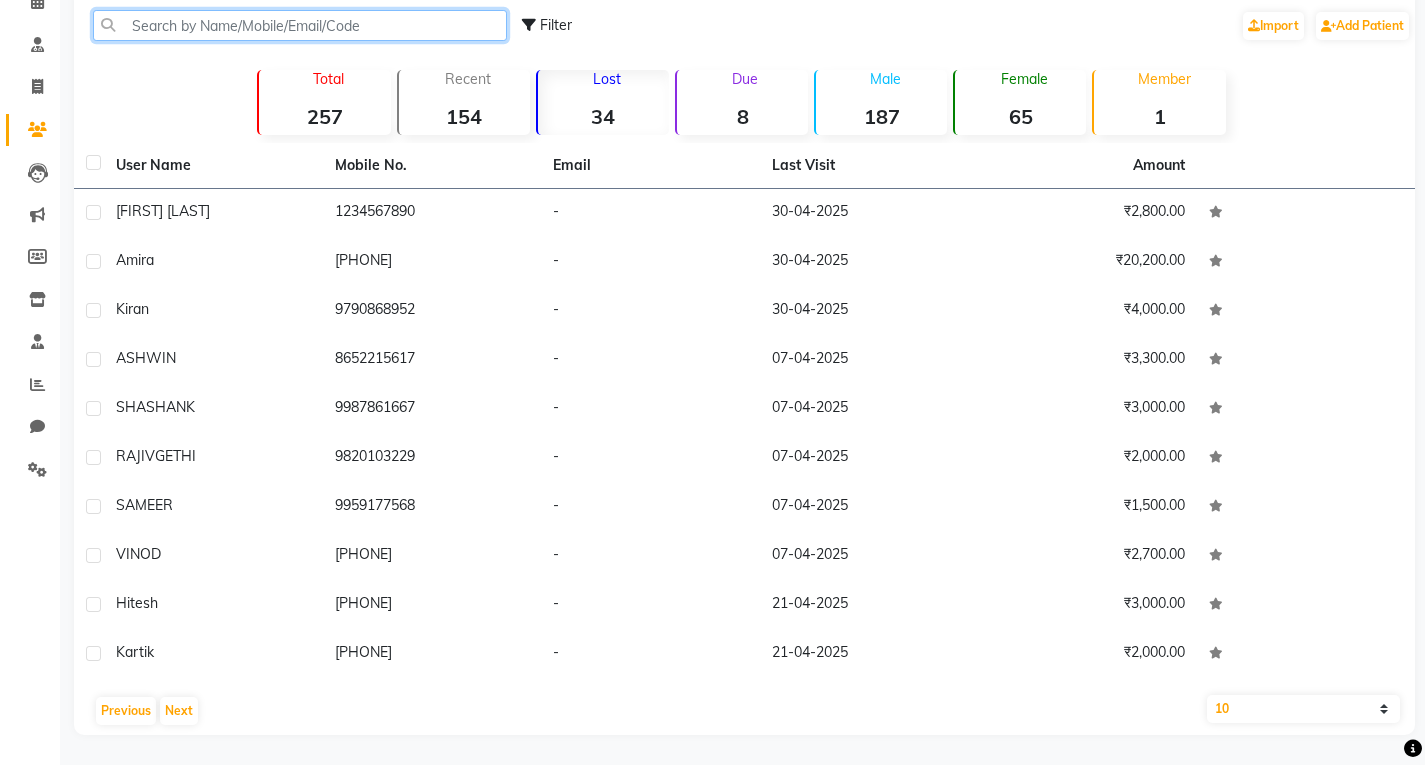 drag, startPoint x: 280, startPoint y: 19, endPoint x: 291, endPoint y: 7, distance: 16.27882 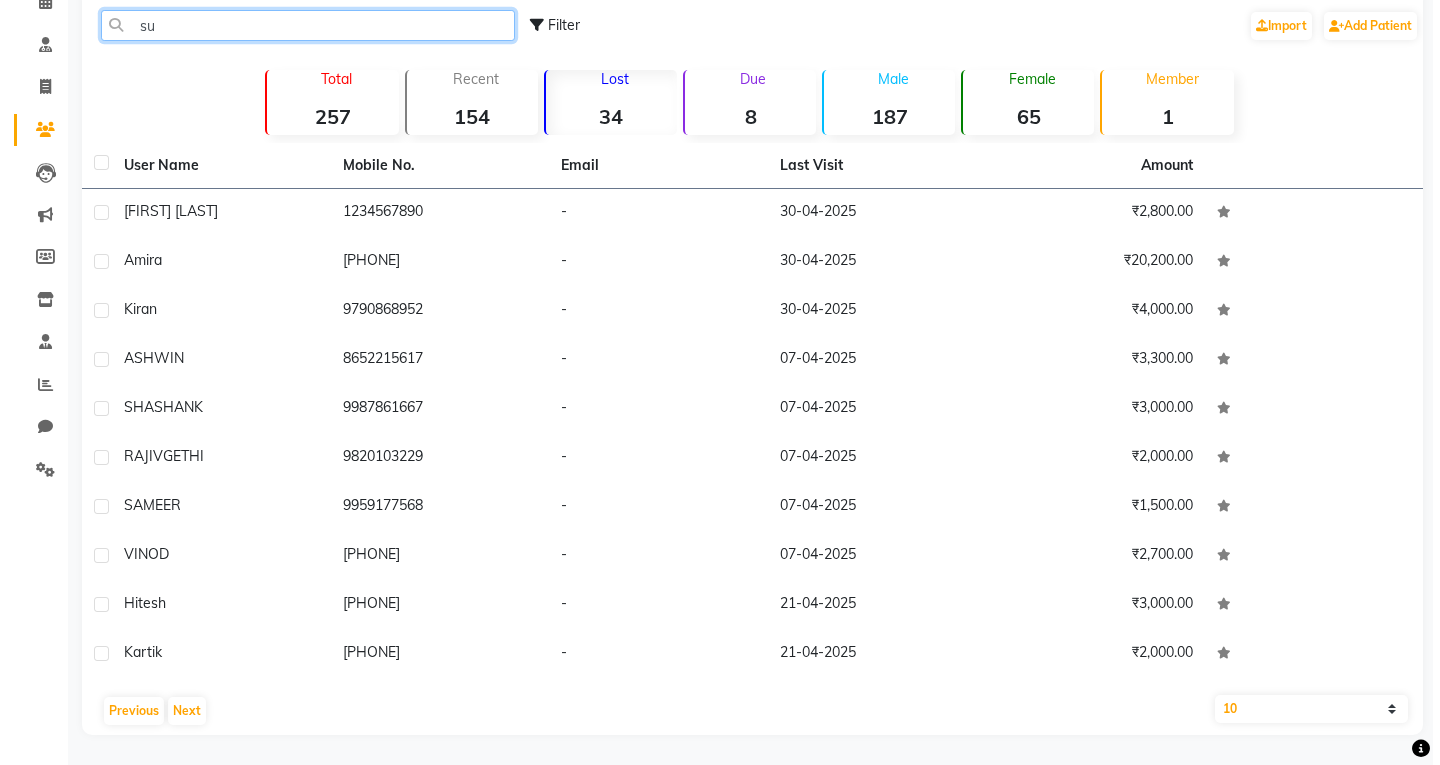 scroll, scrollTop: 0, scrollLeft: 0, axis: both 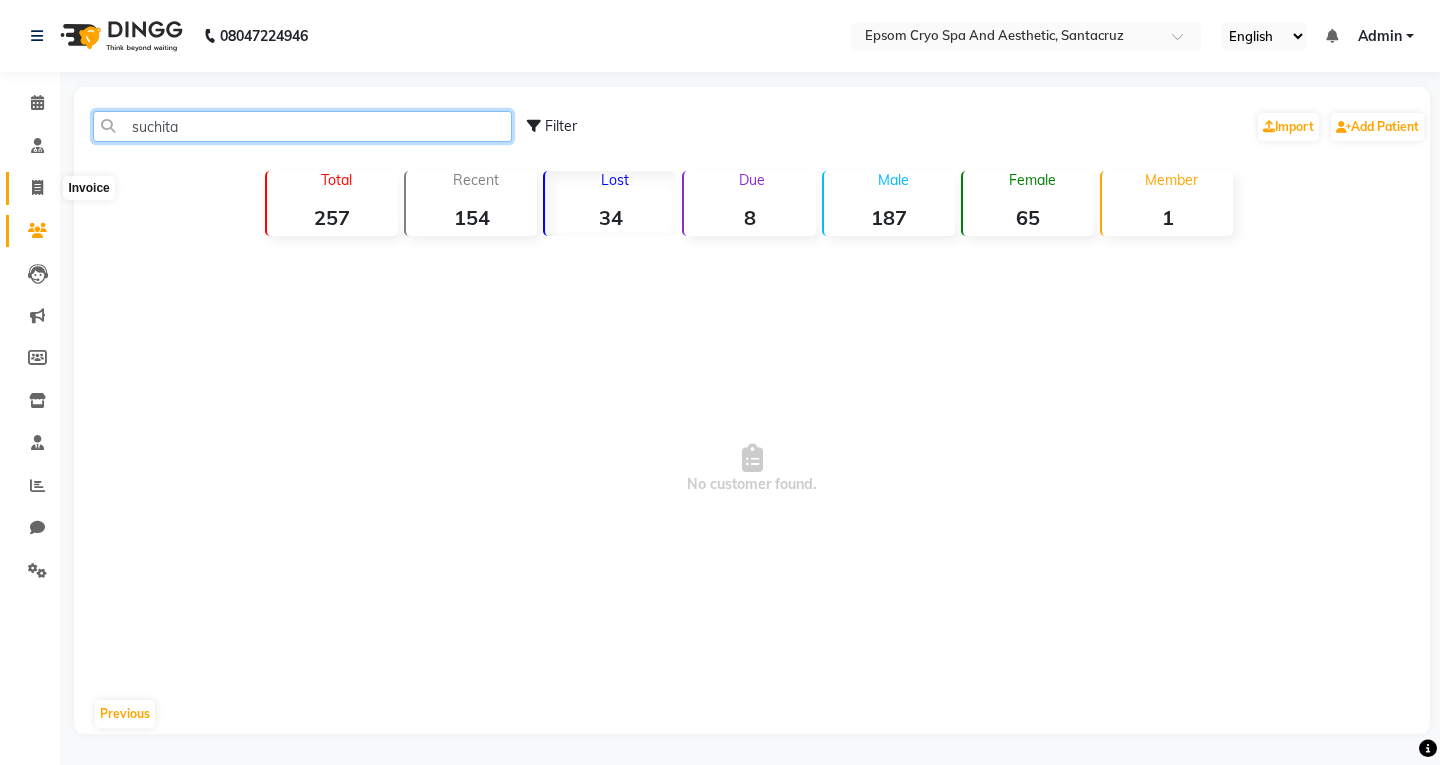 type on "suchita" 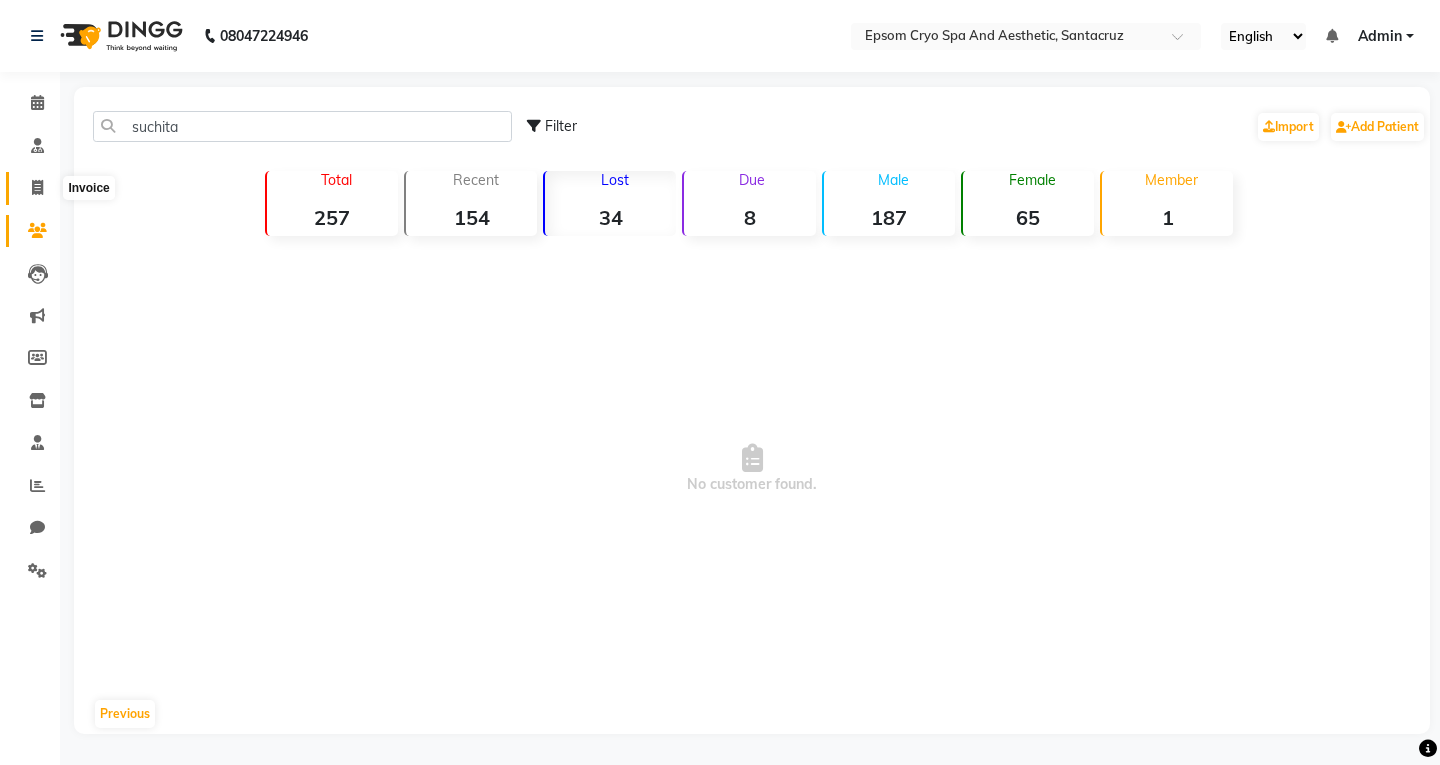 click 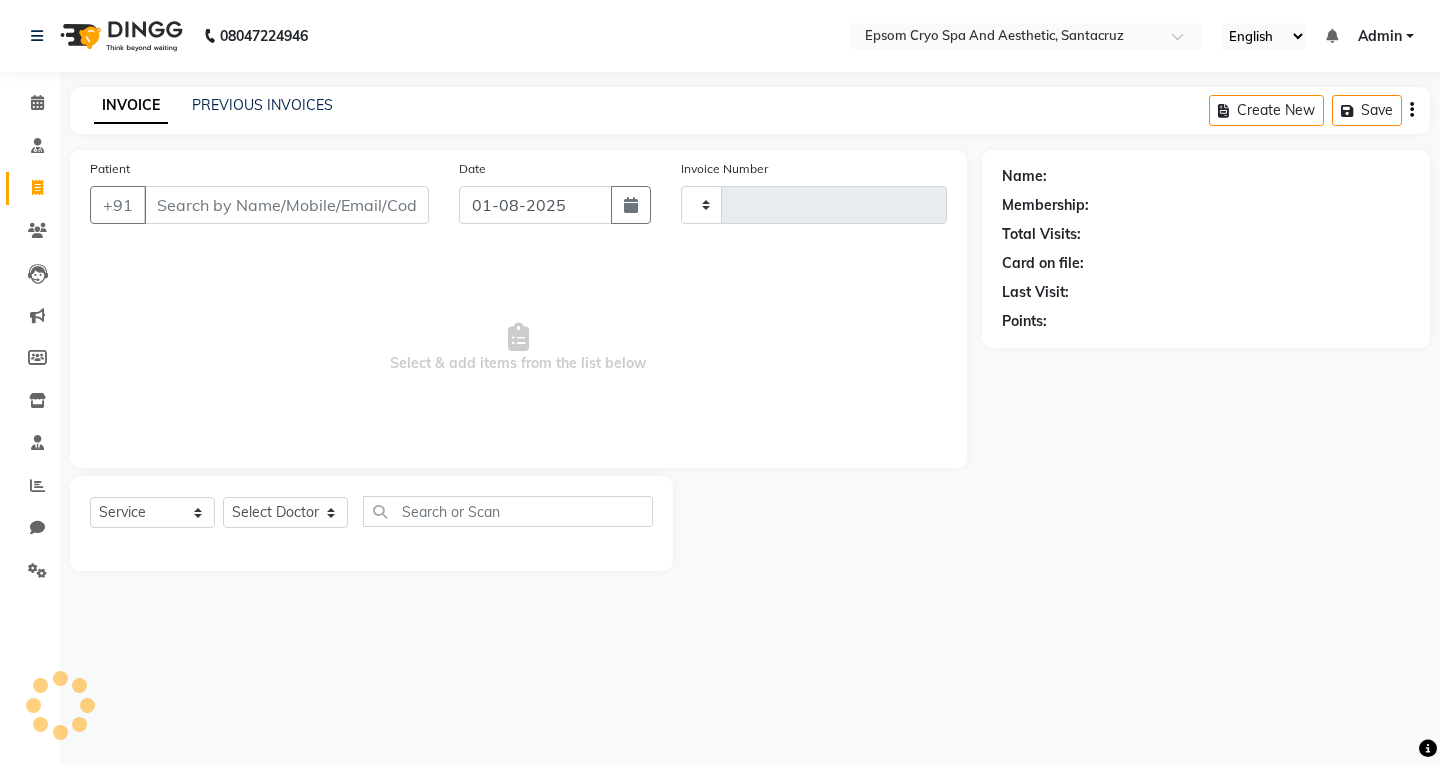 type on "0407" 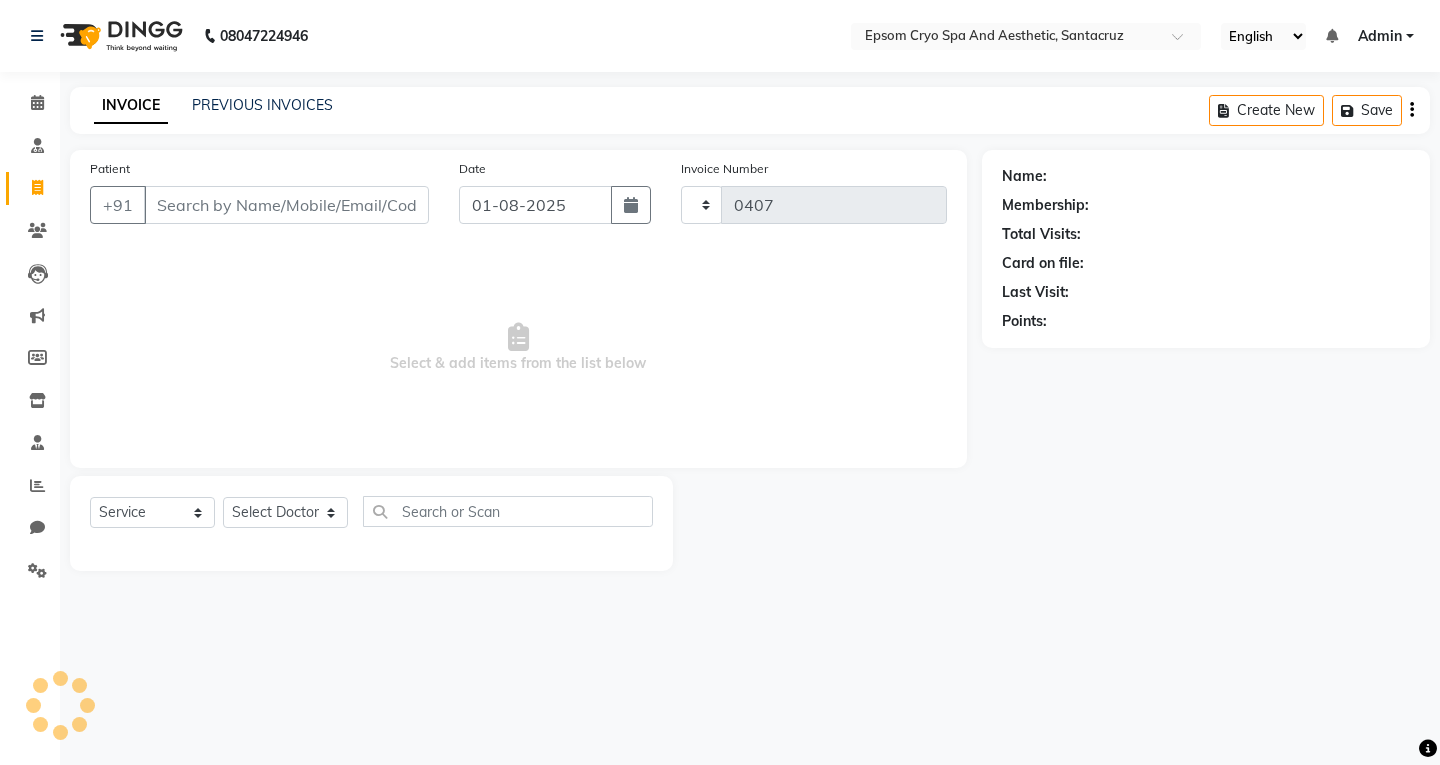 select on "8028" 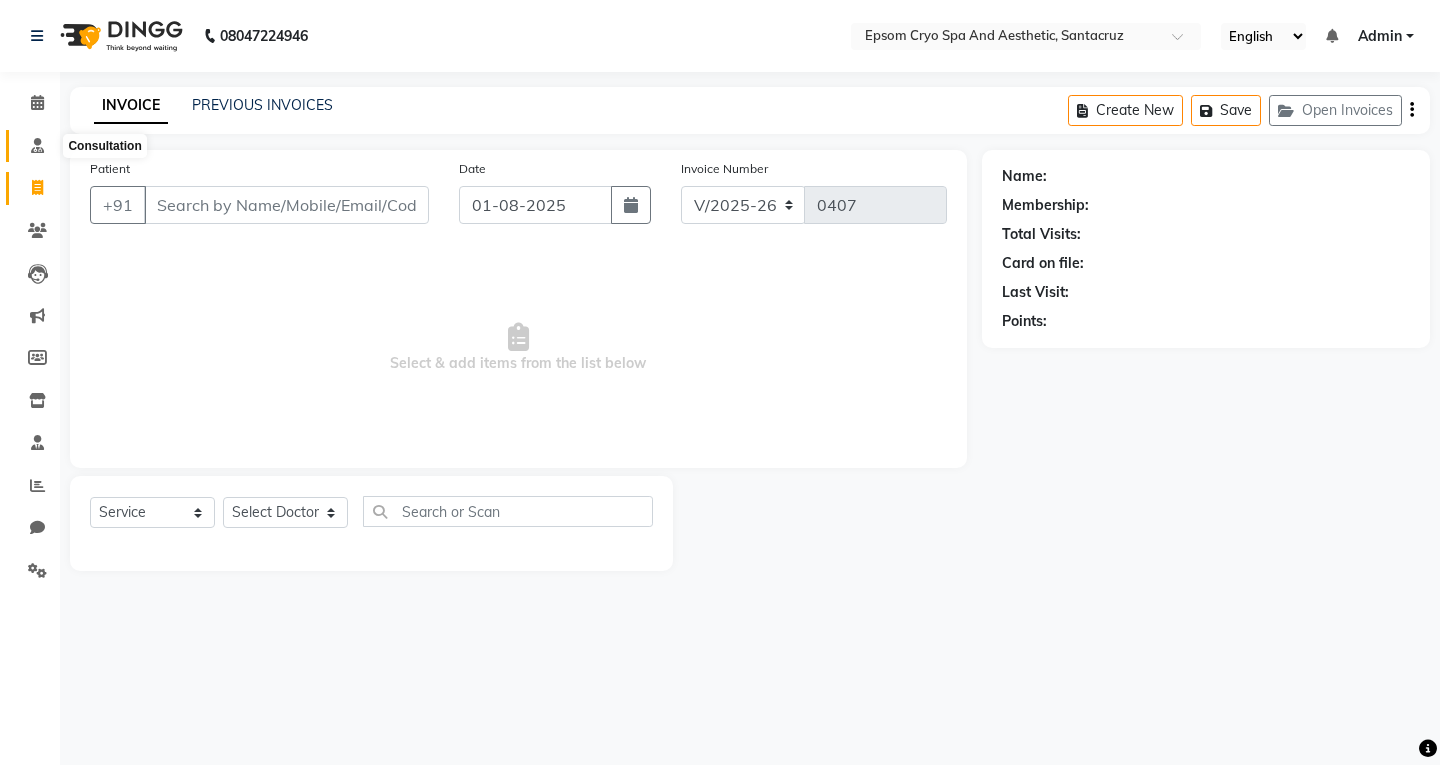 click 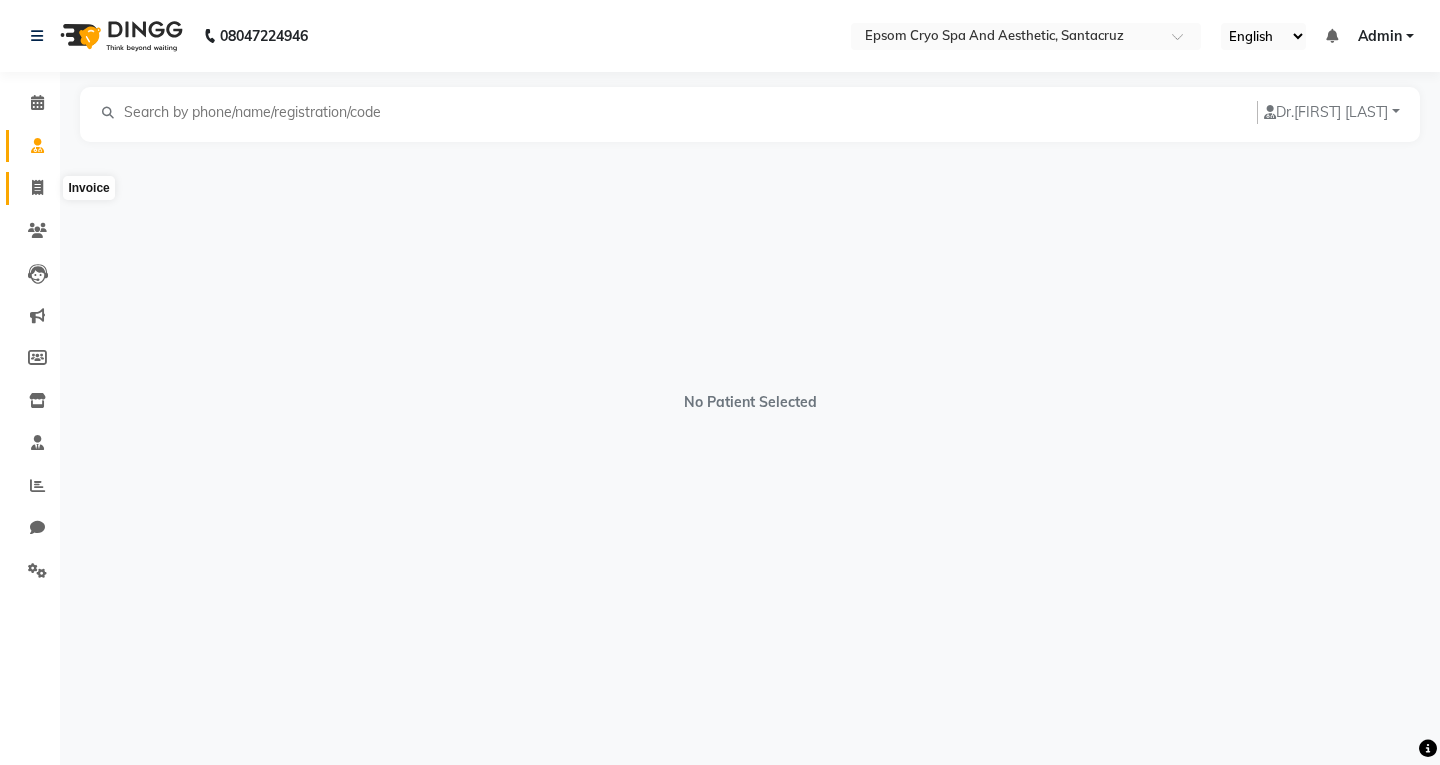 click 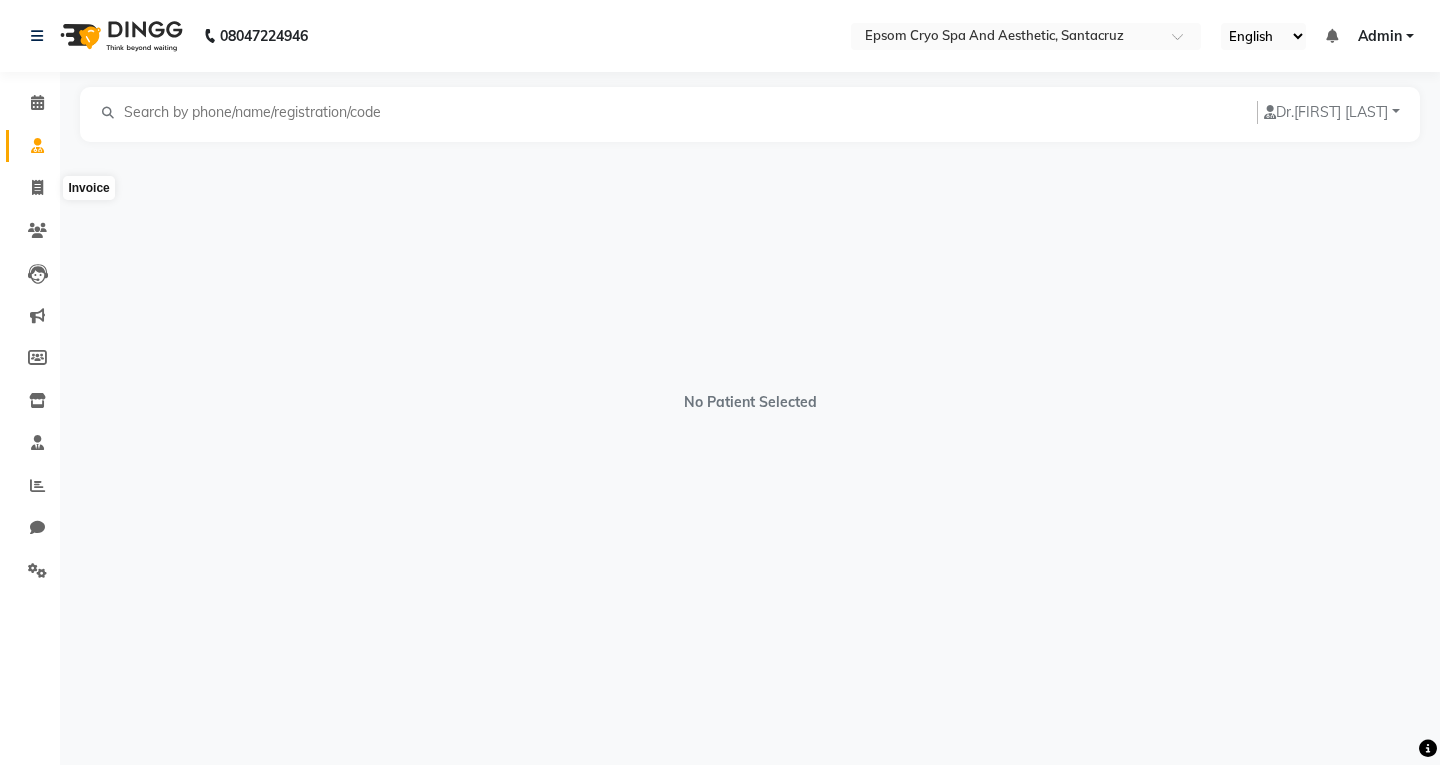 select on "8028" 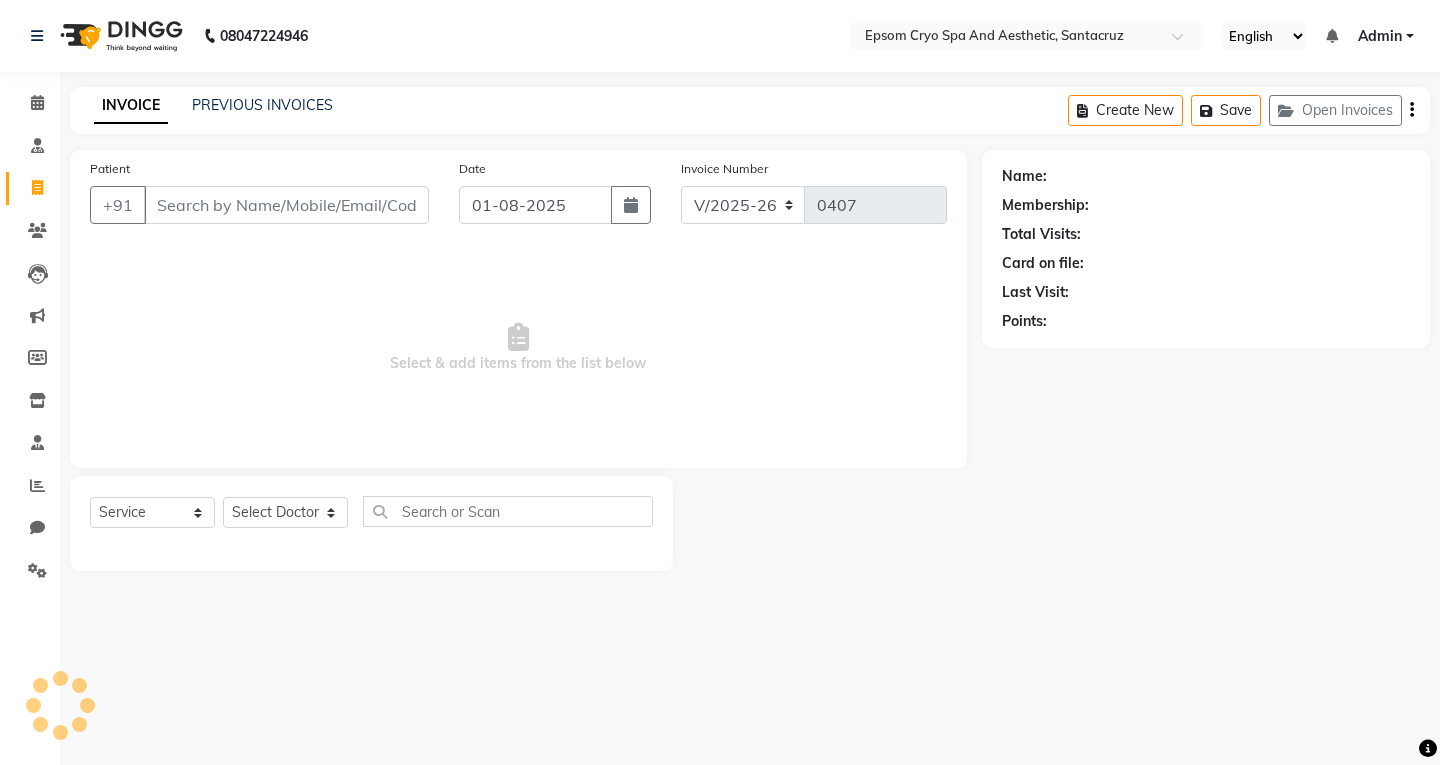click on "Patient" at bounding box center [286, 205] 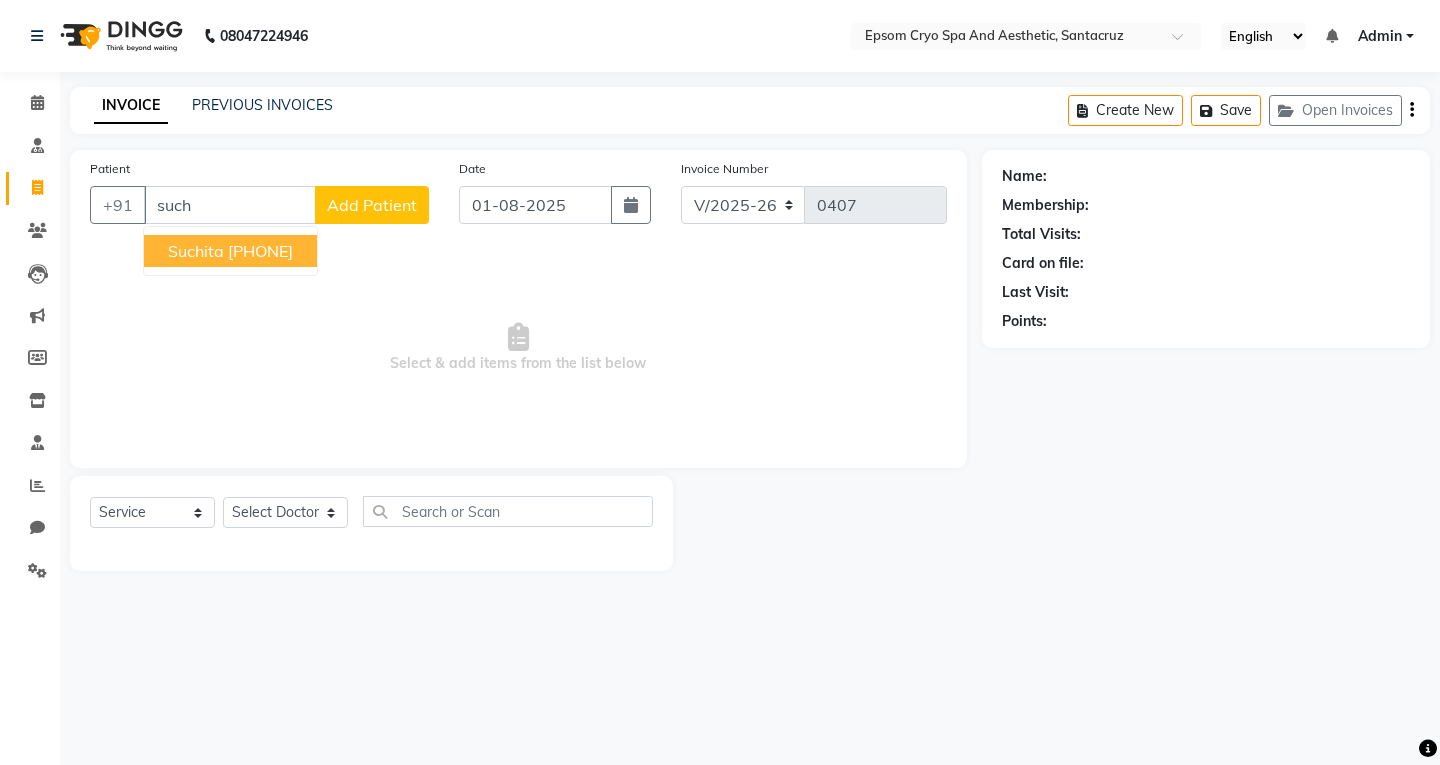 drag, startPoint x: 275, startPoint y: 246, endPoint x: 171, endPoint y: 339, distance: 139.51703 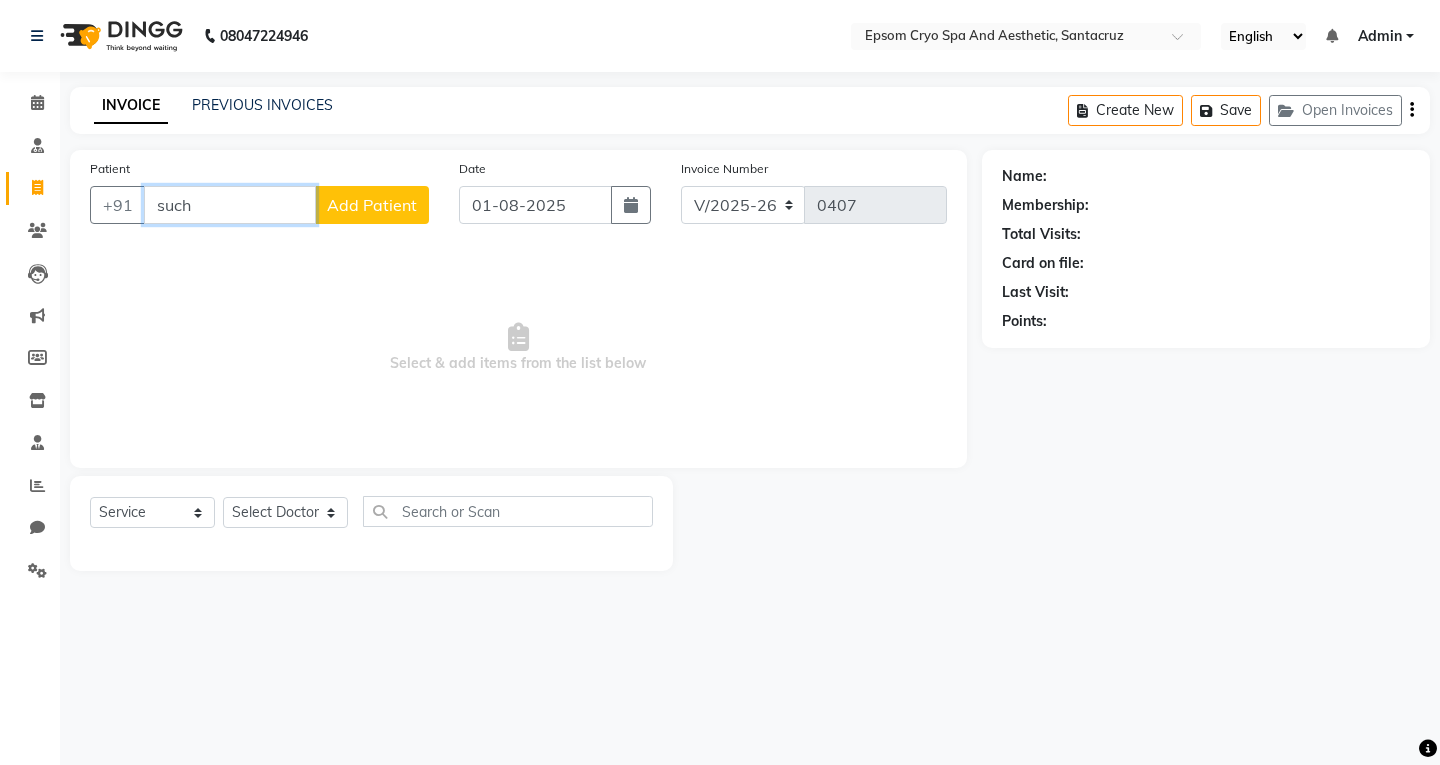 click on "such" at bounding box center (230, 205) 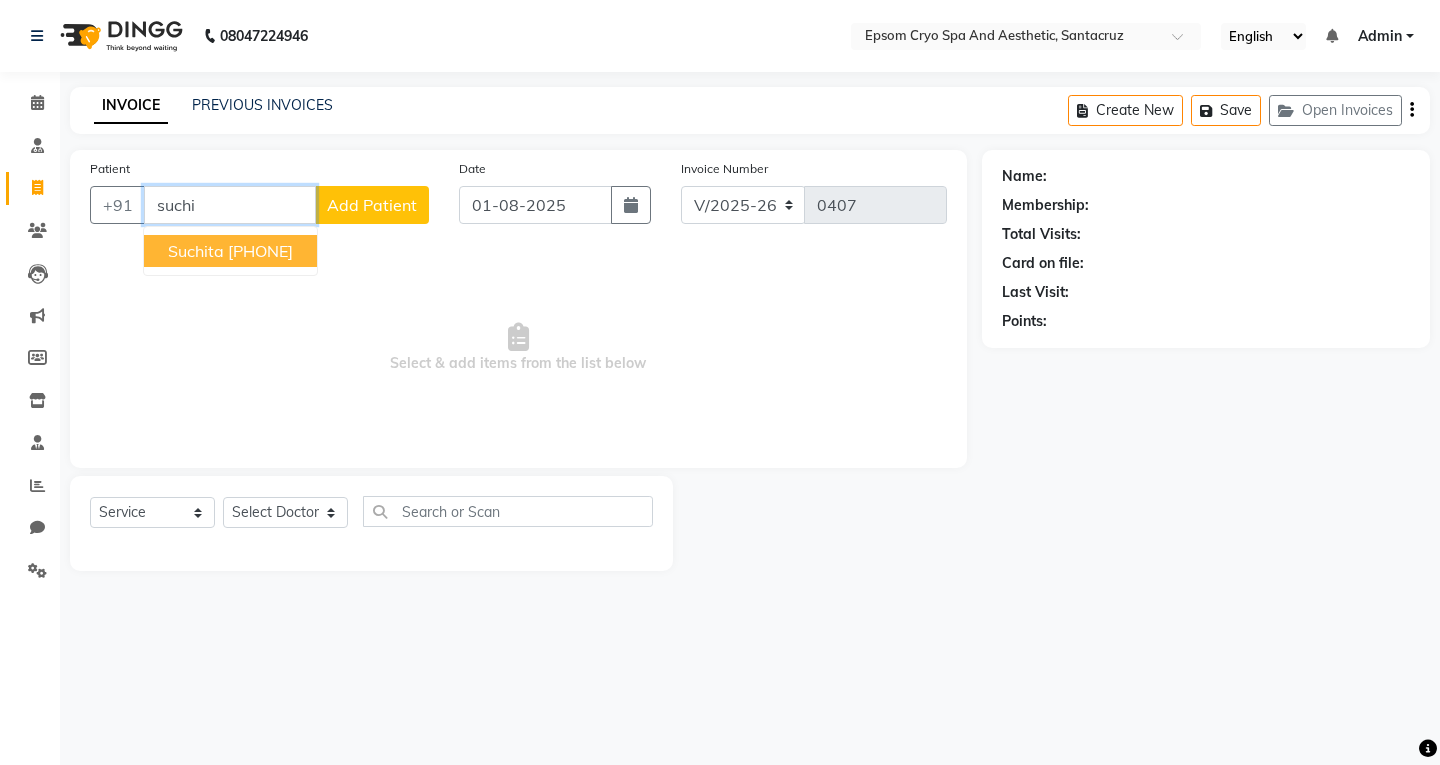 click on "[PHONE]" at bounding box center [260, 251] 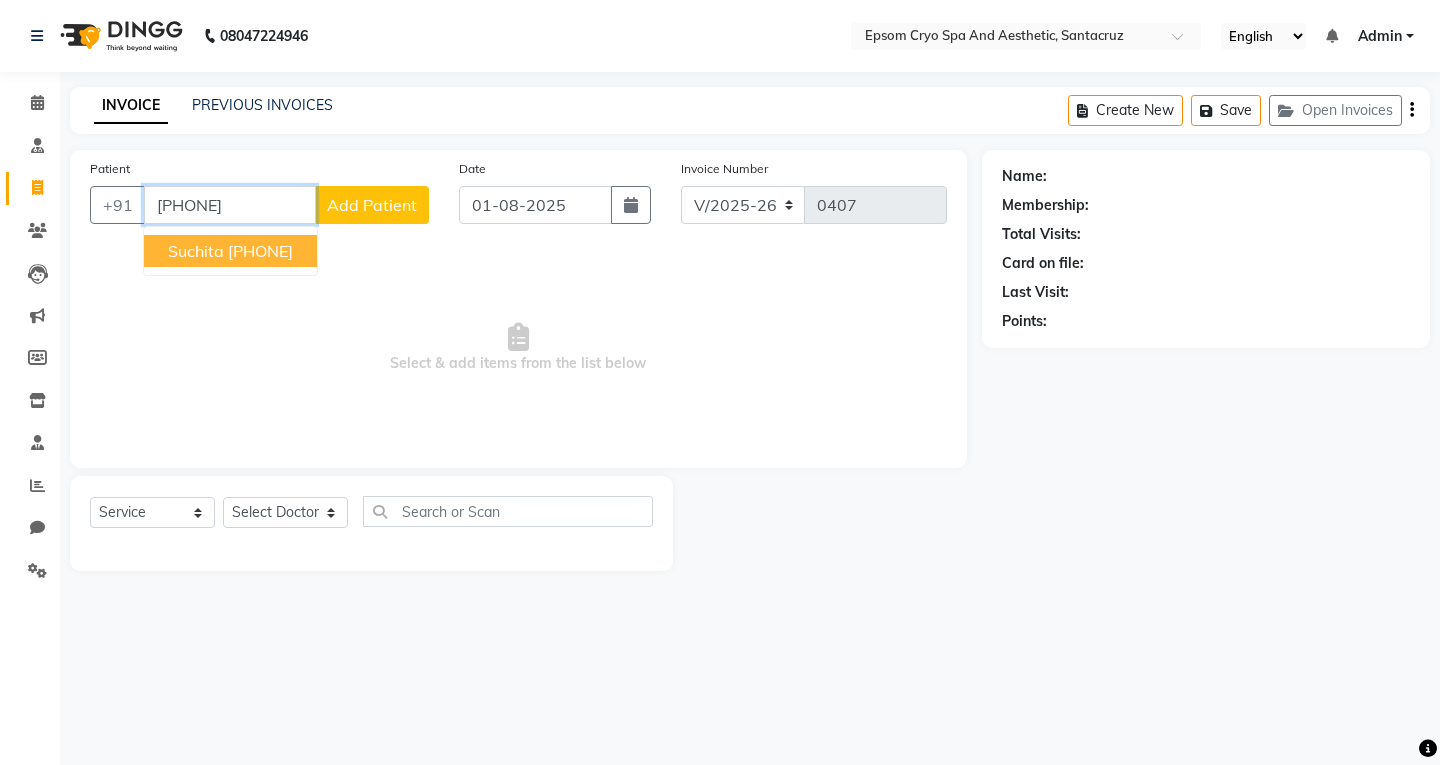 type on "[PHONE]" 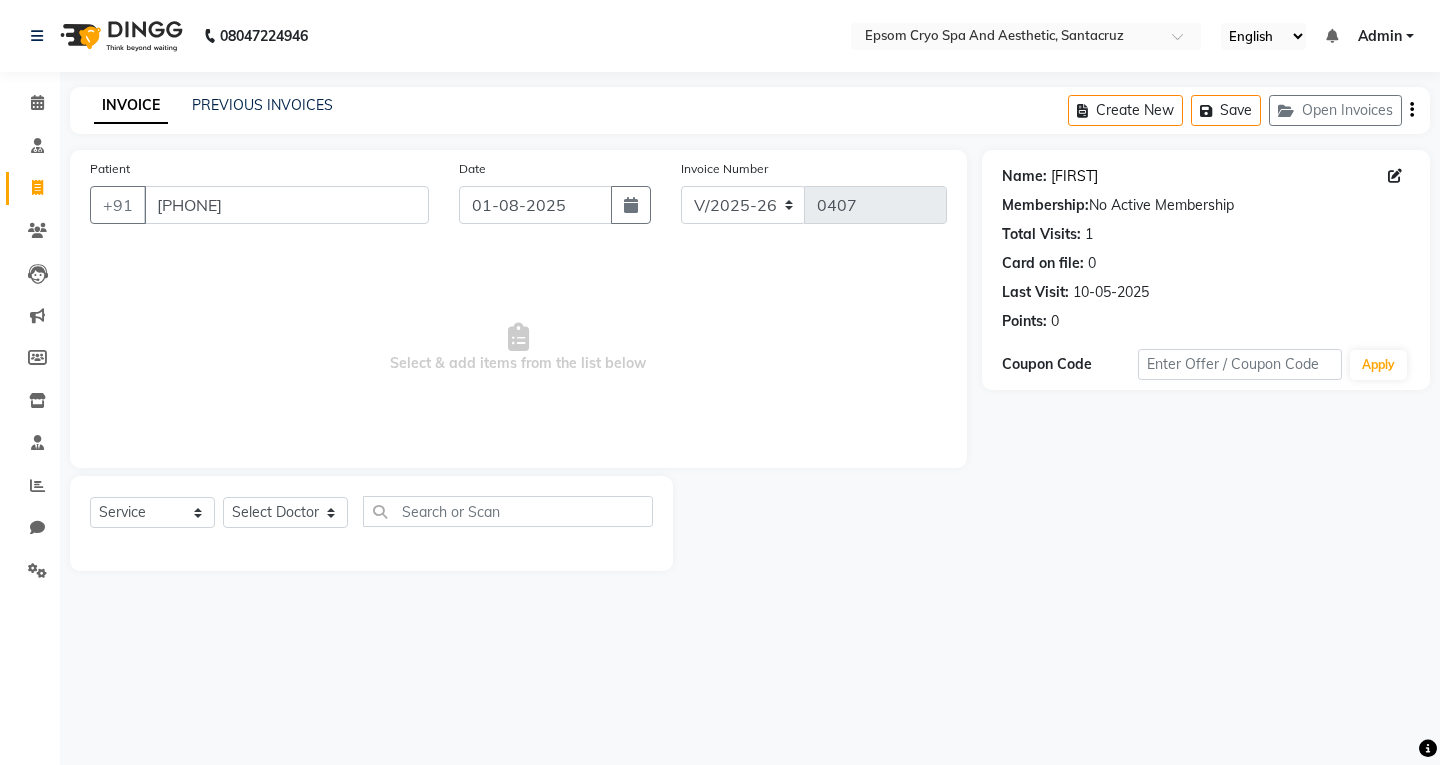 click on "[FIRST]" 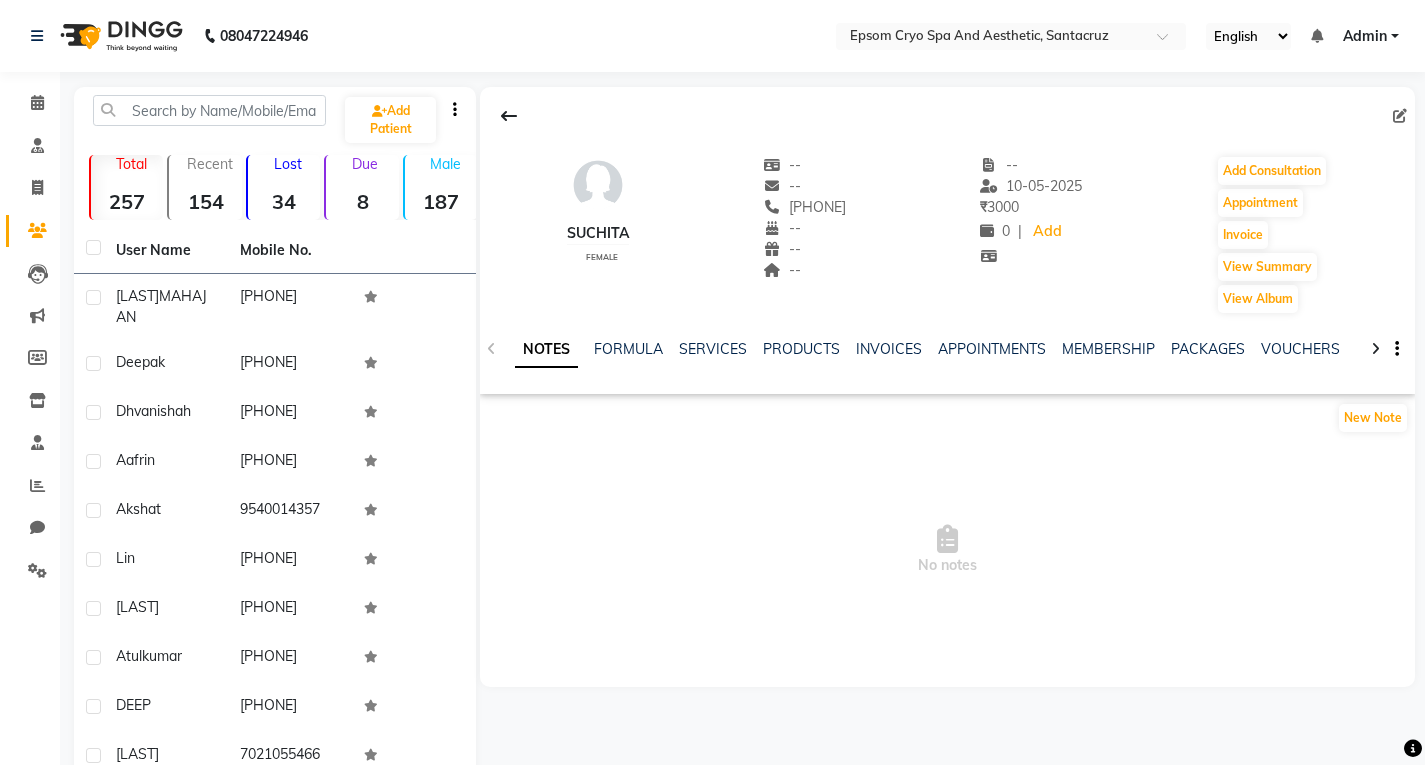 scroll, scrollTop: 0, scrollLeft: 0, axis: both 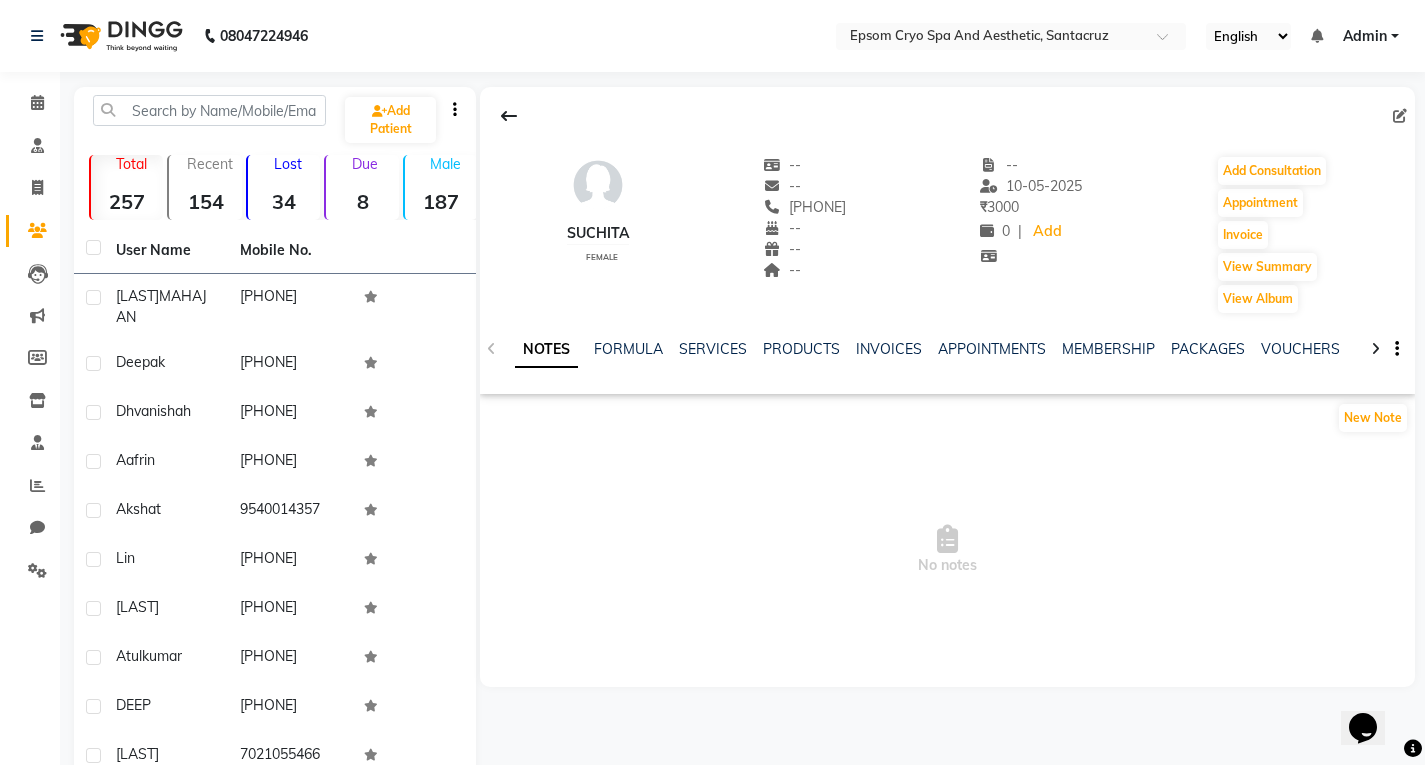 click on "[PHONE]" 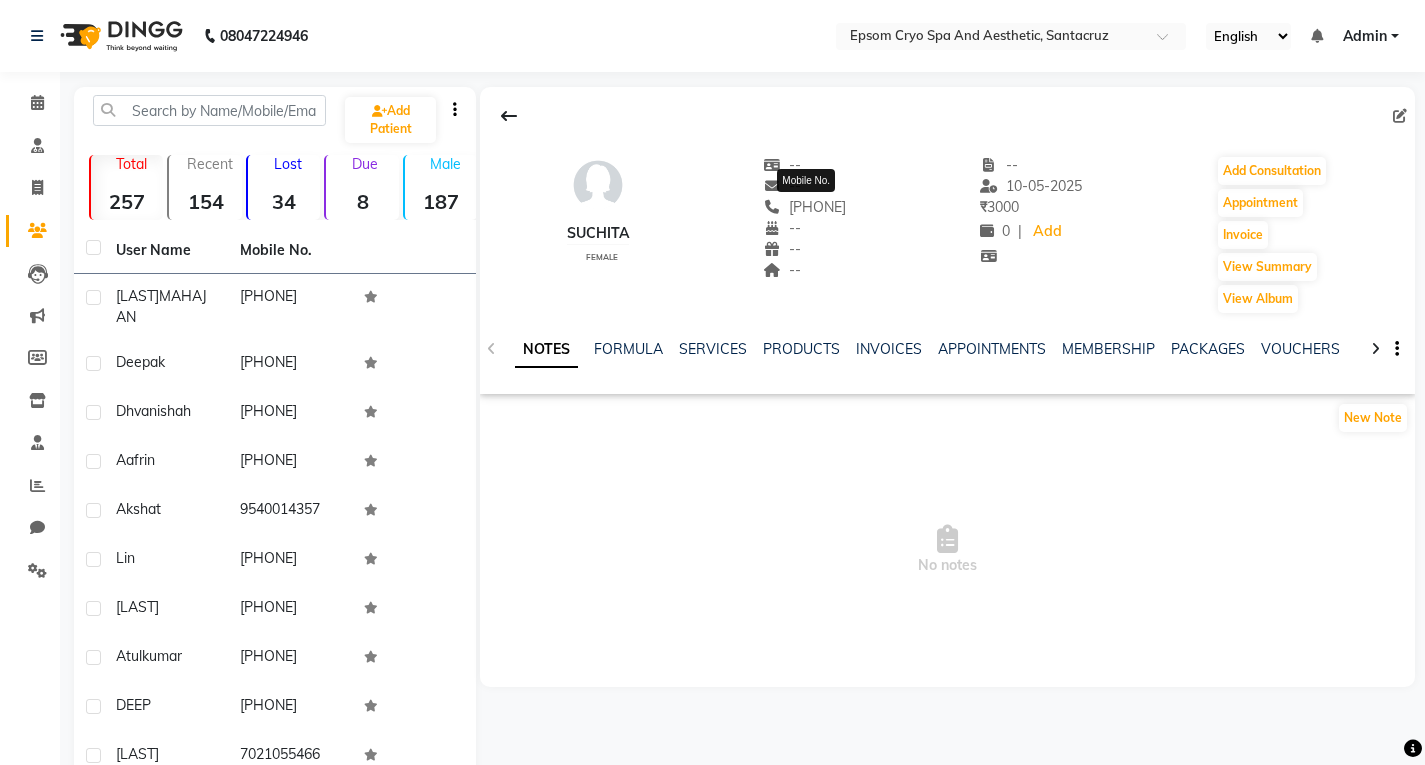 click on "[PHONE]" 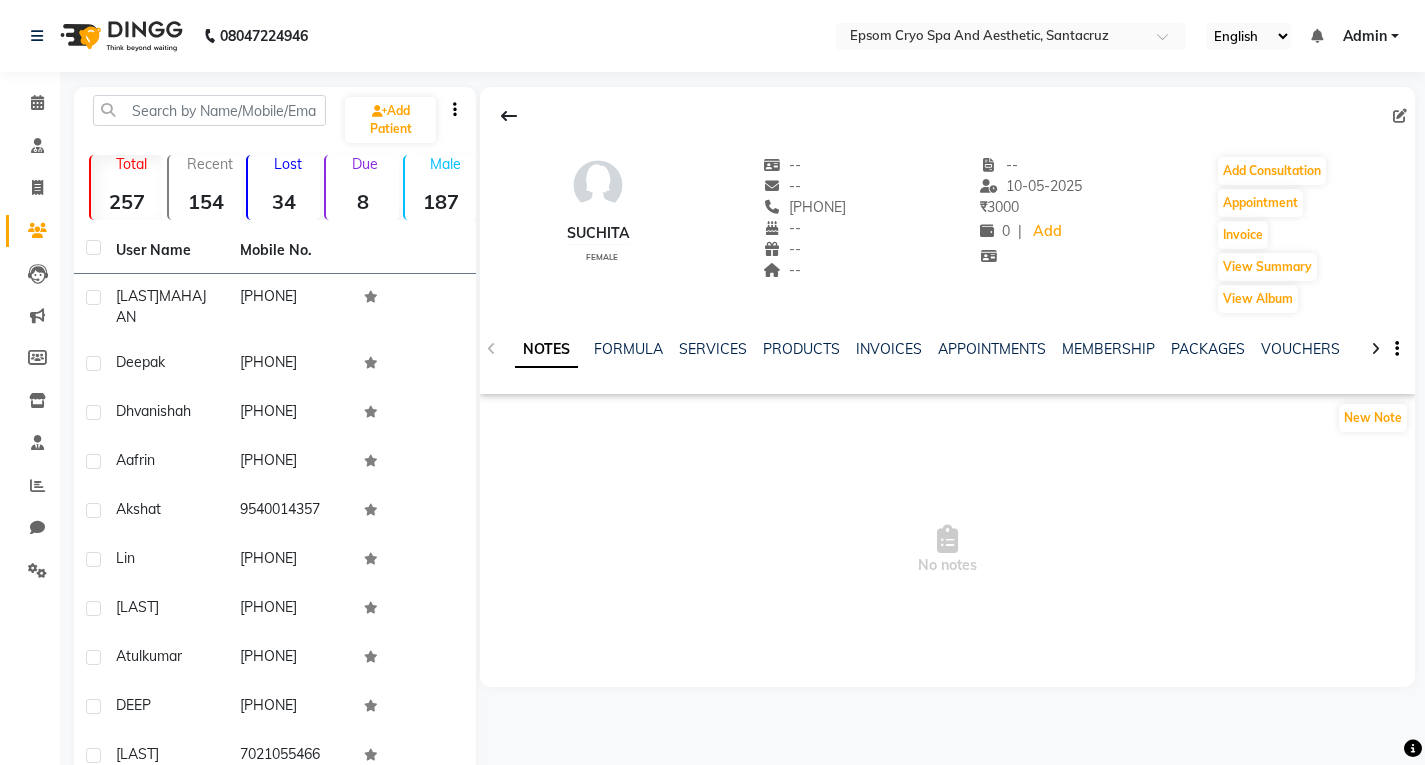 click on "[PHONE]" 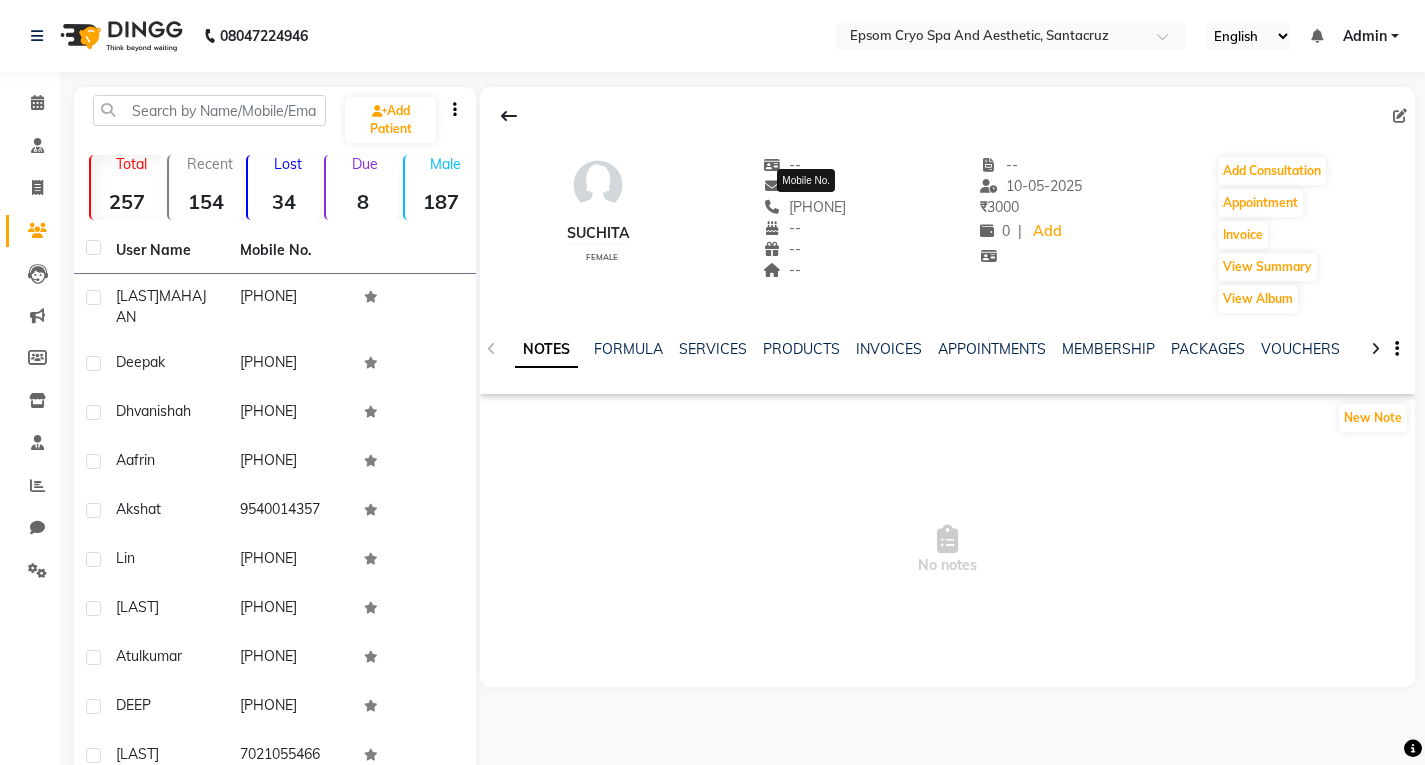 copy on "[PHONE]" 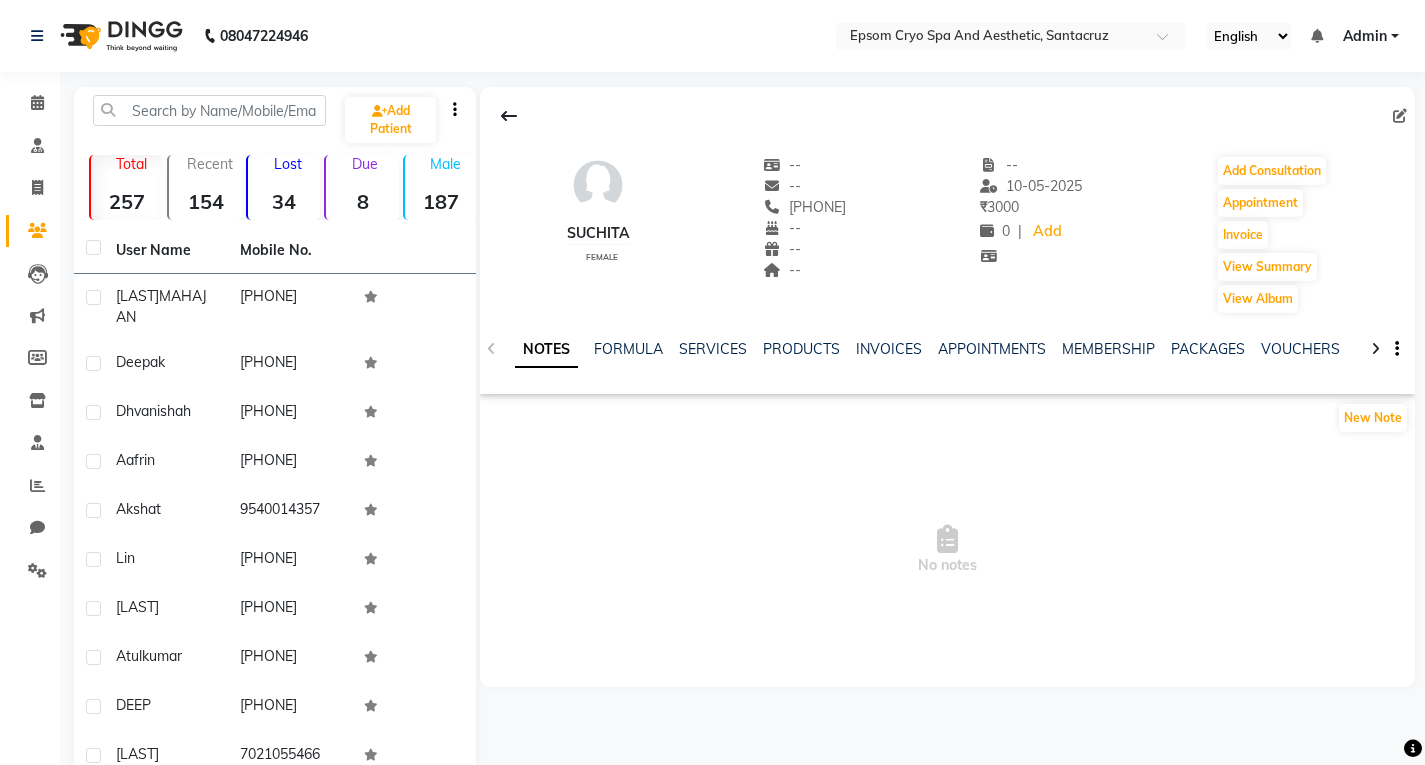 click on "suchita" 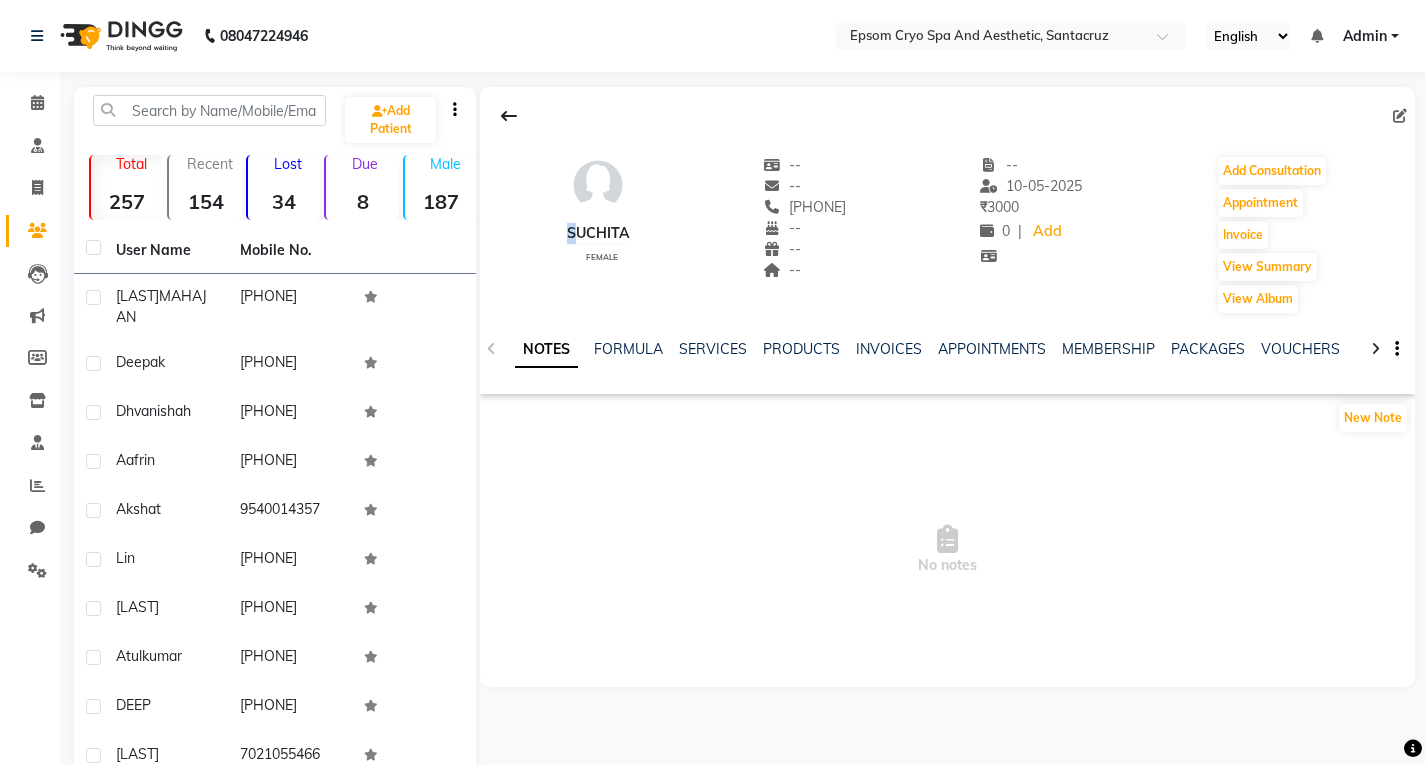 click on "suchita" 